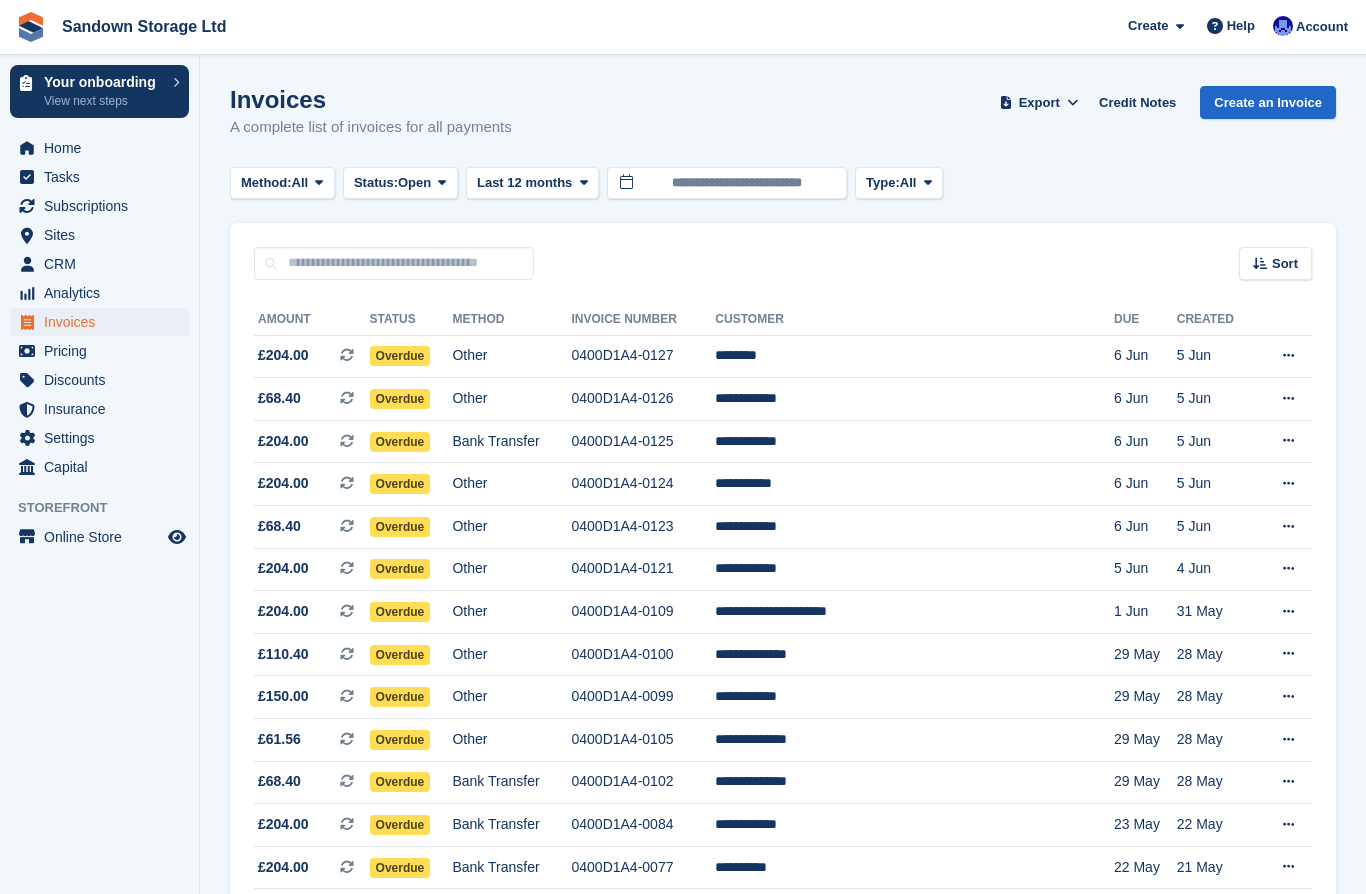 scroll, scrollTop: 0, scrollLeft: 0, axis: both 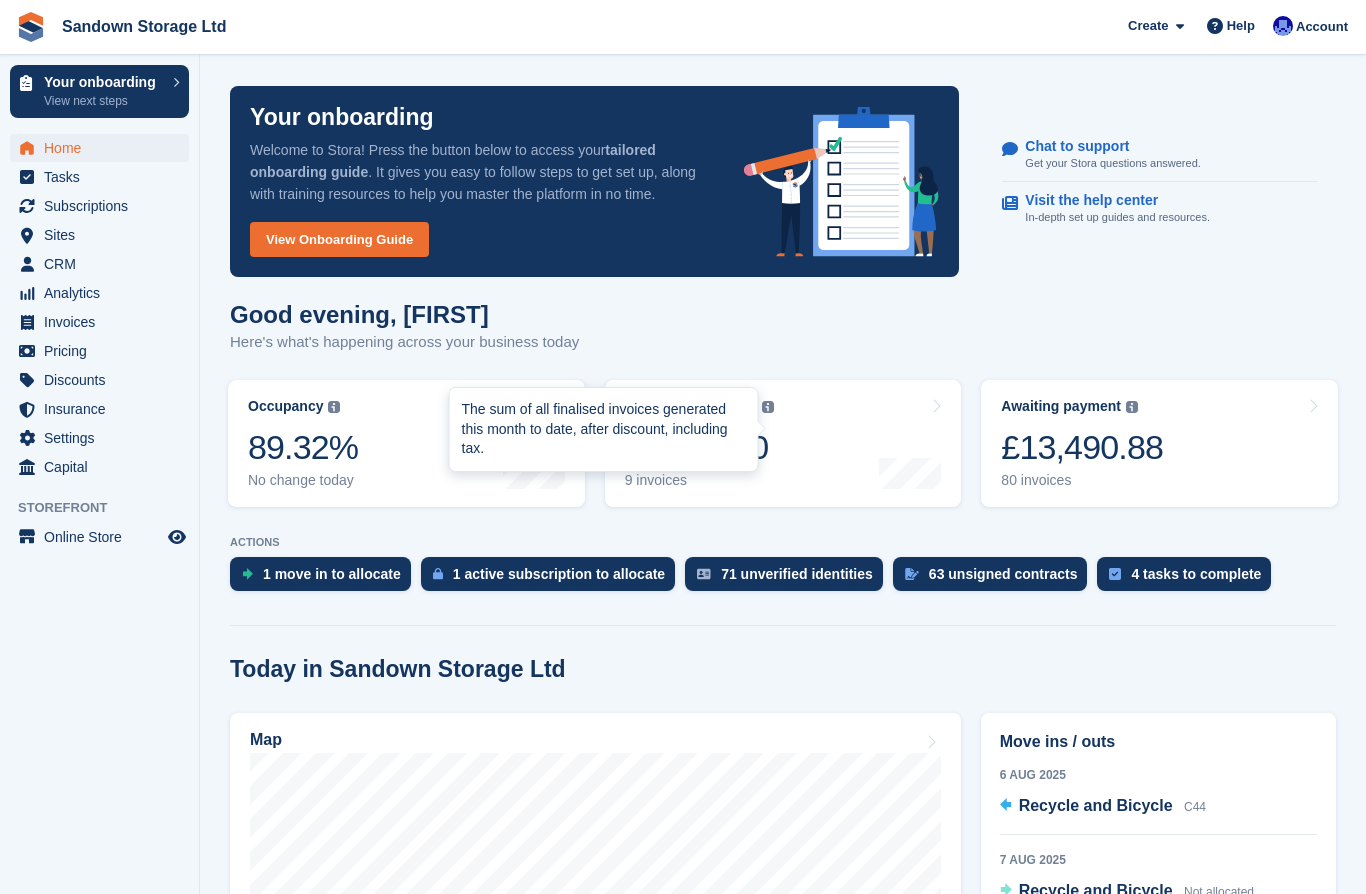 click at bounding box center (768, 407) 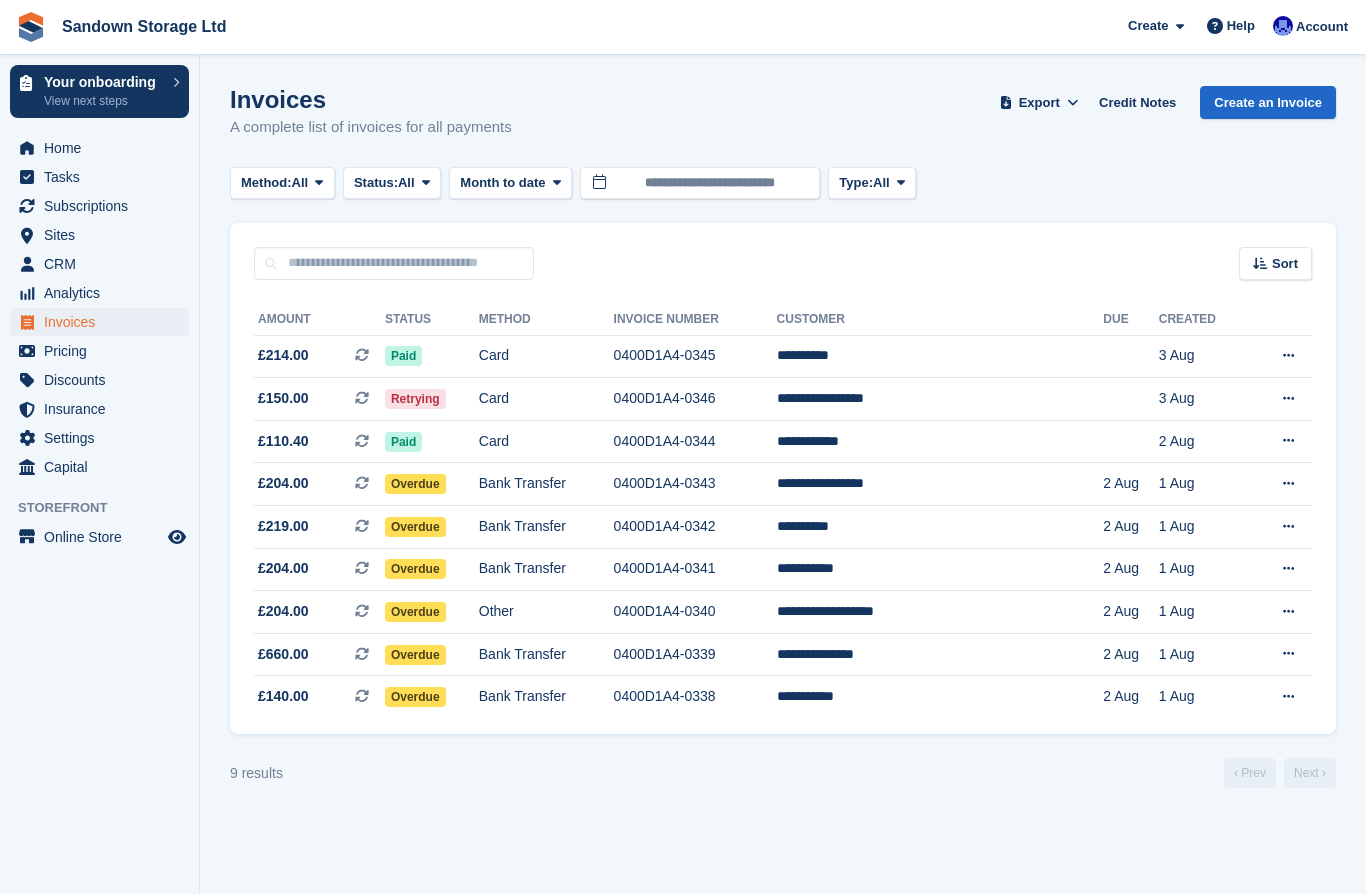 scroll, scrollTop: 0, scrollLeft: 0, axis: both 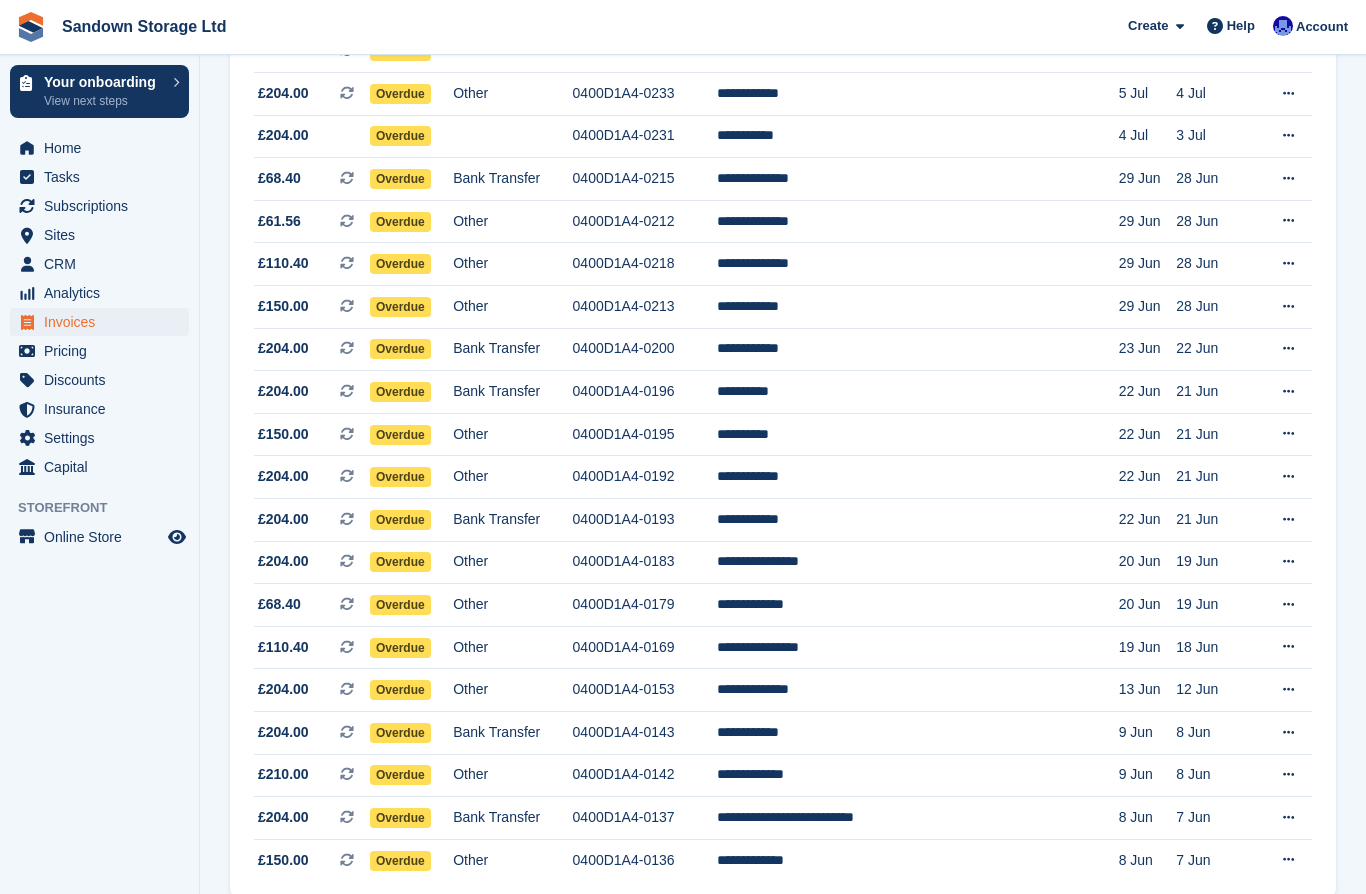 click on "Next ›" at bounding box center [1310, 936] 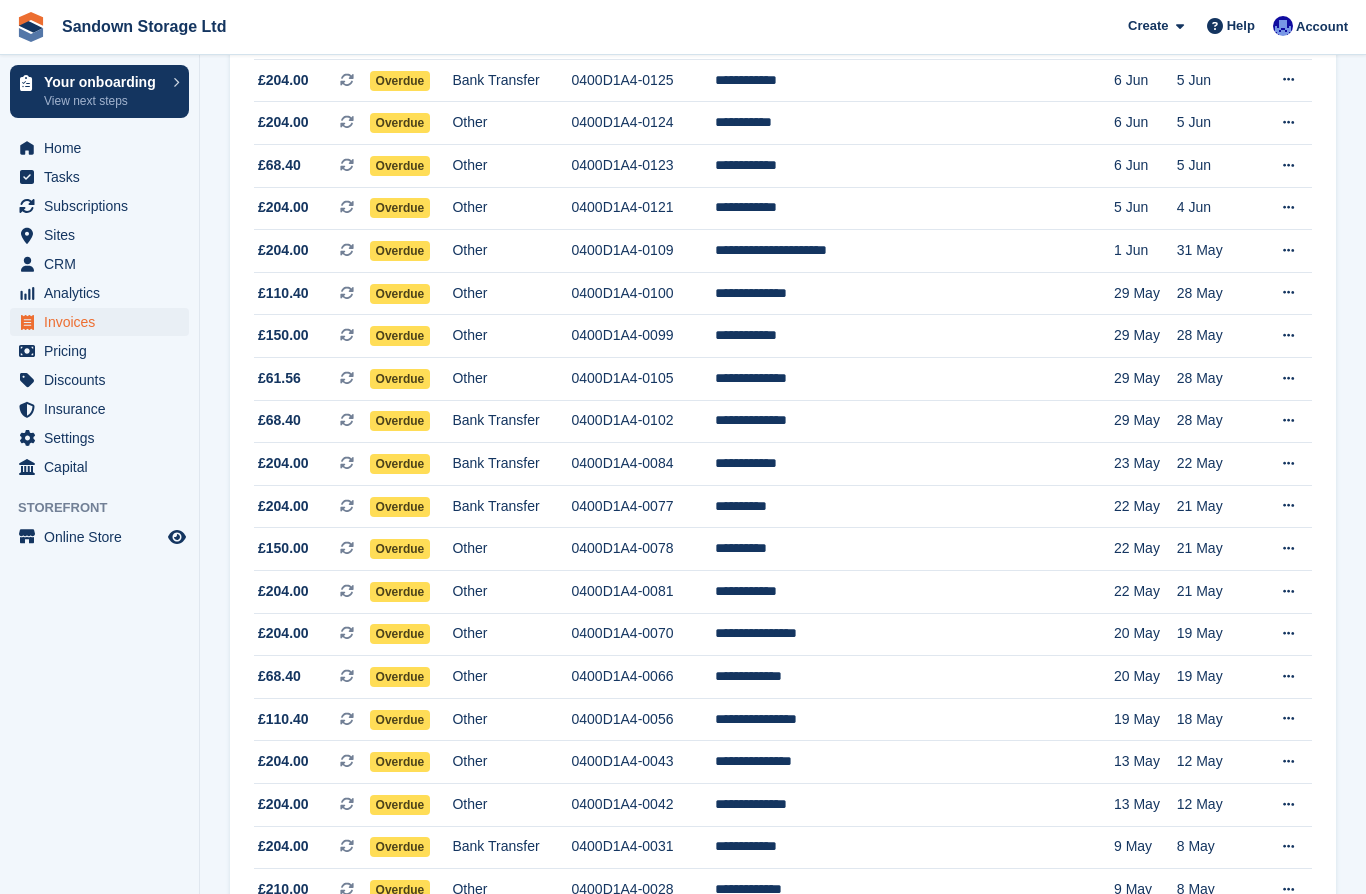 scroll, scrollTop: 0, scrollLeft: 0, axis: both 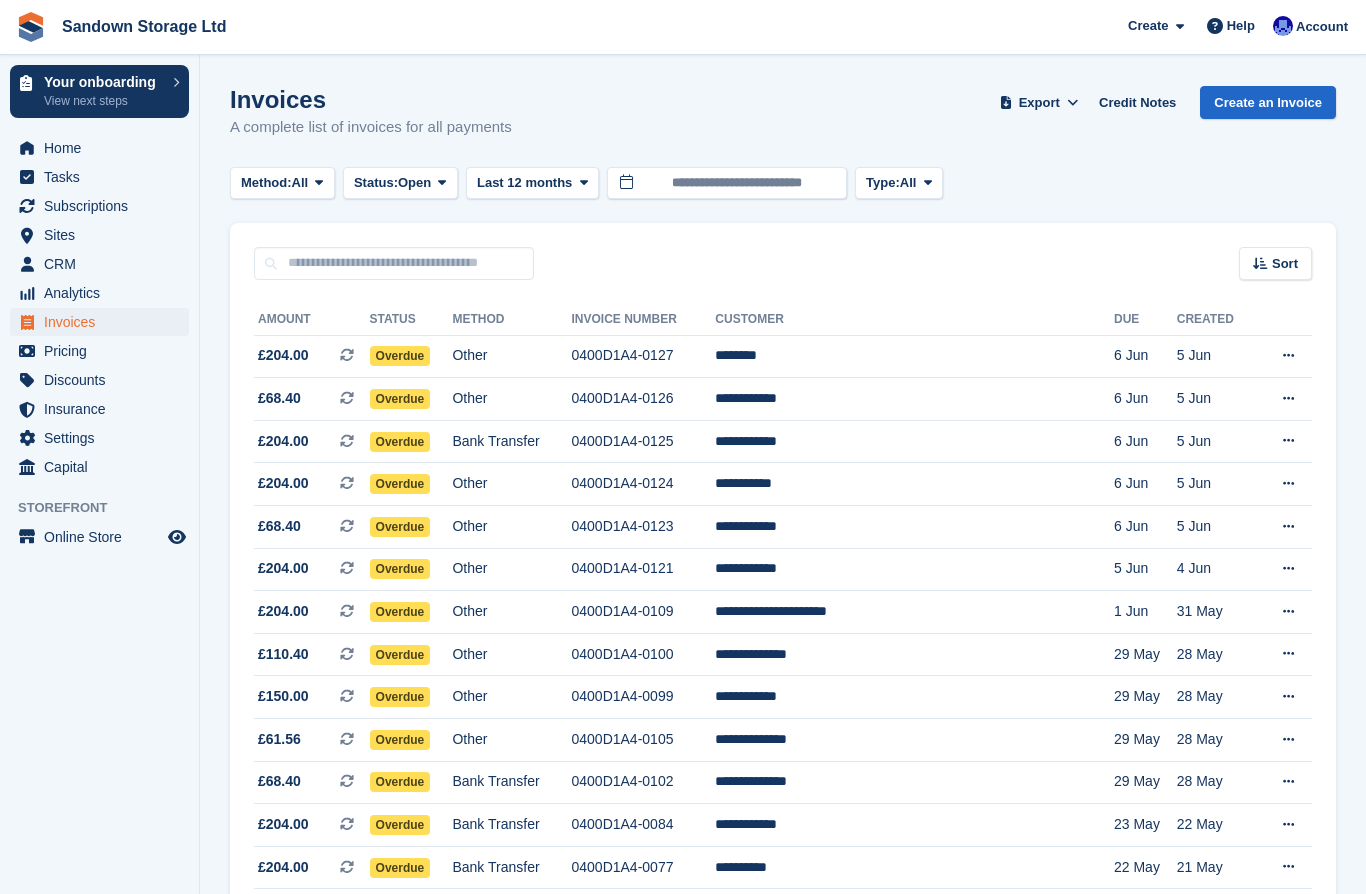 click on "Home" at bounding box center [104, 148] 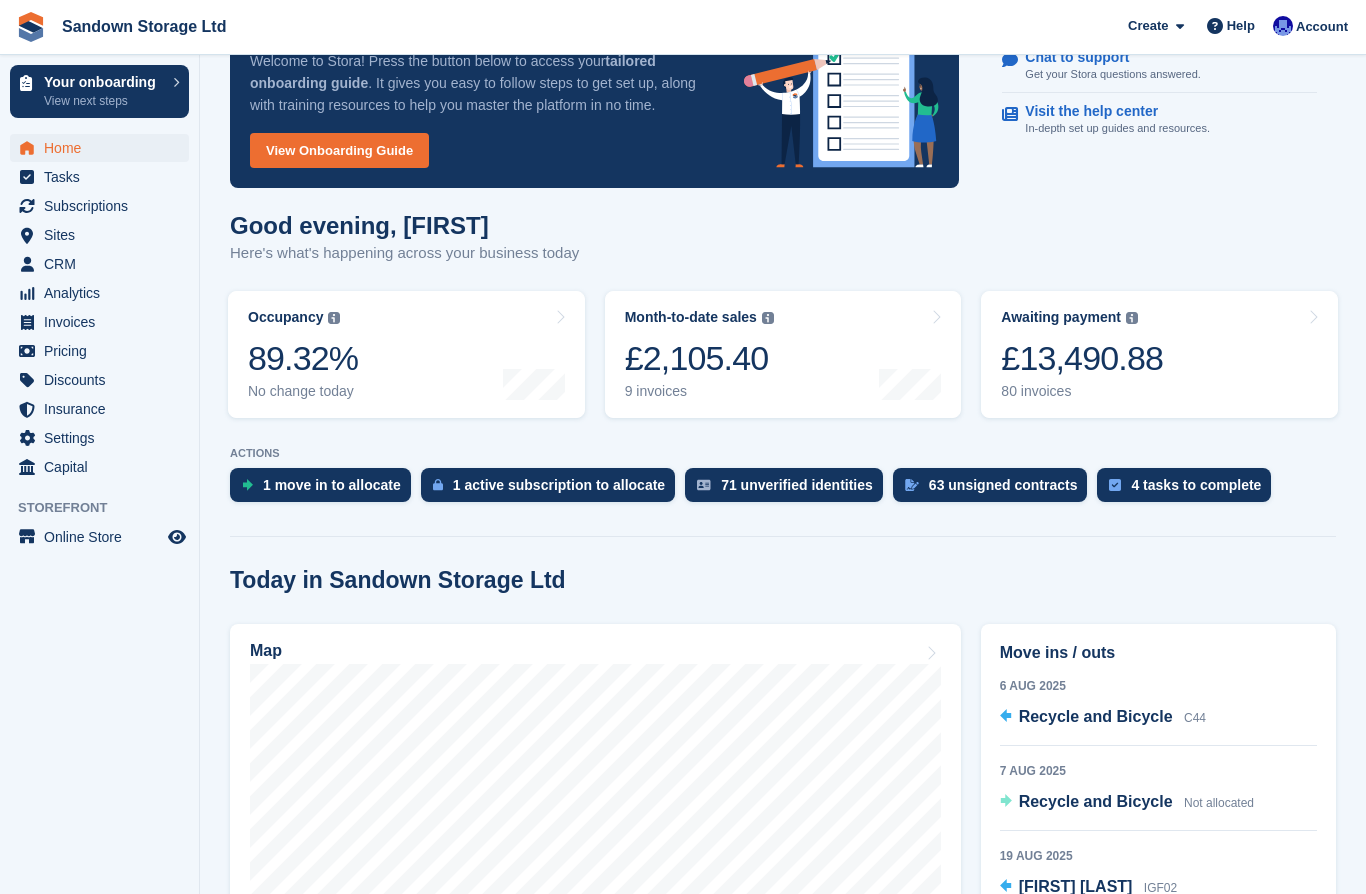 scroll, scrollTop: 0, scrollLeft: 0, axis: both 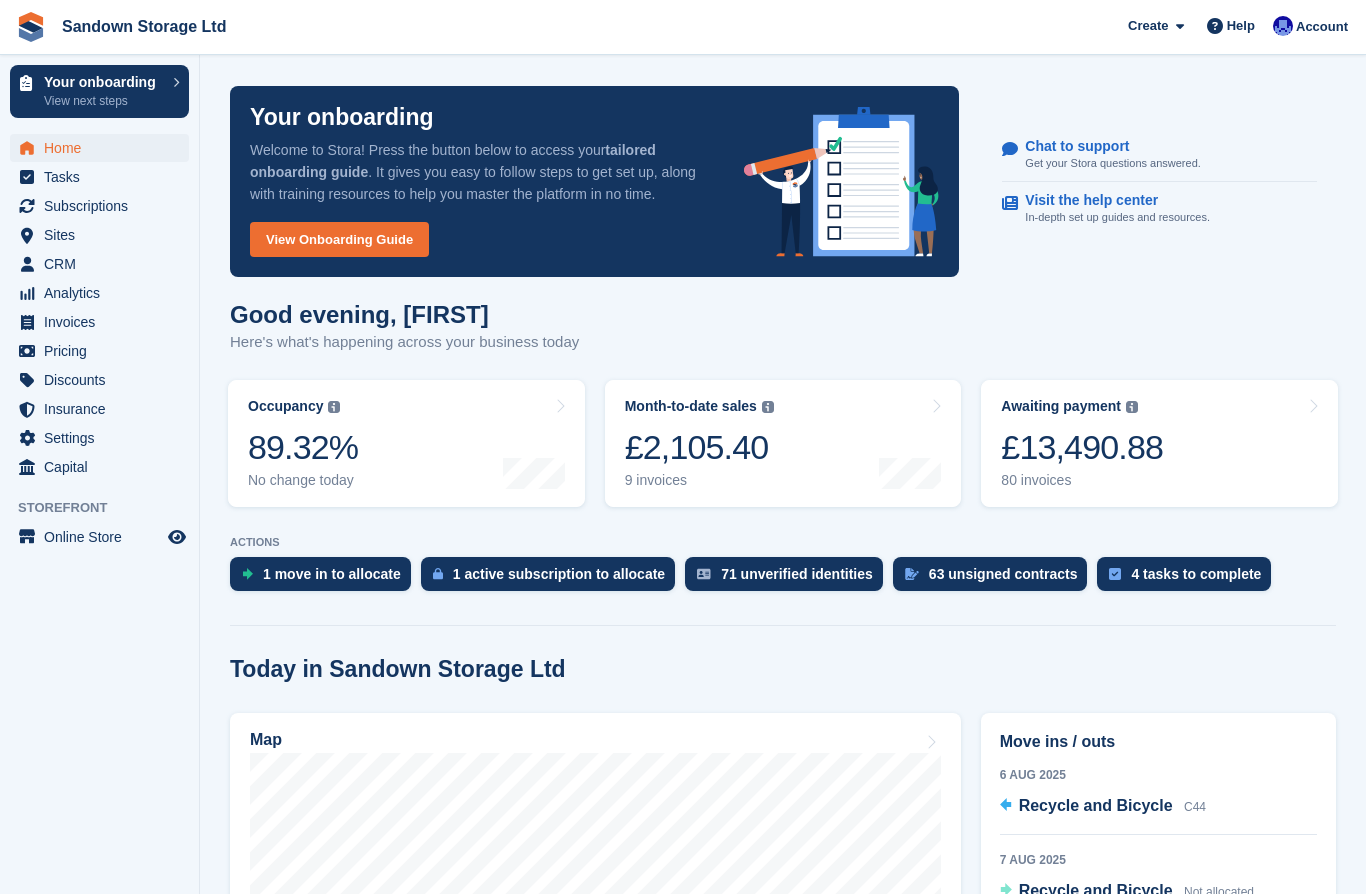 click on "89.32%" at bounding box center [303, 447] 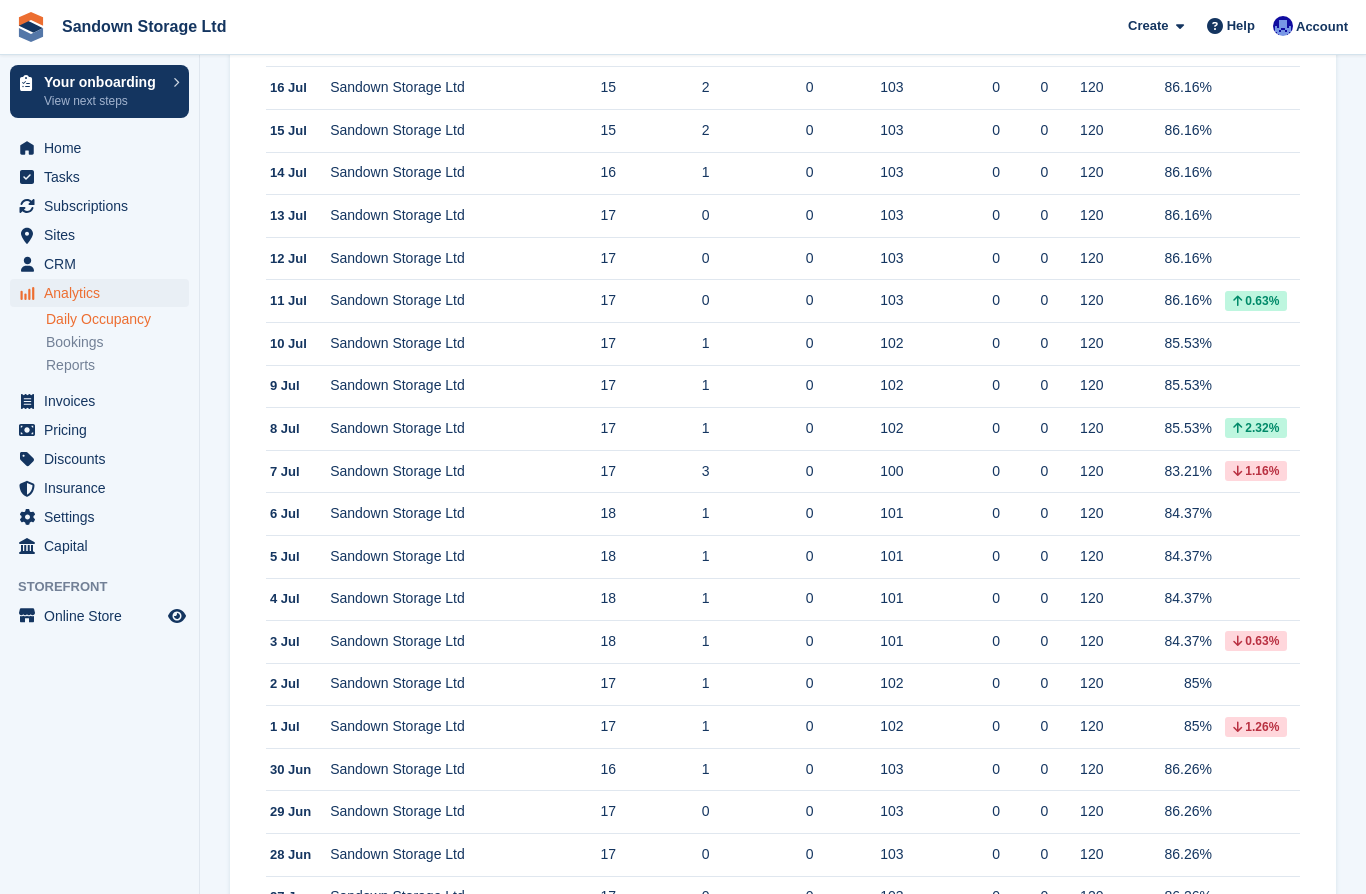 scroll, scrollTop: 1146, scrollLeft: 0, axis: vertical 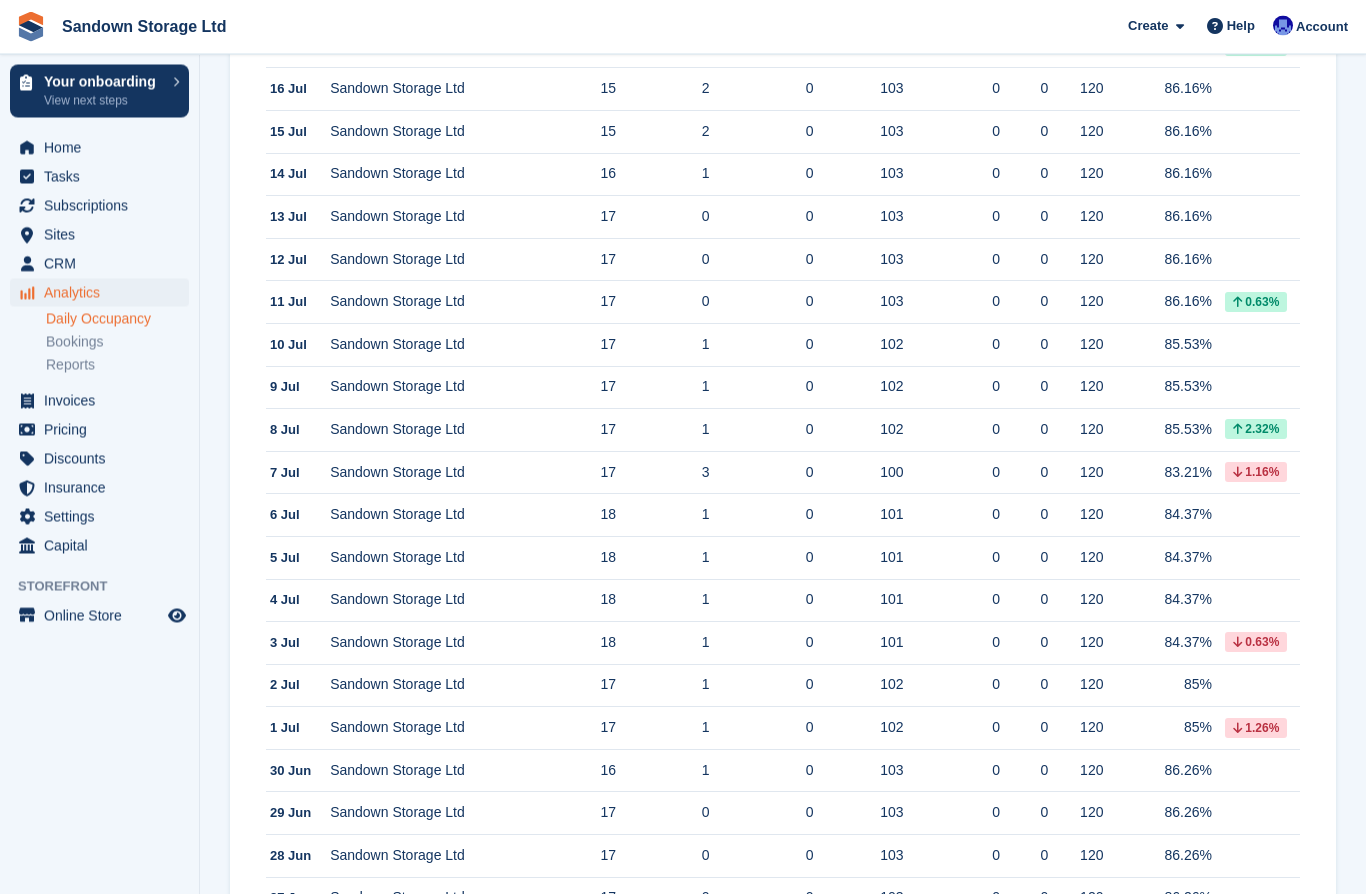 click on "Invoices" at bounding box center [104, 401] 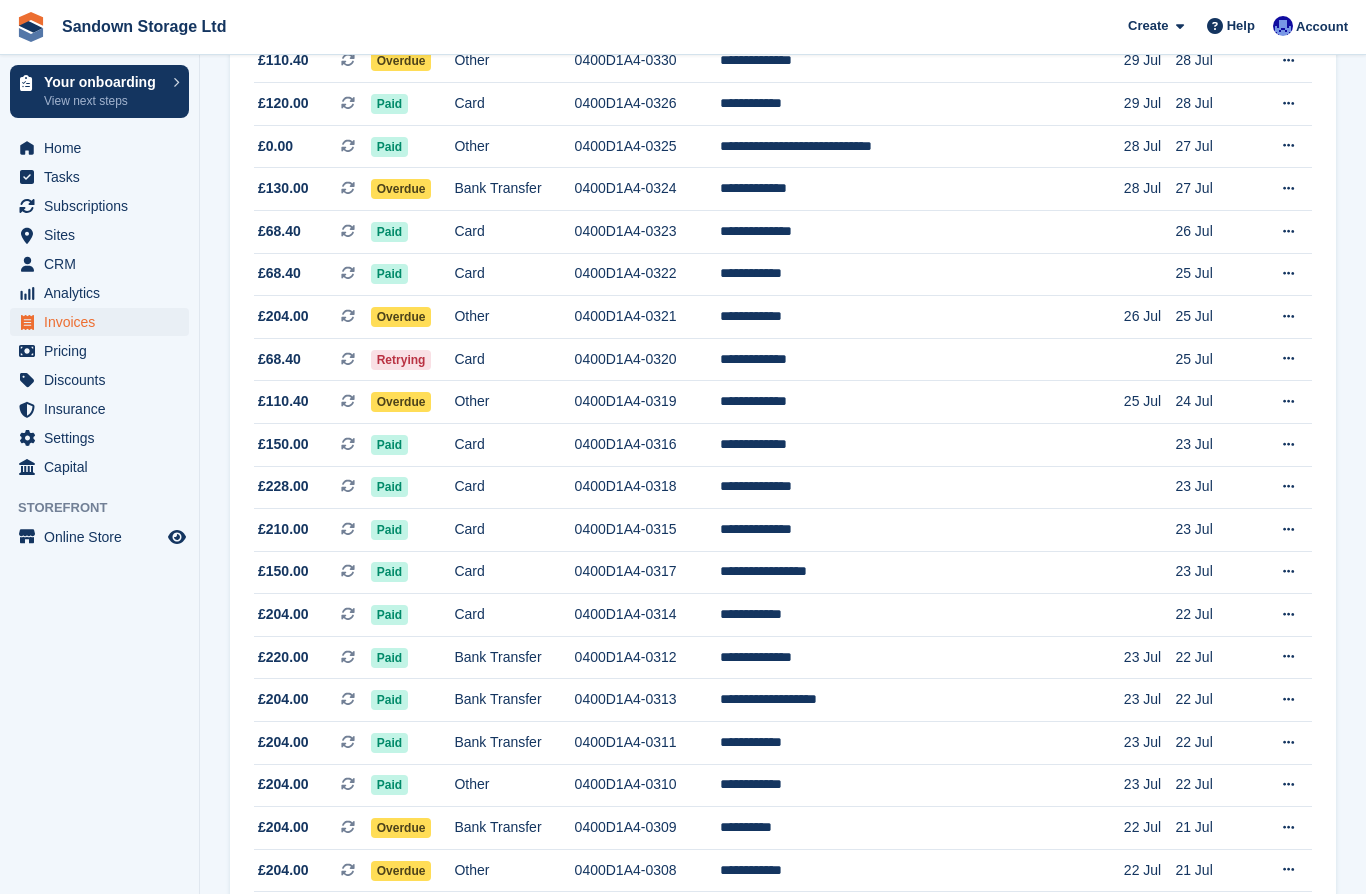 scroll, scrollTop: 0, scrollLeft: 0, axis: both 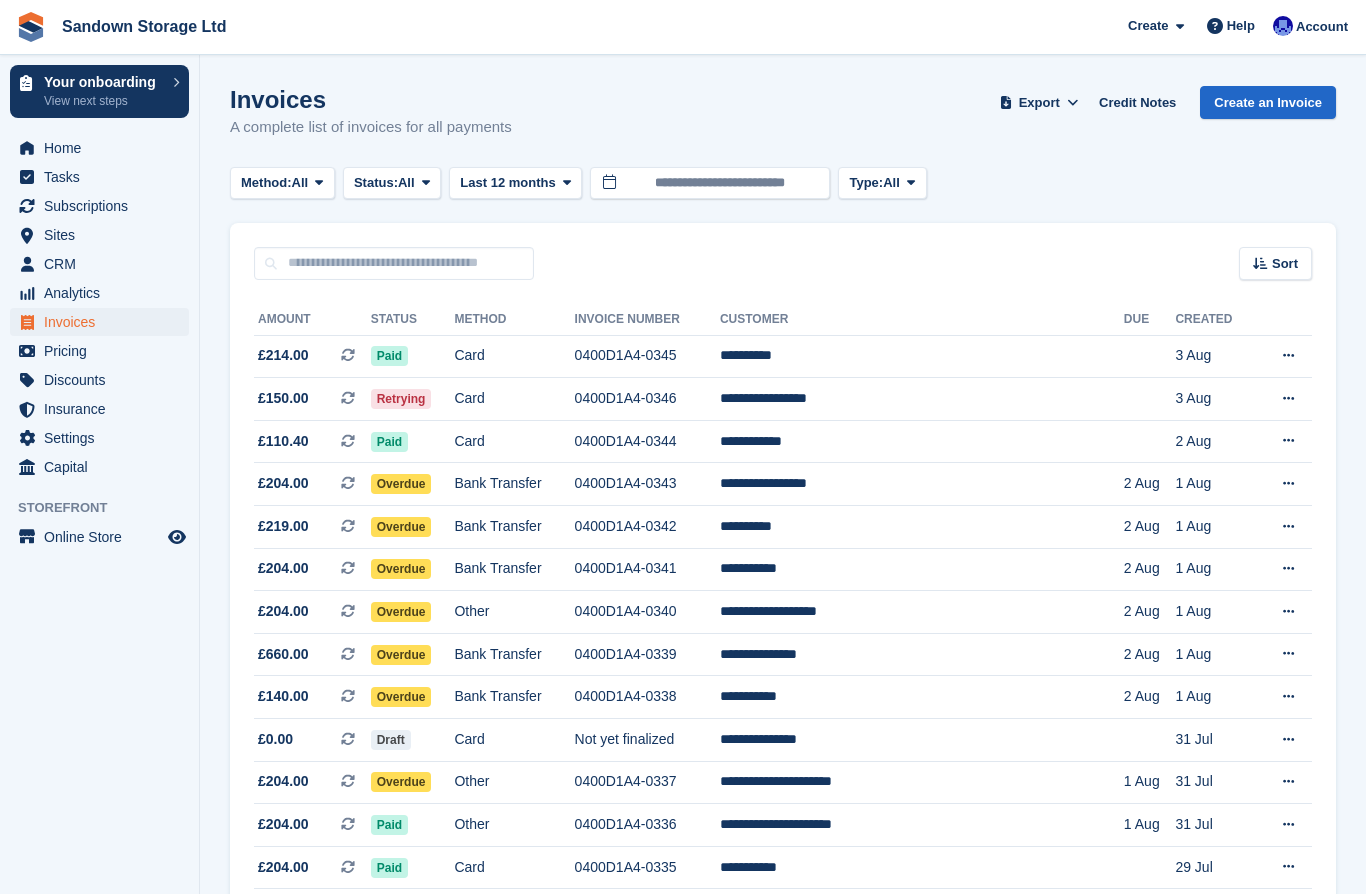 click on "Last 12 months" at bounding box center [515, 183] 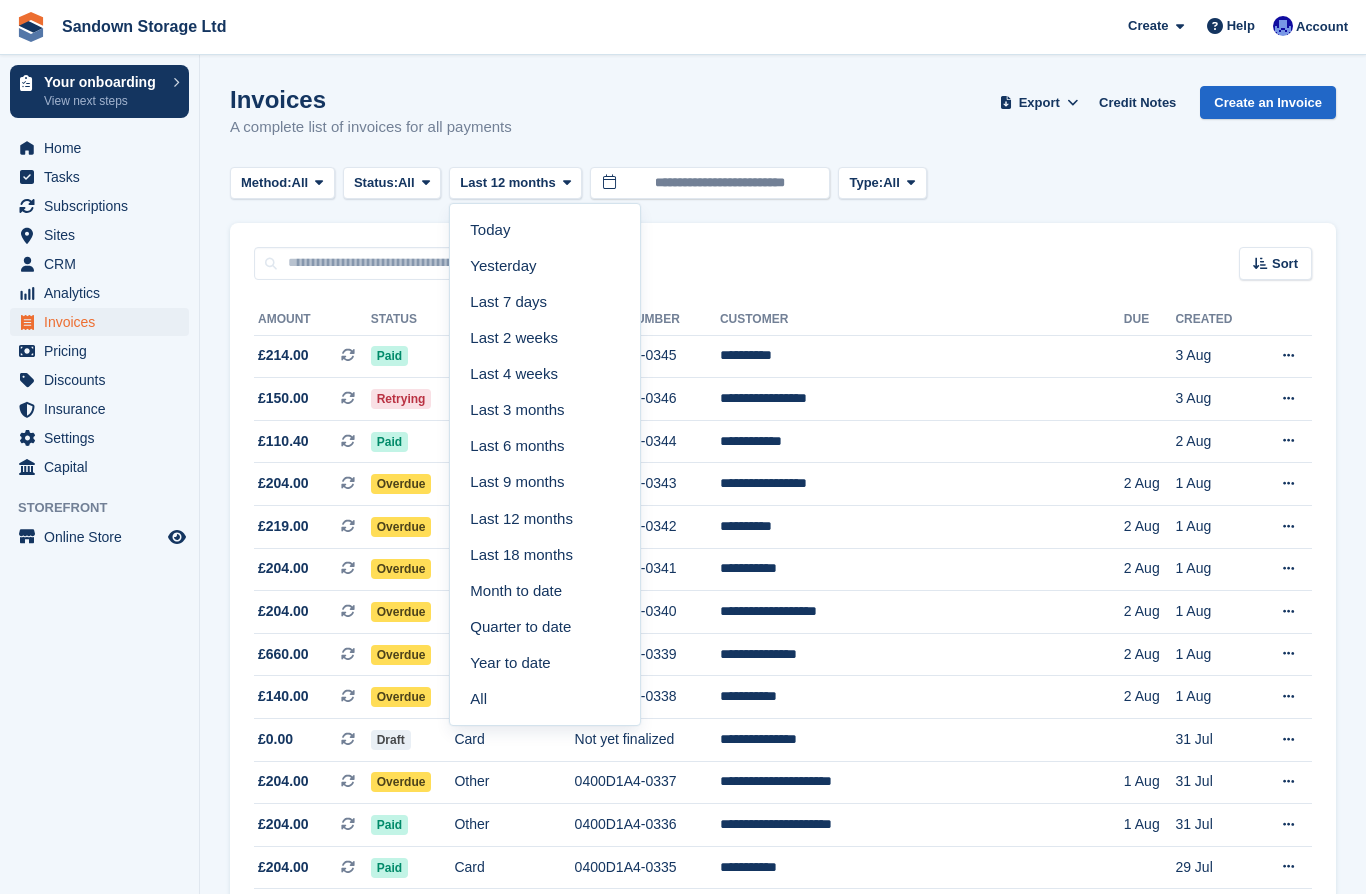 click on "Last 12 months" at bounding box center (545, 519) 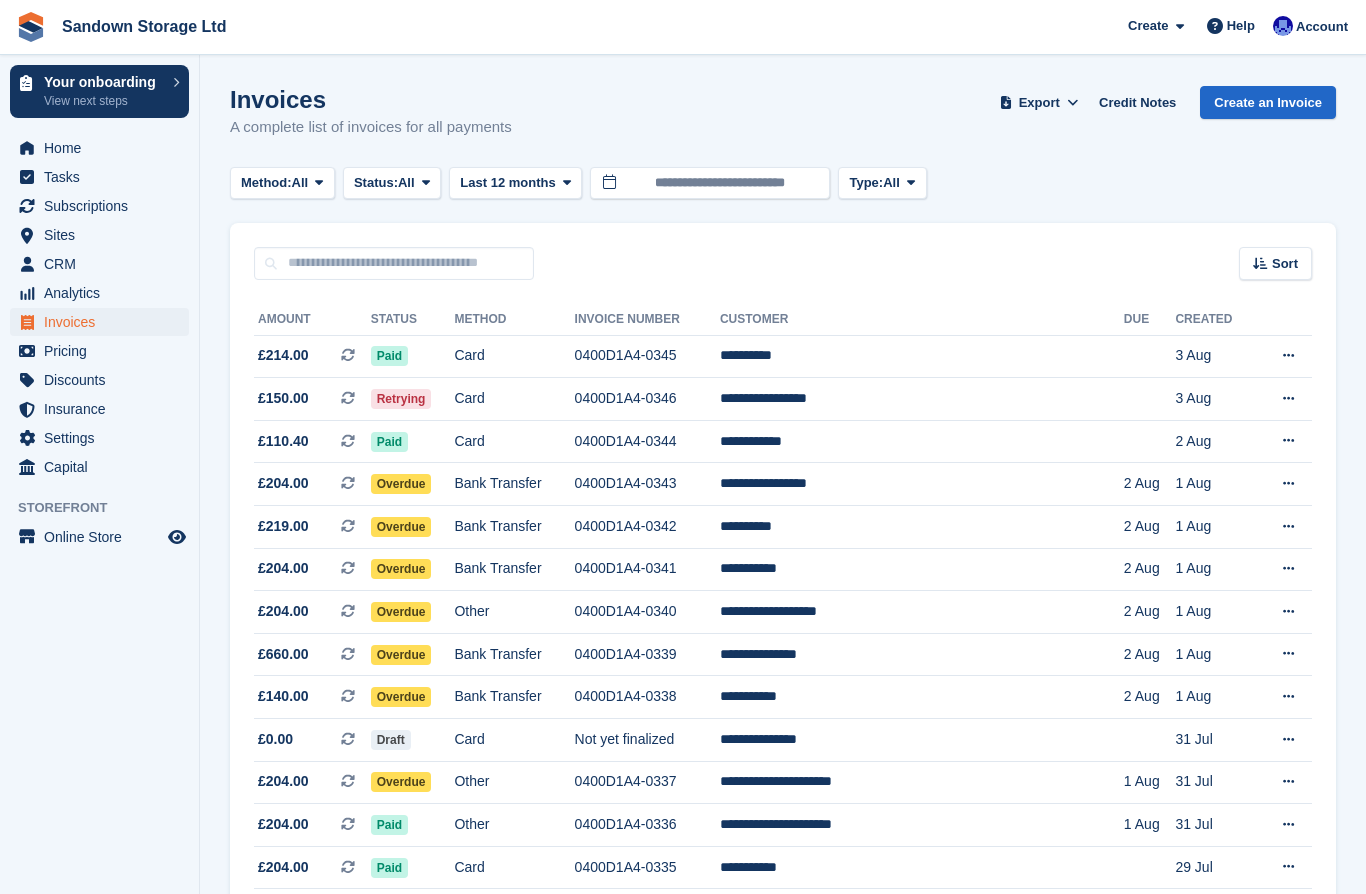 click on "Last 12 months" at bounding box center [507, 183] 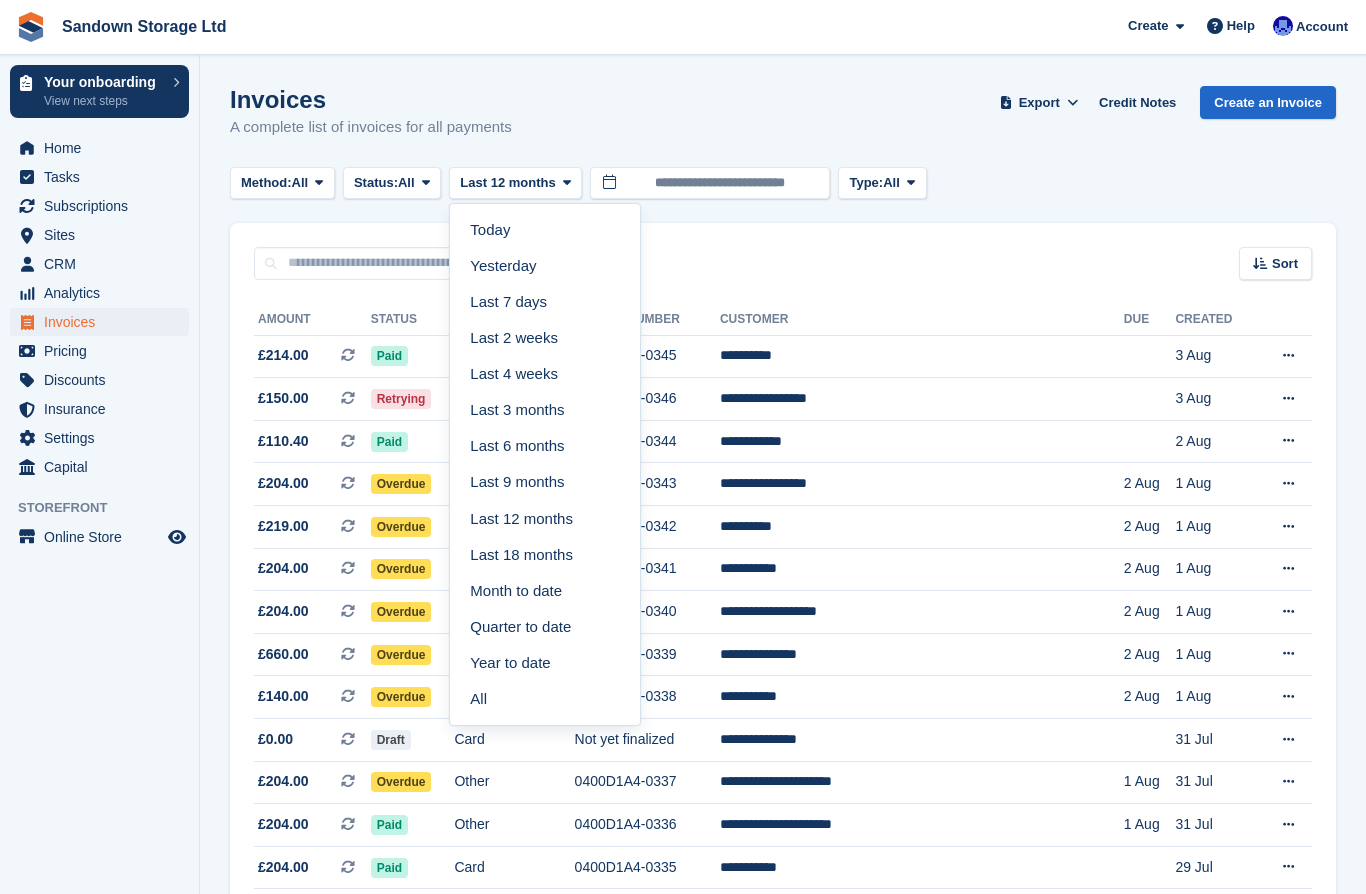 click on "Today" at bounding box center [545, 230] 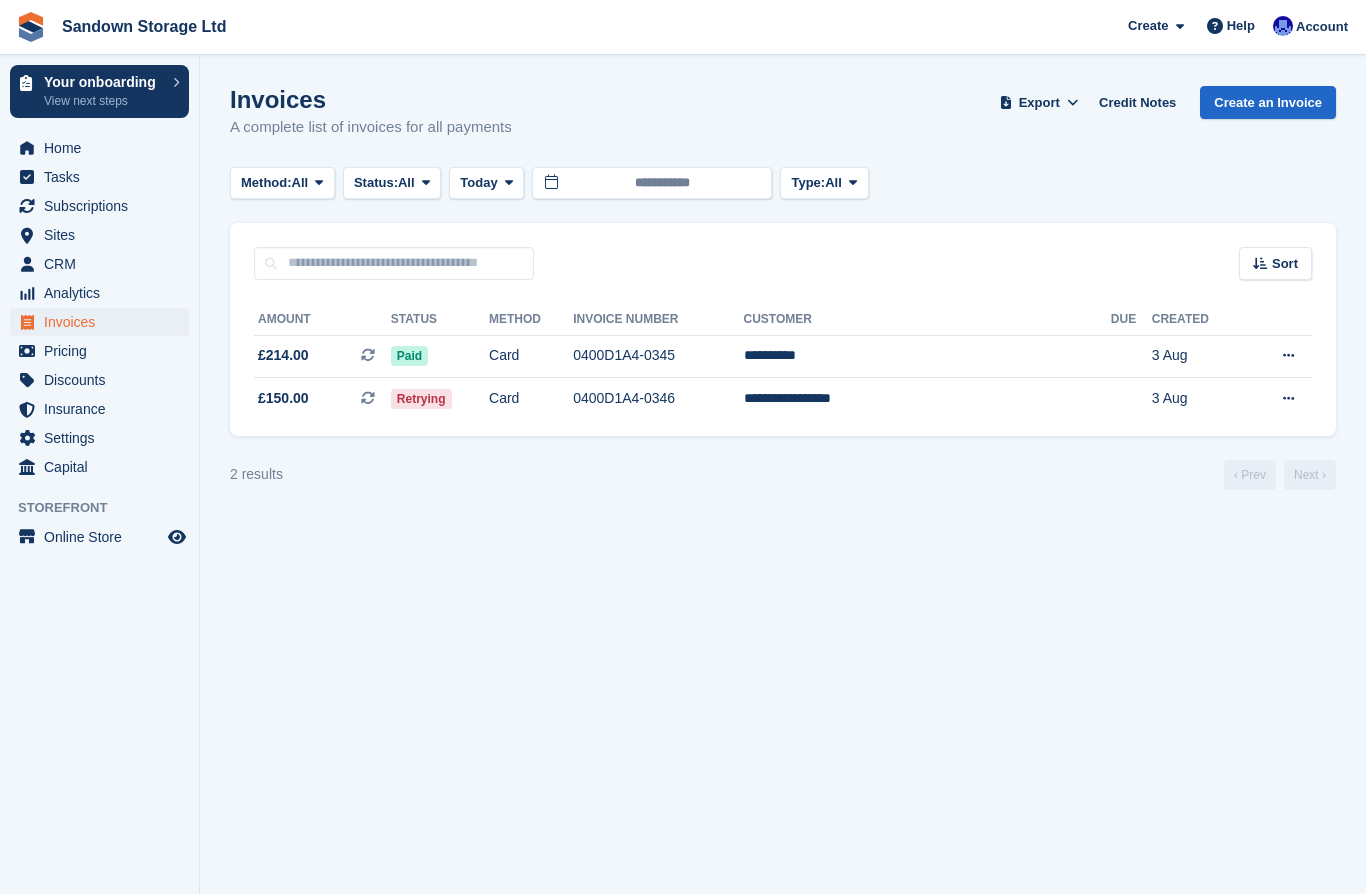 click on "Today" at bounding box center [486, 183] 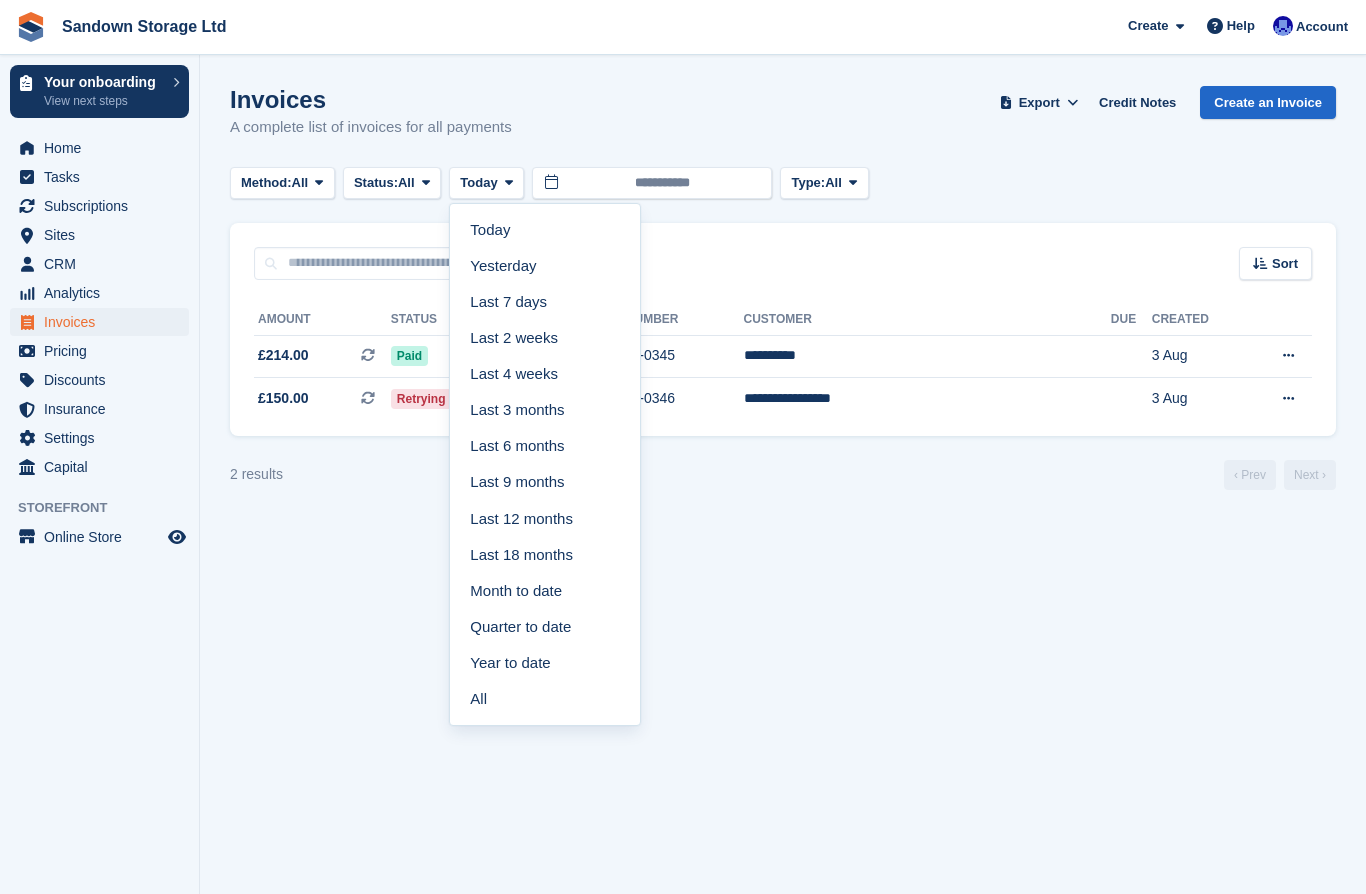 click on "Last 7 days" at bounding box center [545, 302] 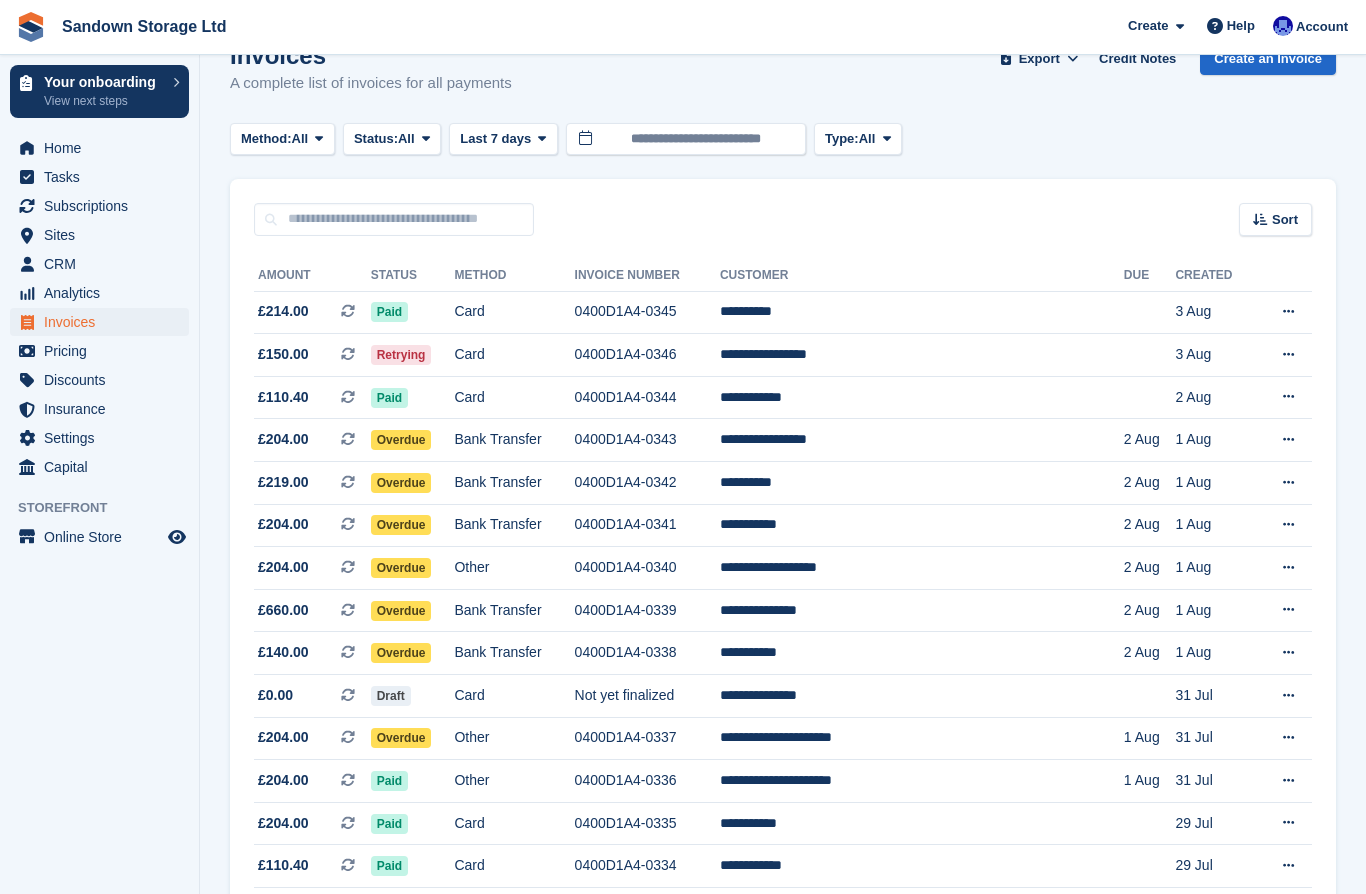 scroll, scrollTop: 0, scrollLeft: 0, axis: both 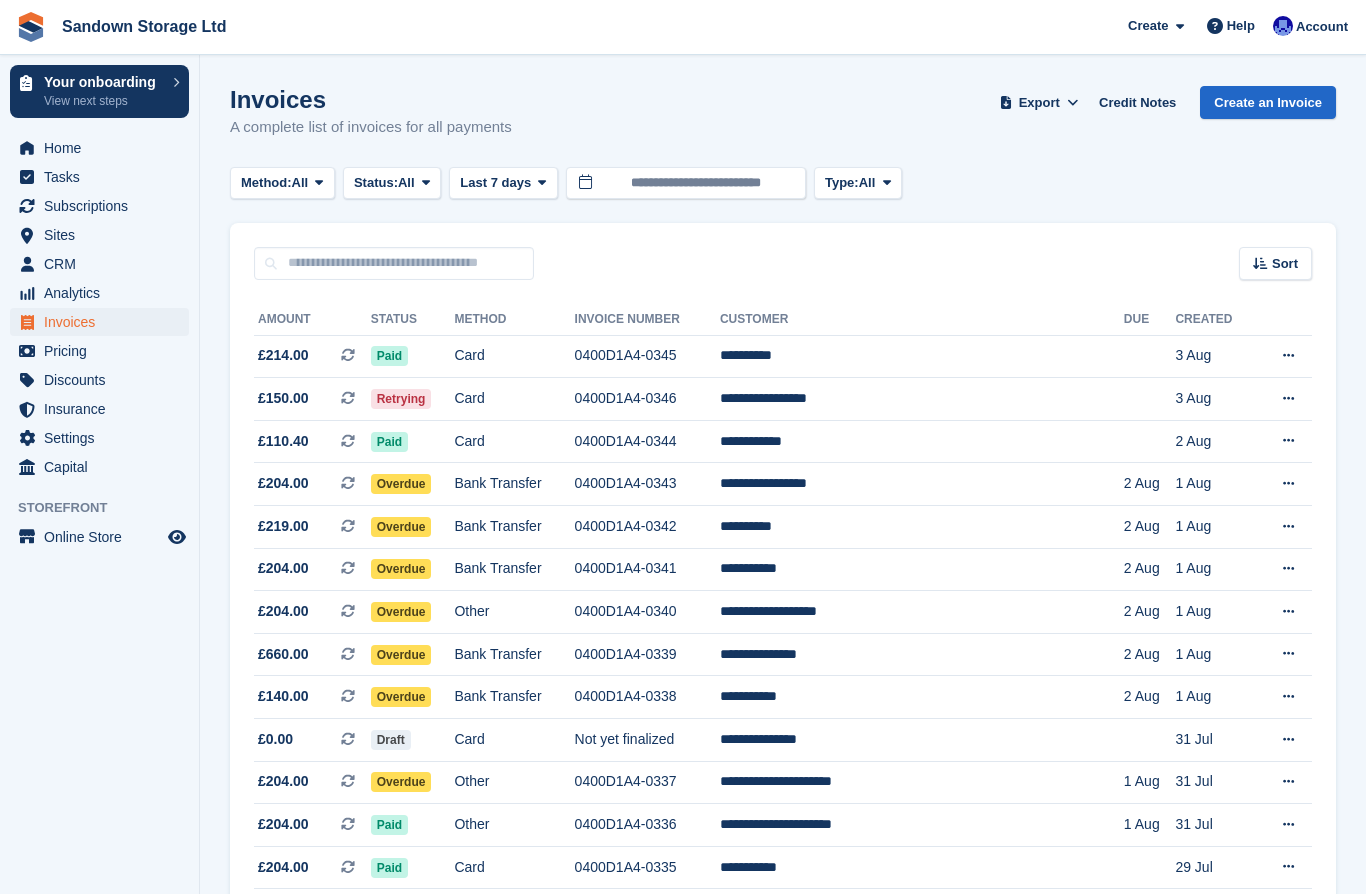 click at bounding box center [542, 183] 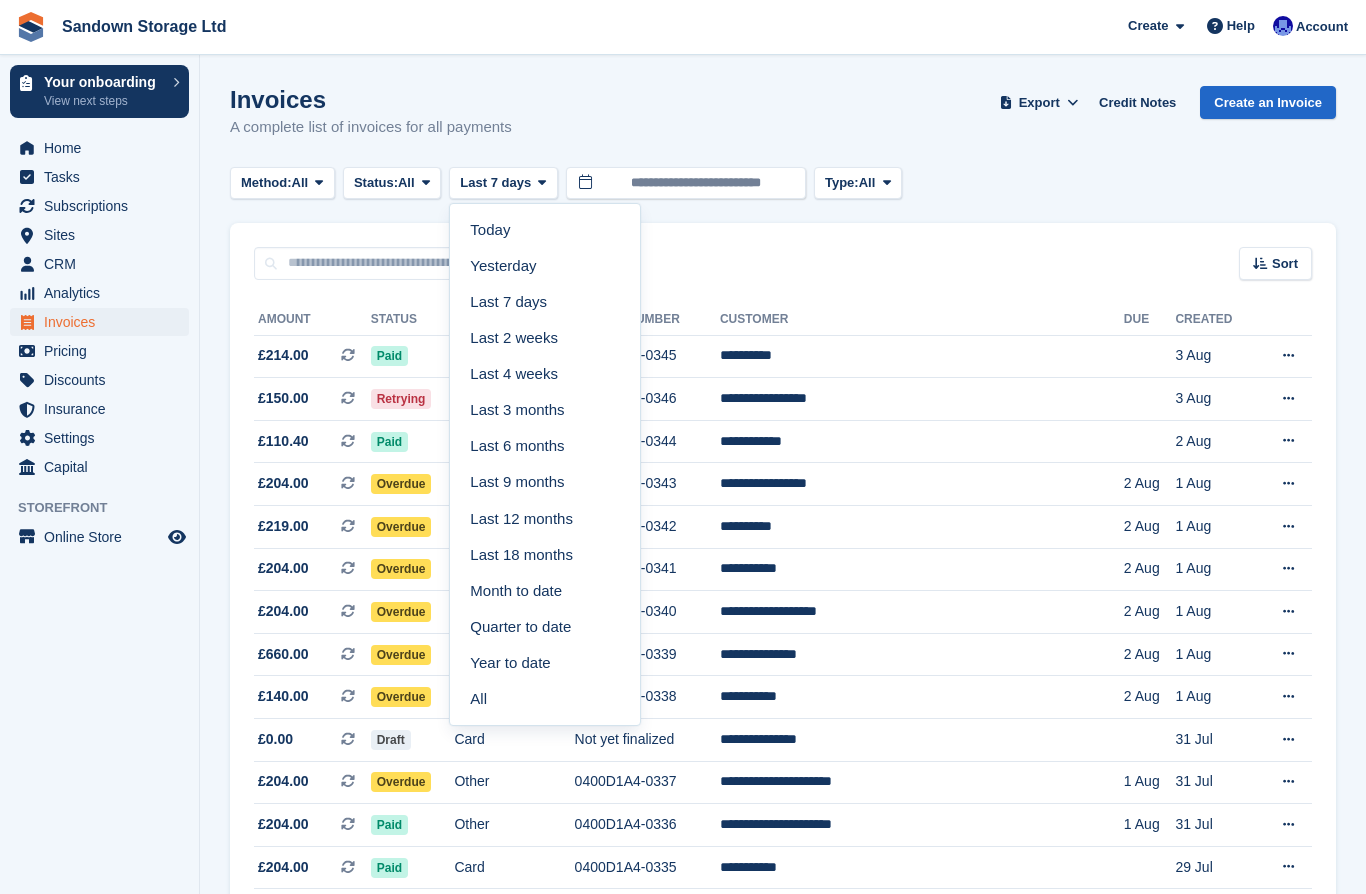 click on "Last 3 months" at bounding box center [545, 410] 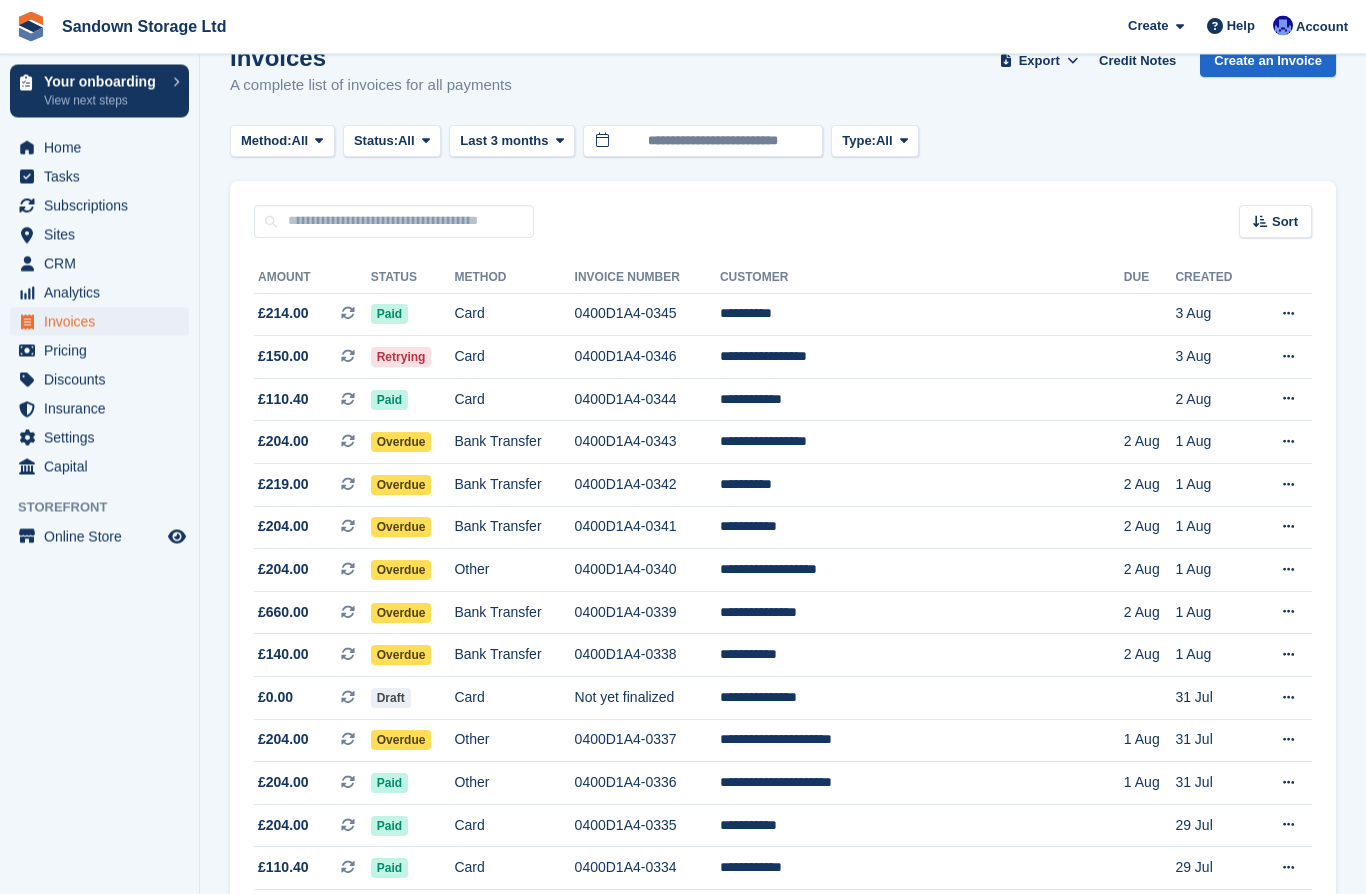 scroll, scrollTop: 0, scrollLeft: 0, axis: both 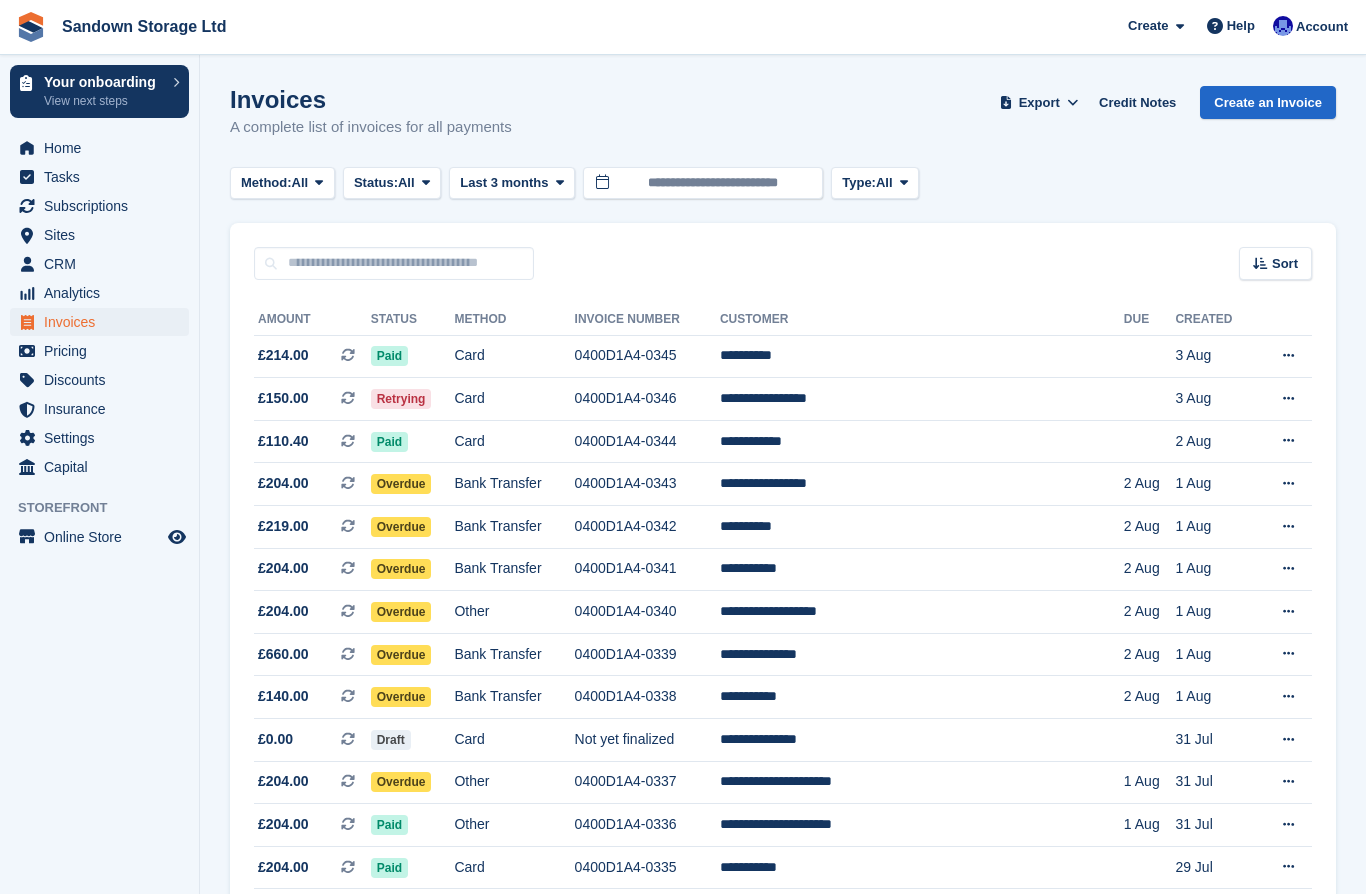 click on "Your onboarding" at bounding box center (103, 82) 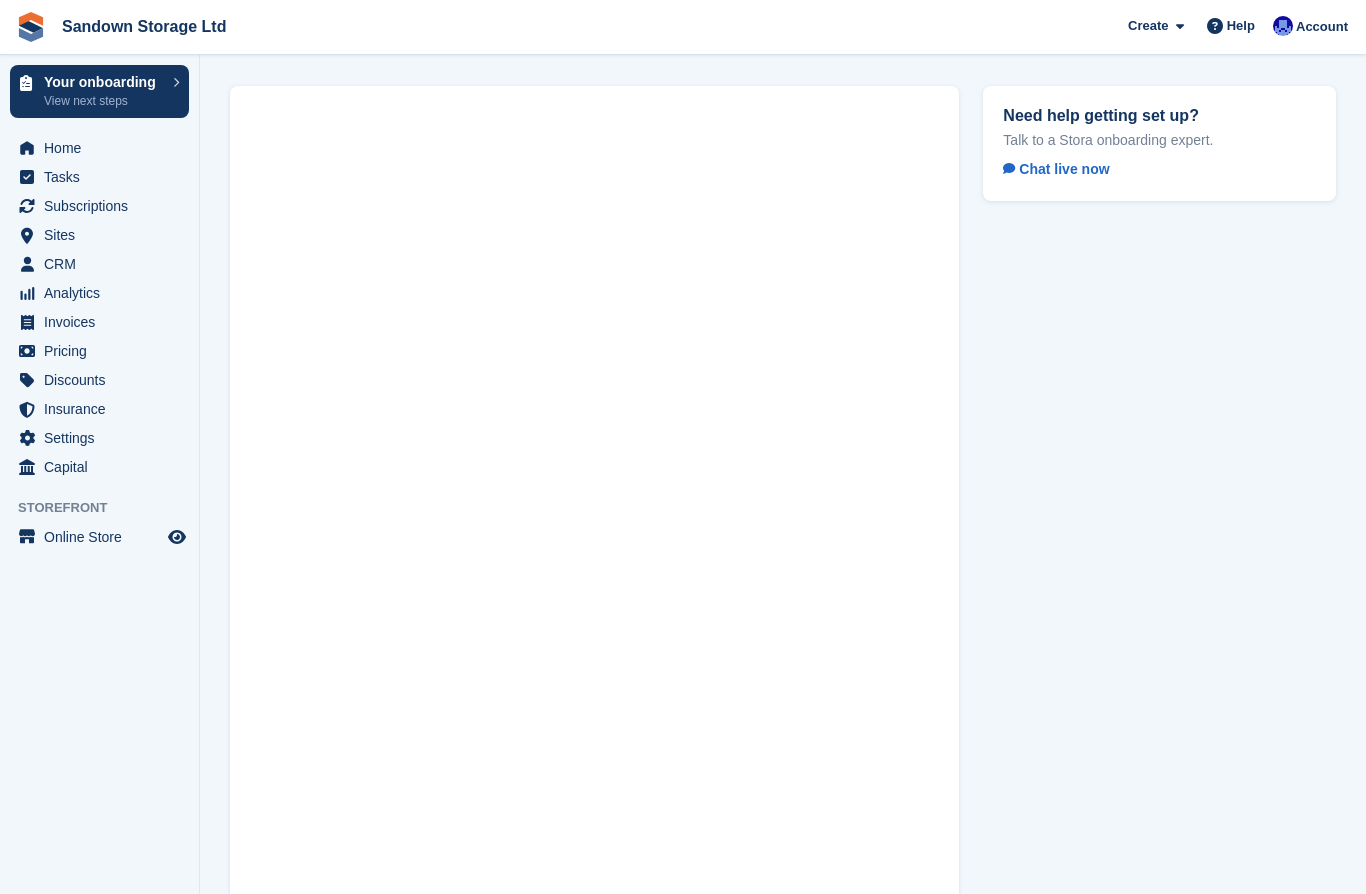 click on "Home" at bounding box center (104, 148) 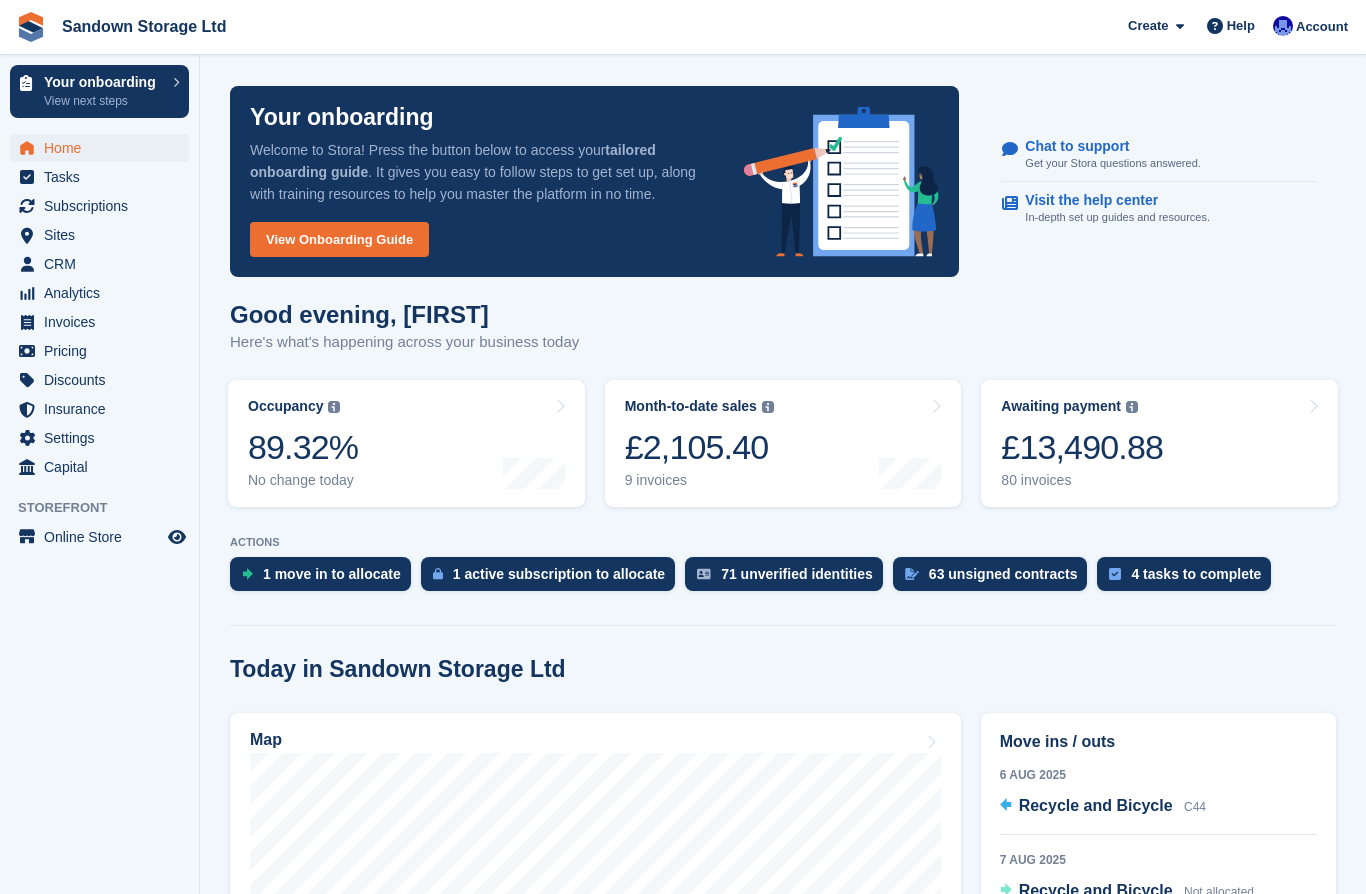 scroll, scrollTop: 0, scrollLeft: 0, axis: both 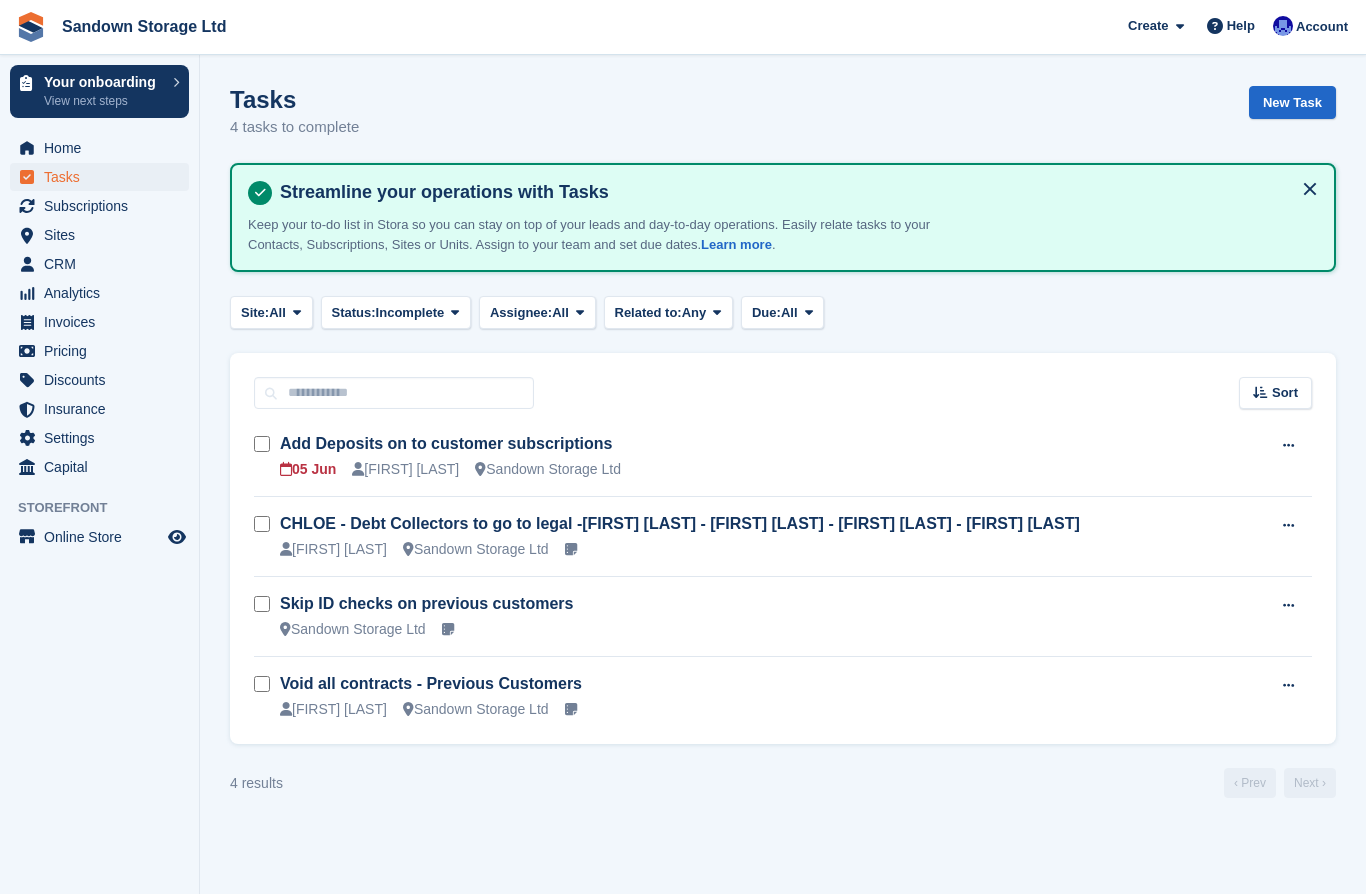 click at bounding box center [1288, 526] 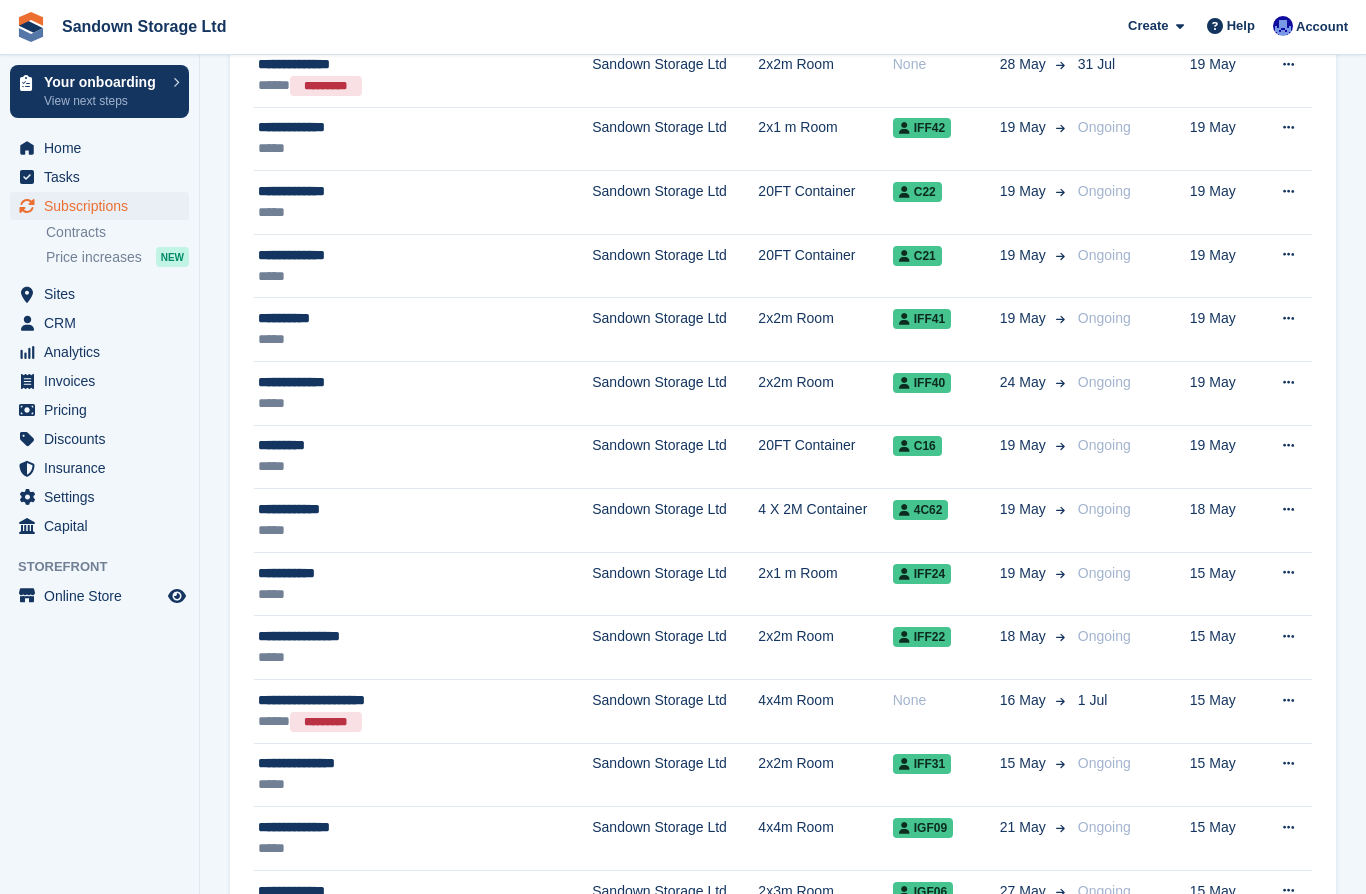 scroll, scrollTop: 2633, scrollLeft: 0, axis: vertical 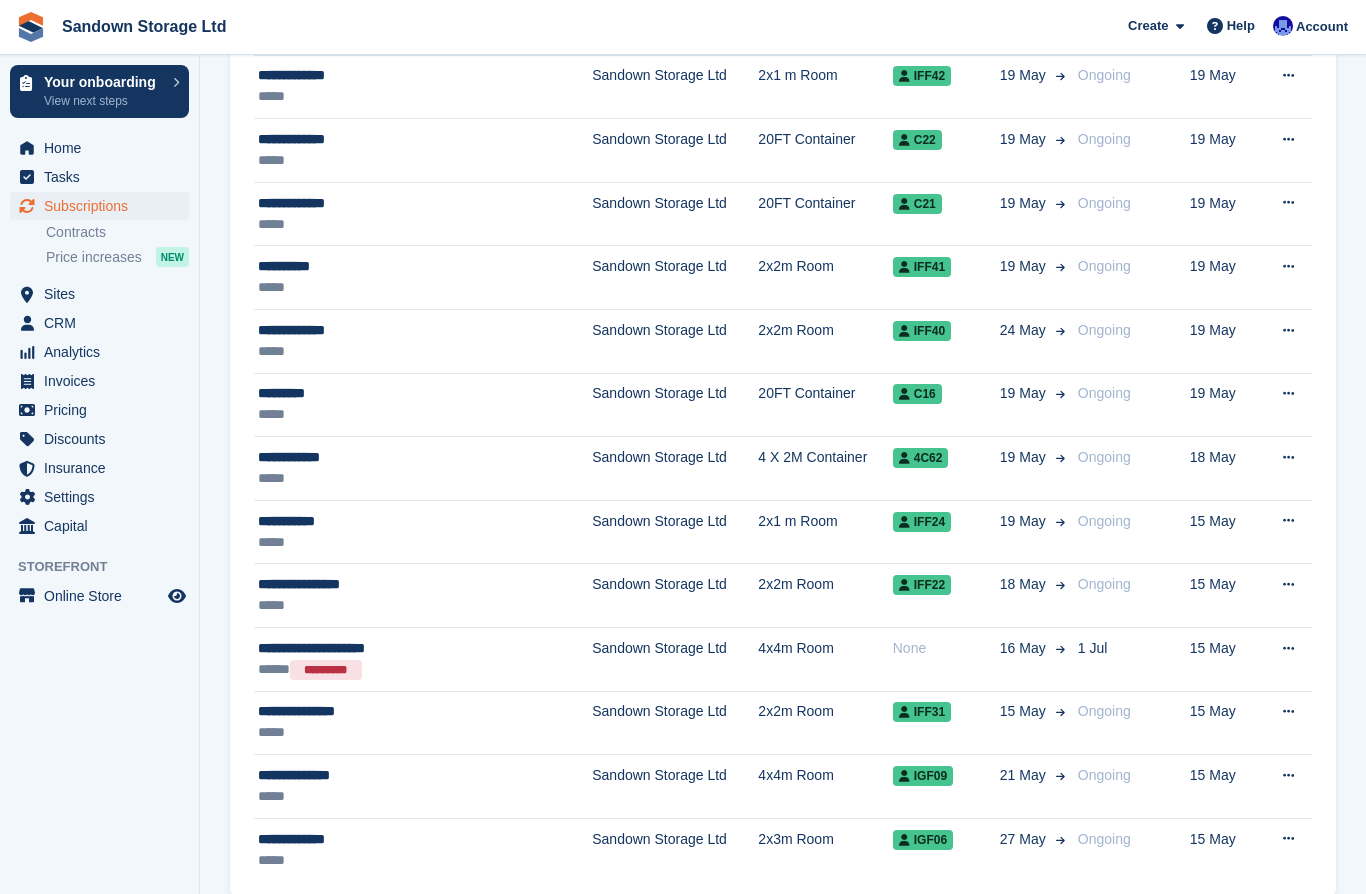 click on "Next ›" at bounding box center (1310, 936) 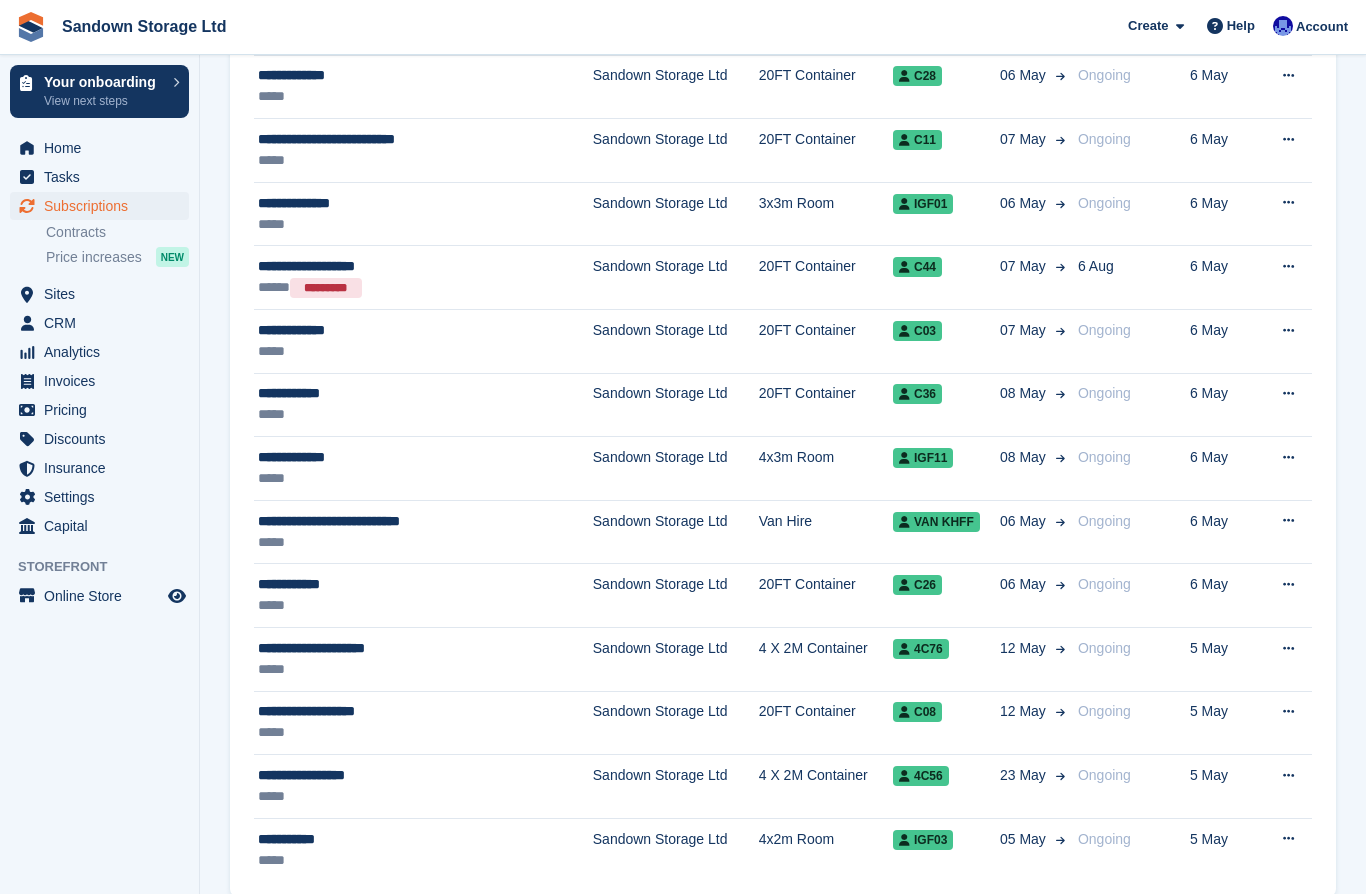 click on "Next ›" at bounding box center (1310, 936) 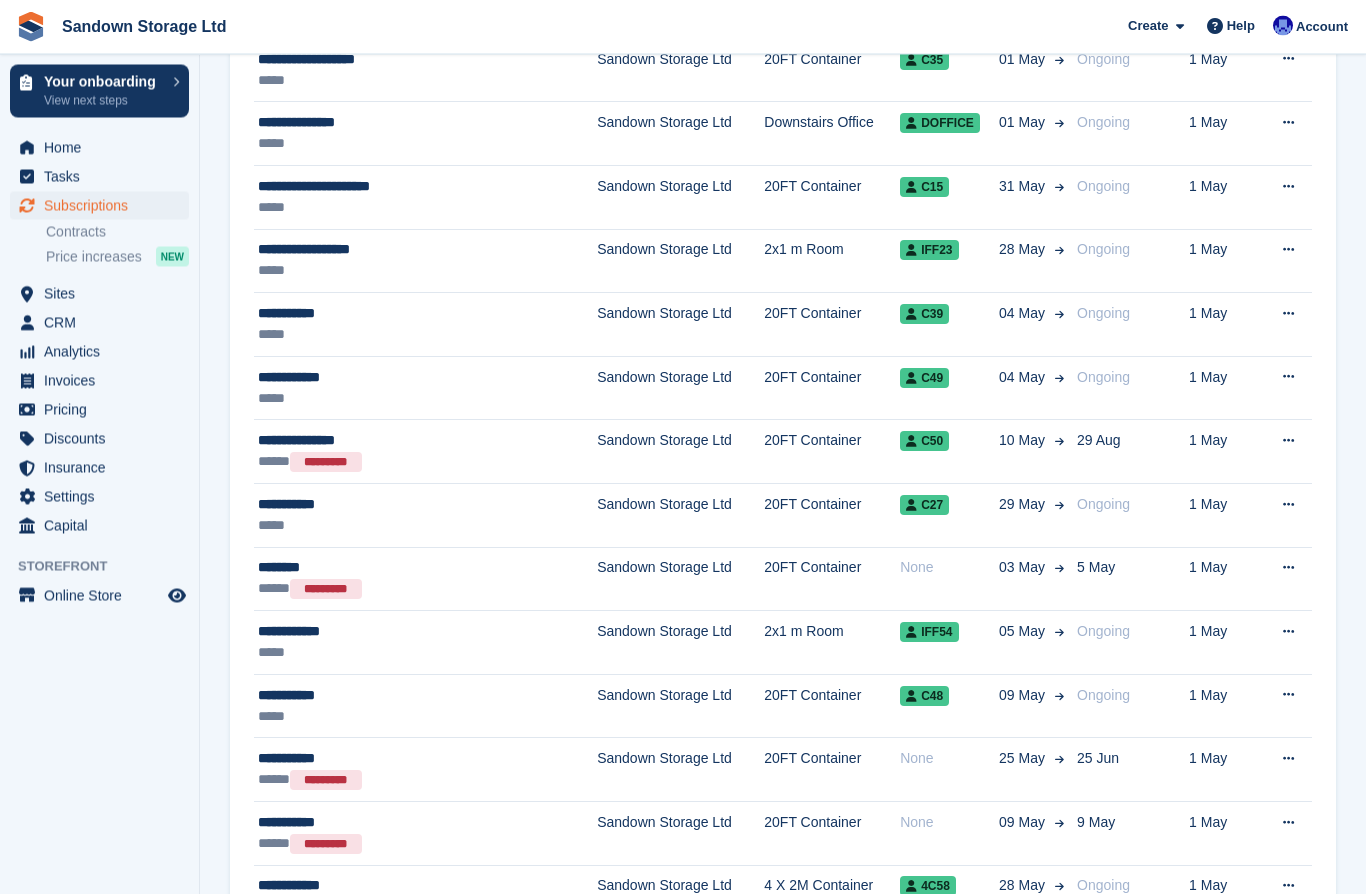 scroll, scrollTop: 916, scrollLeft: 0, axis: vertical 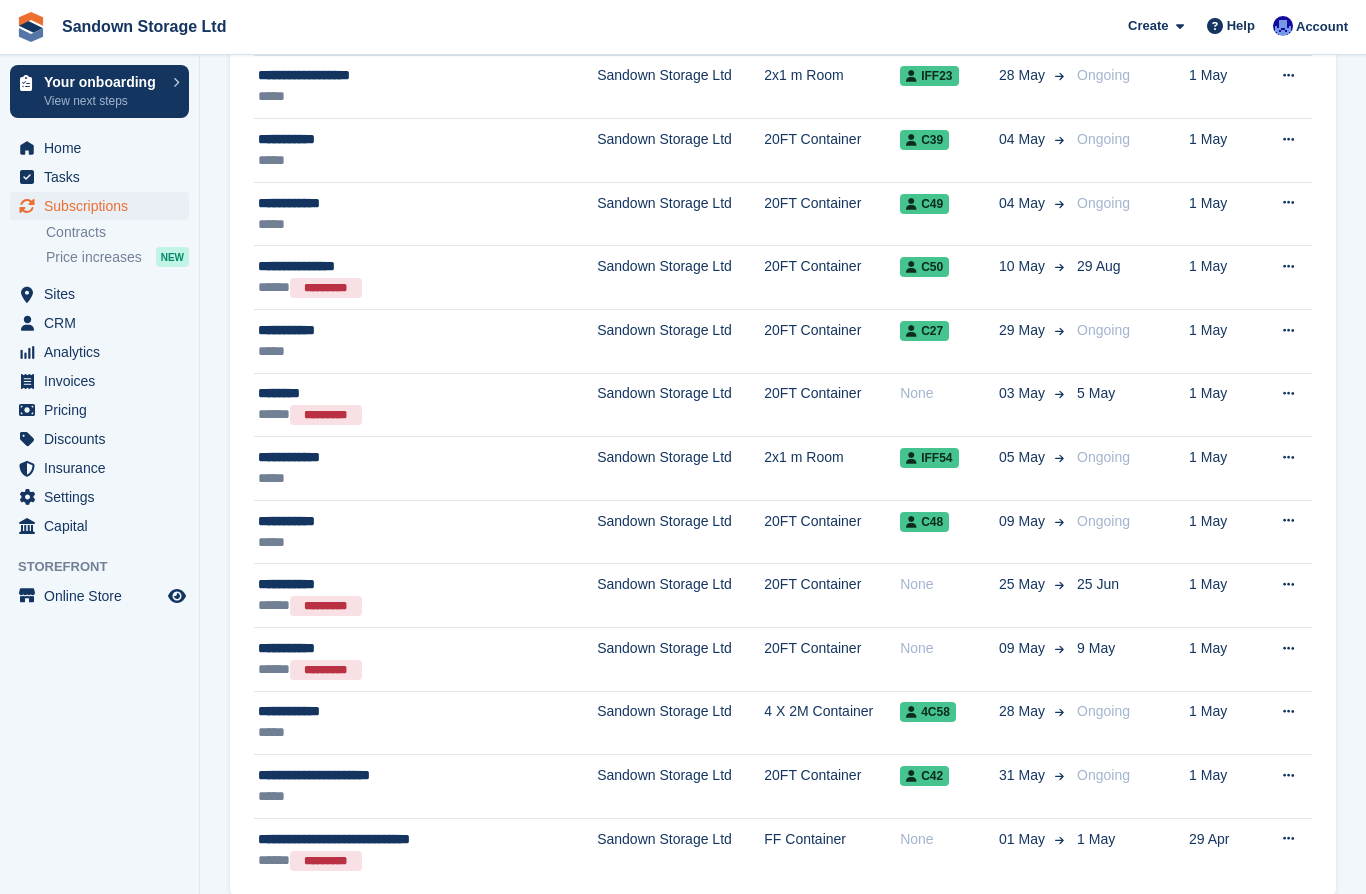click on "‹ Prev" at bounding box center [1250, 936] 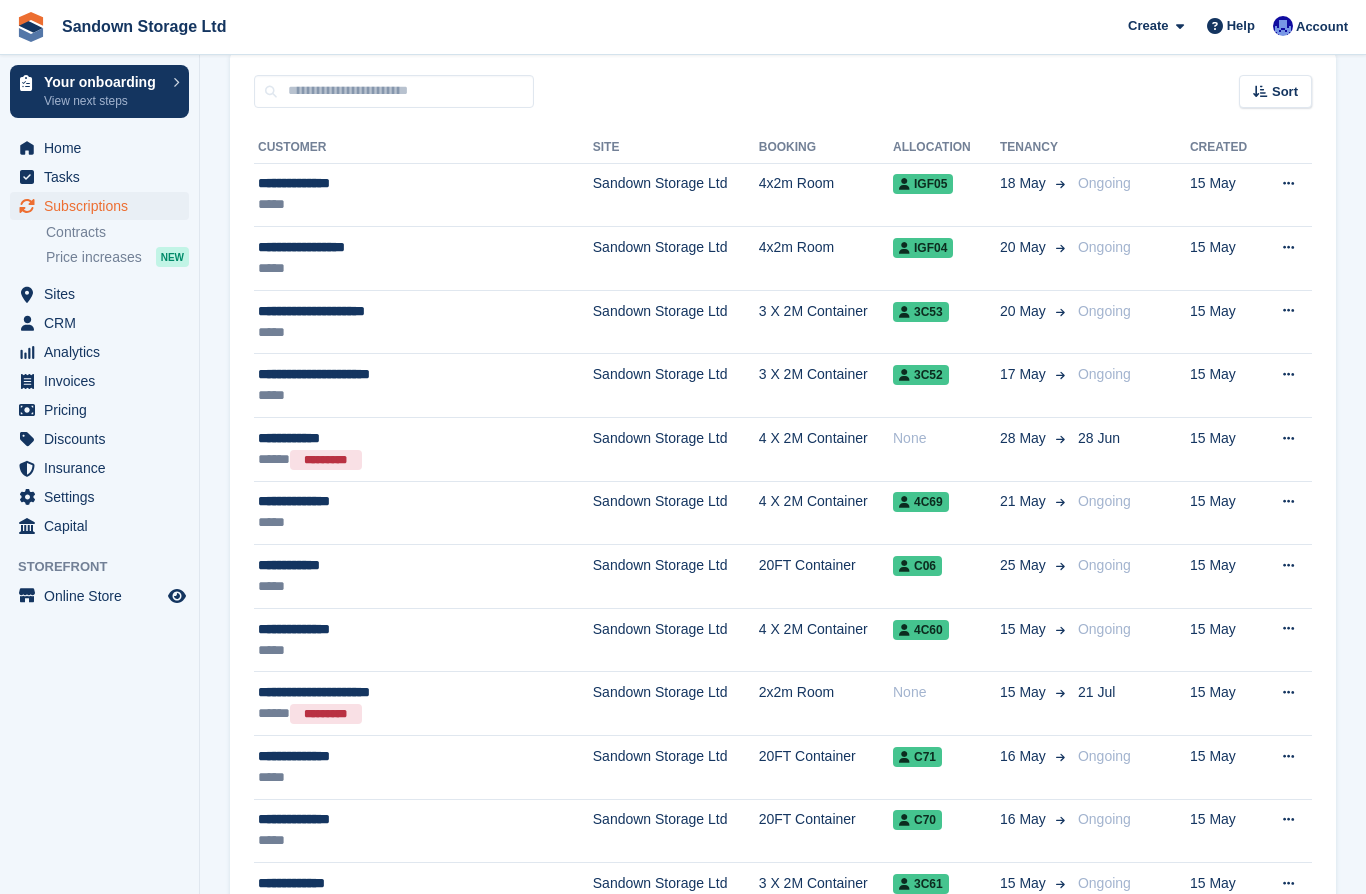 scroll, scrollTop: 0, scrollLeft: 0, axis: both 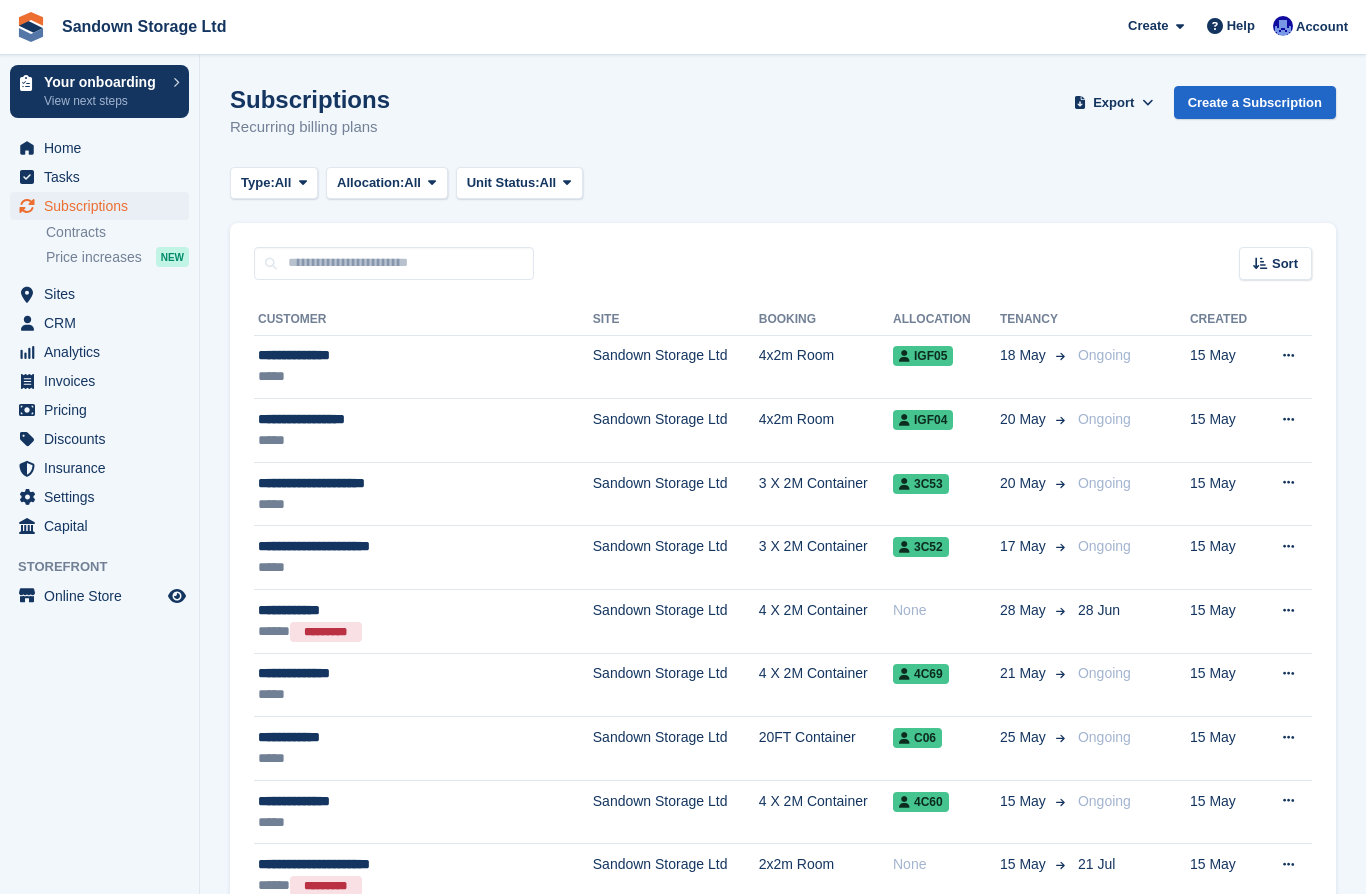 click on "Type:" at bounding box center (258, 183) 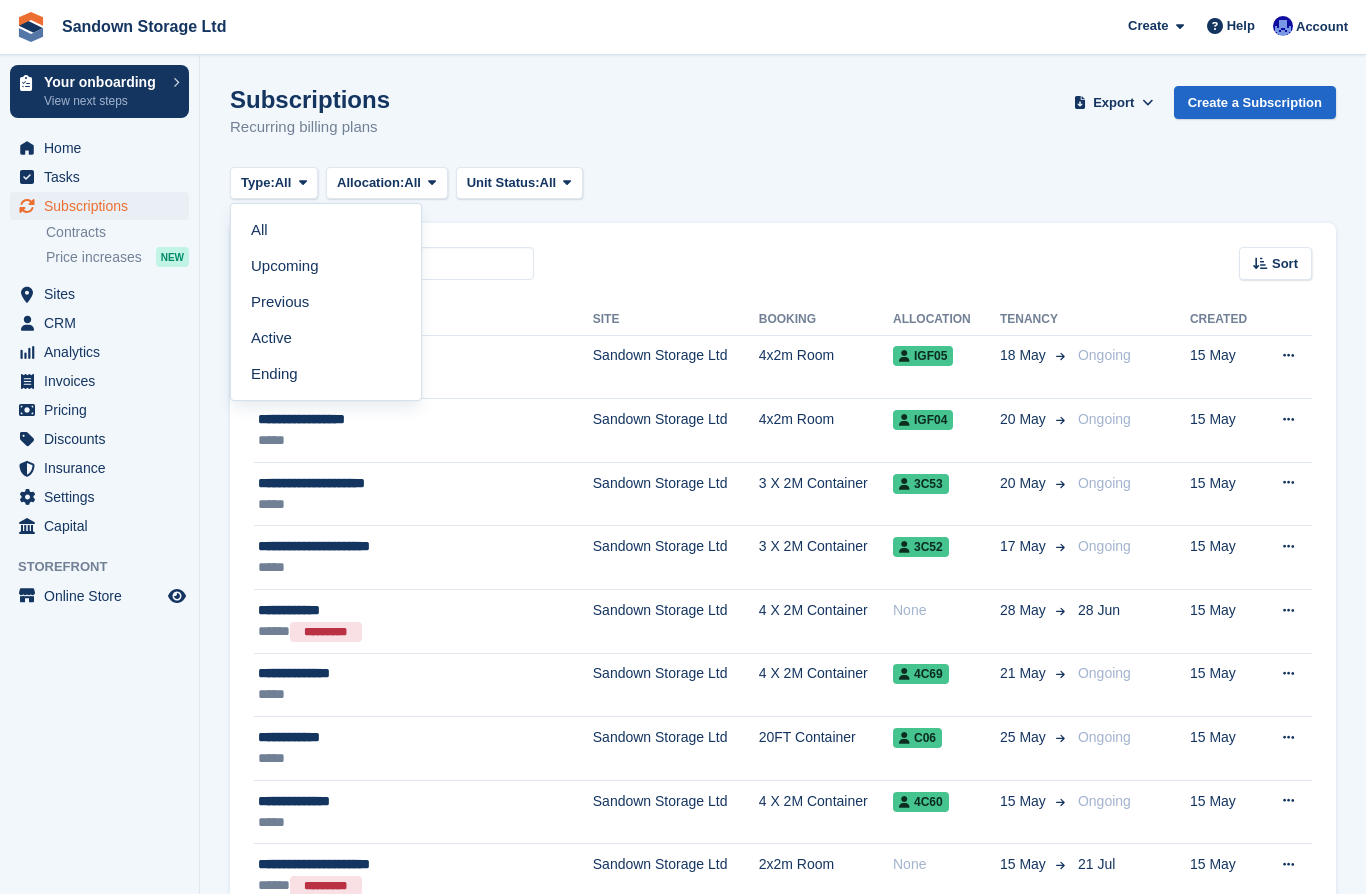 click on "Active" at bounding box center (326, 338) 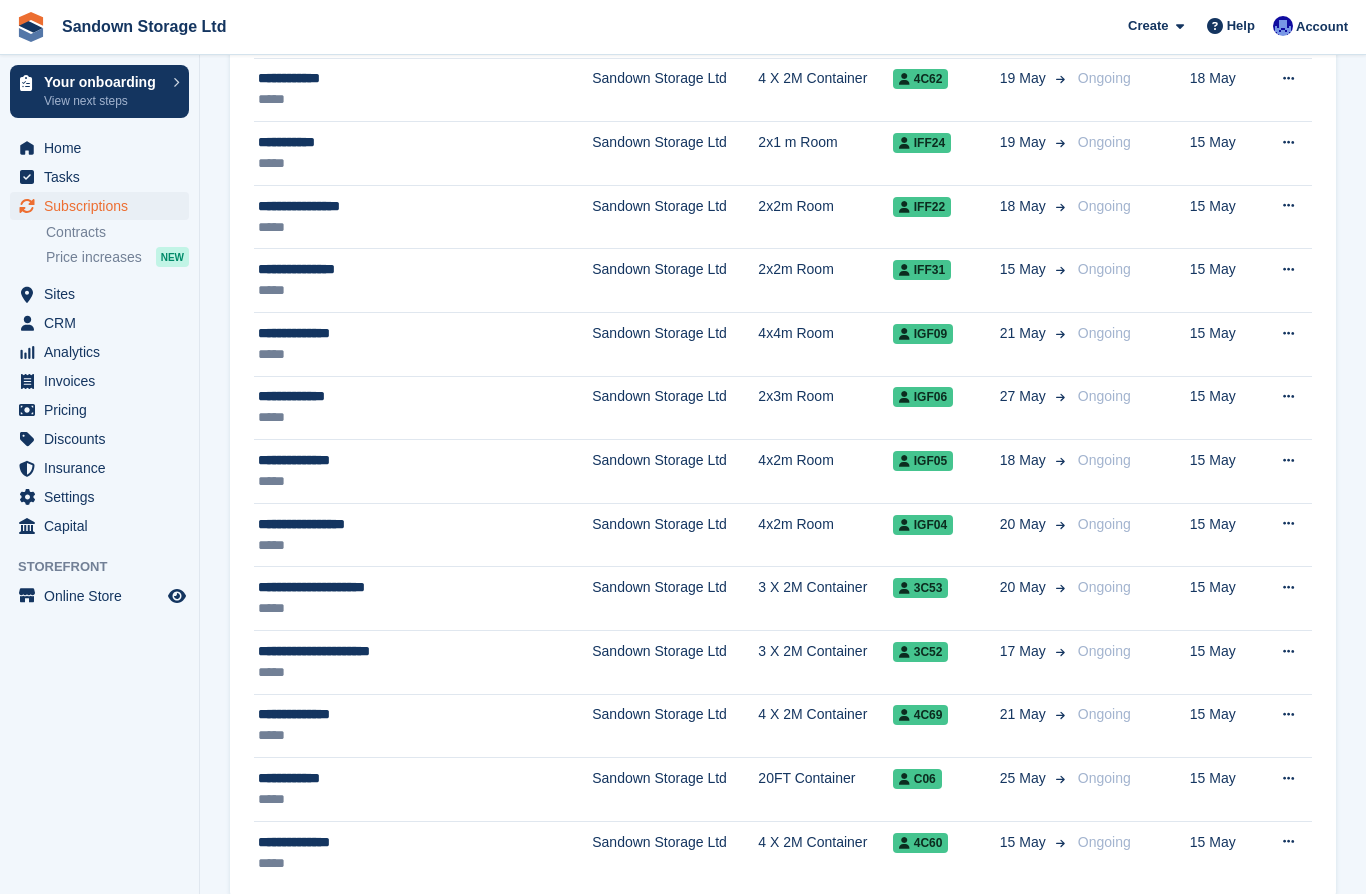 scroll, scrollTop: 2633, scrollLeft: 0, axis: vertical 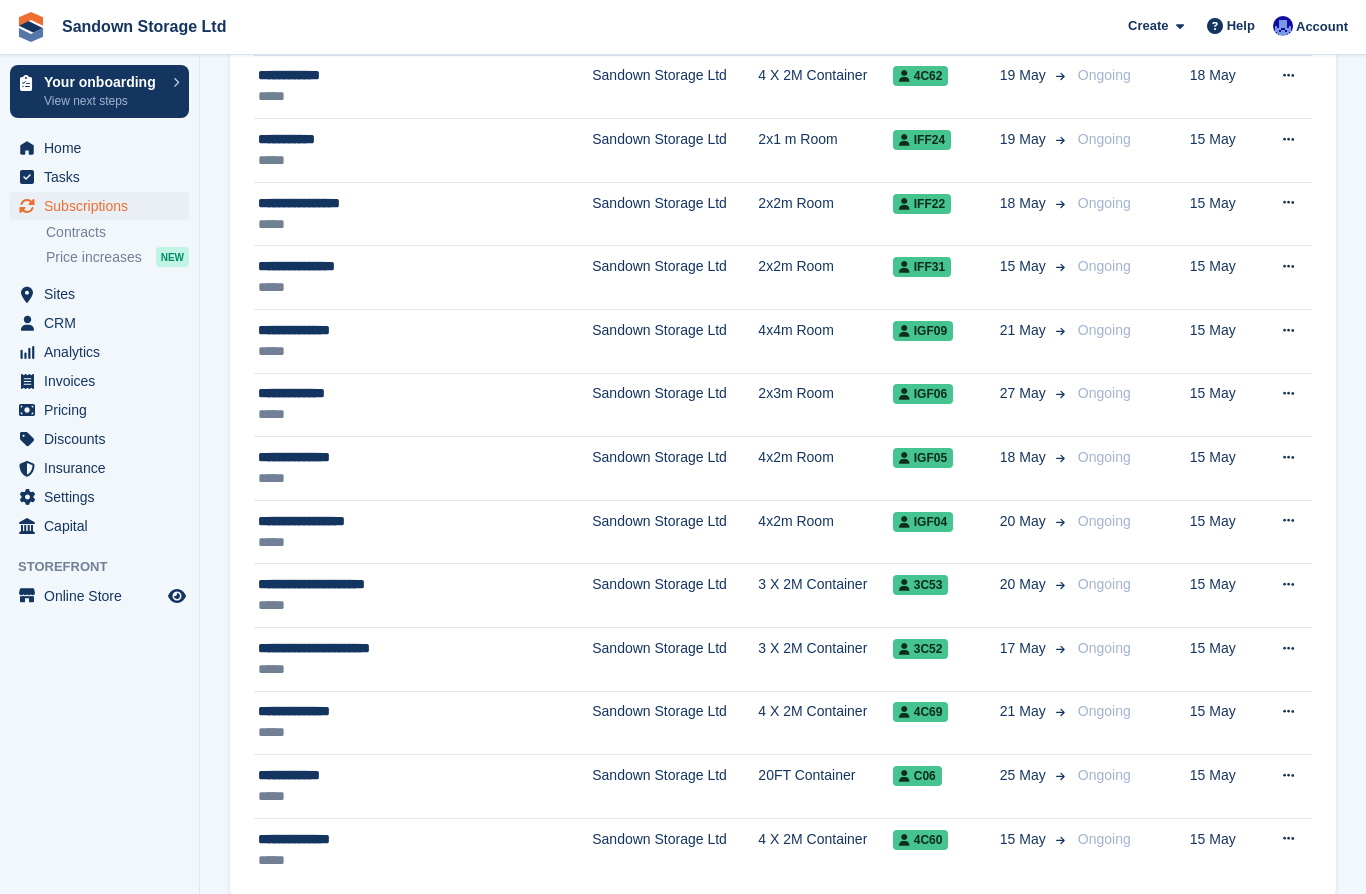 click on "Next ›" at bounding box center (1310, 936) 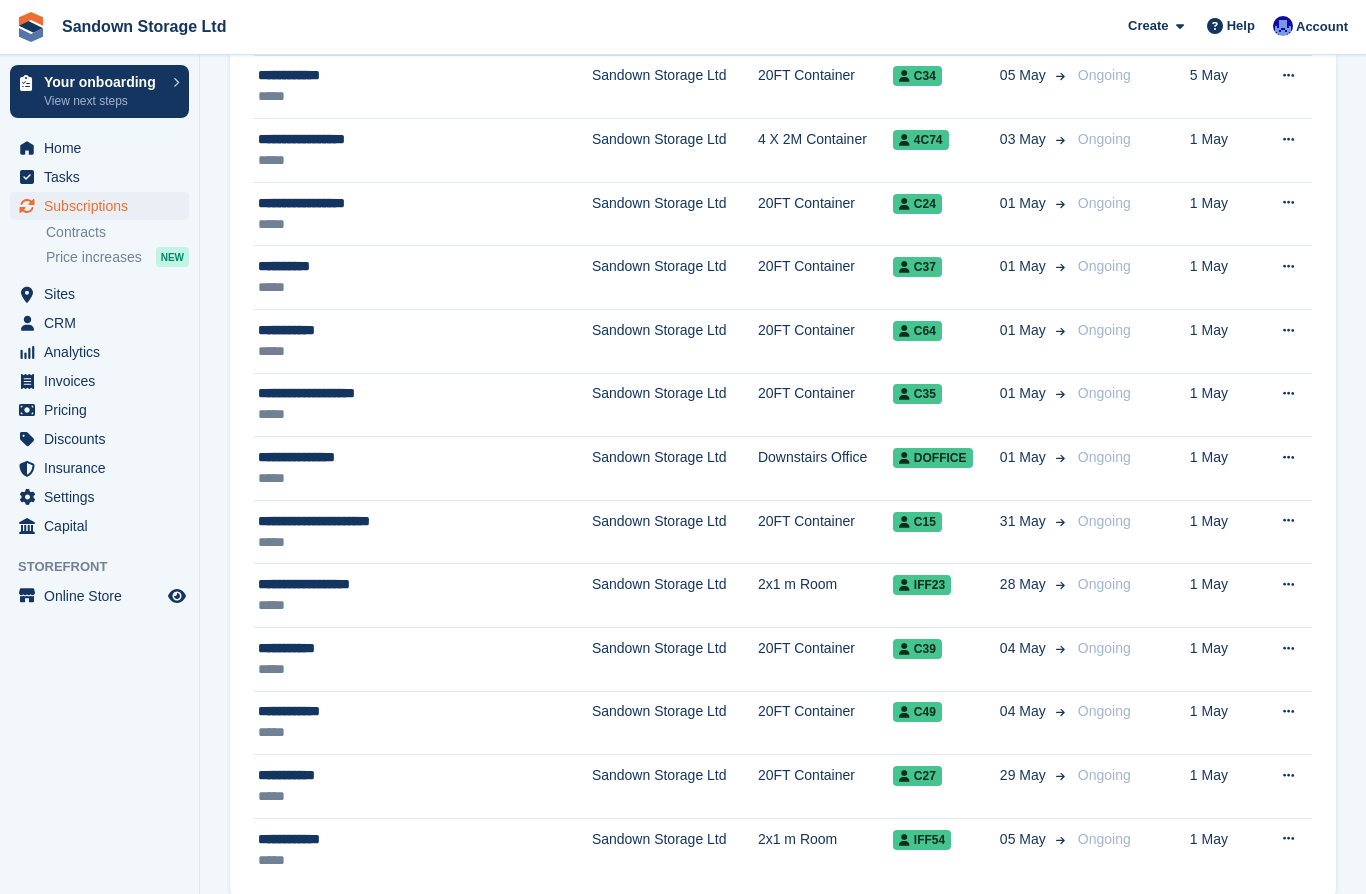 click on "Next ›" at bounding box center [1310, 936] 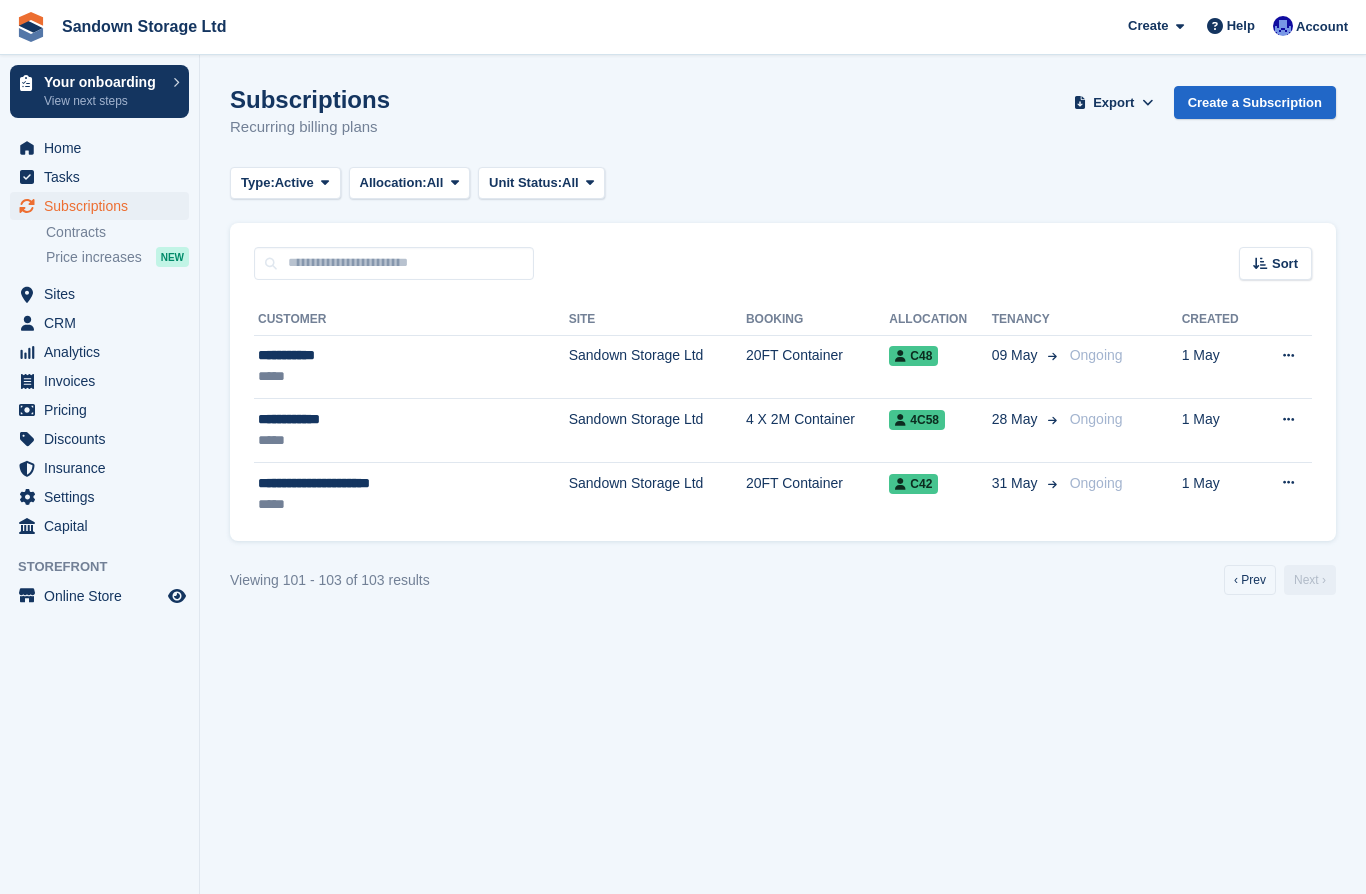 scroll, scrollTop: 0, scrollLeft: 0, axis: both 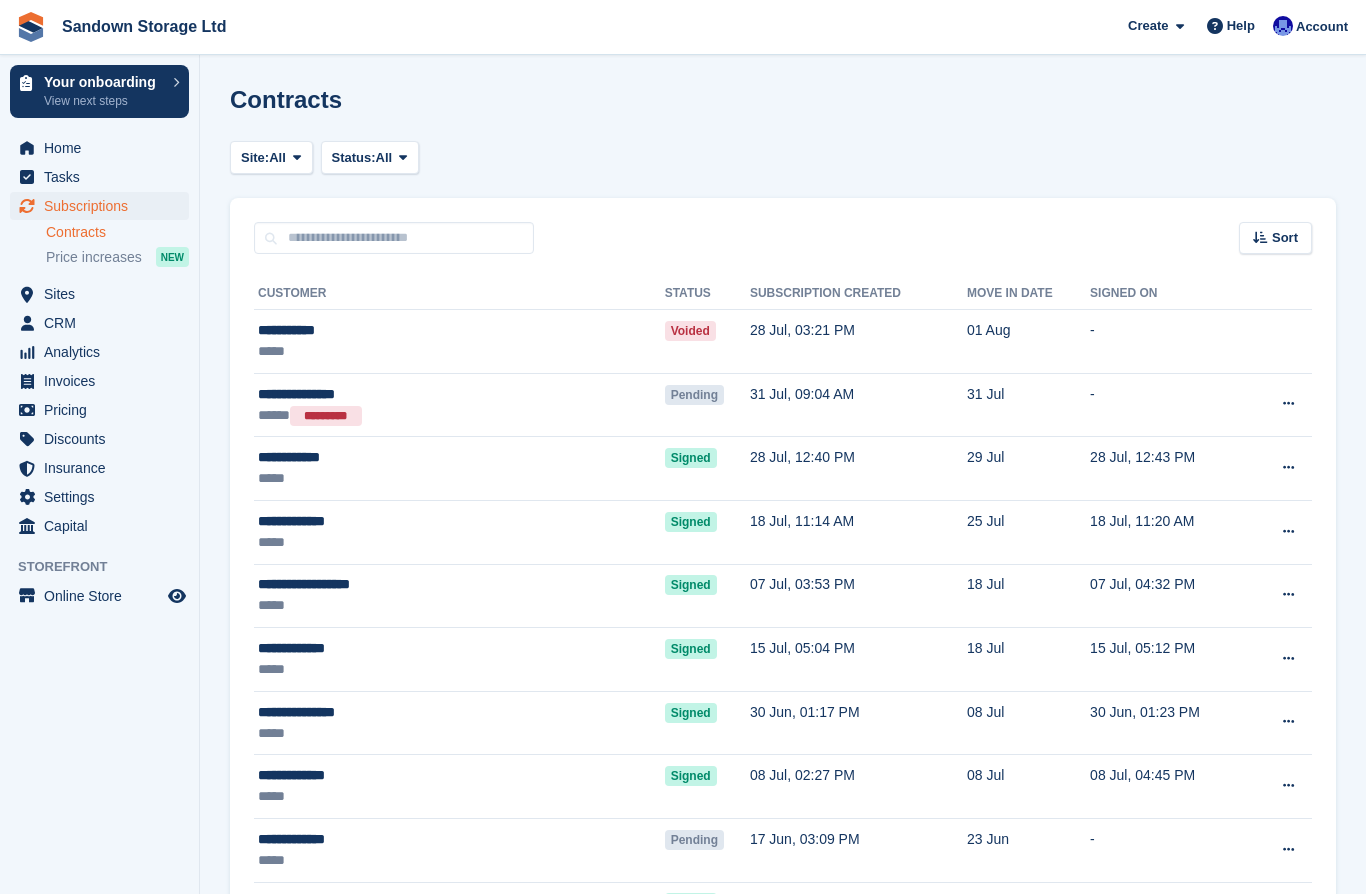 click on "CRM" at bounding box center [104, 323] 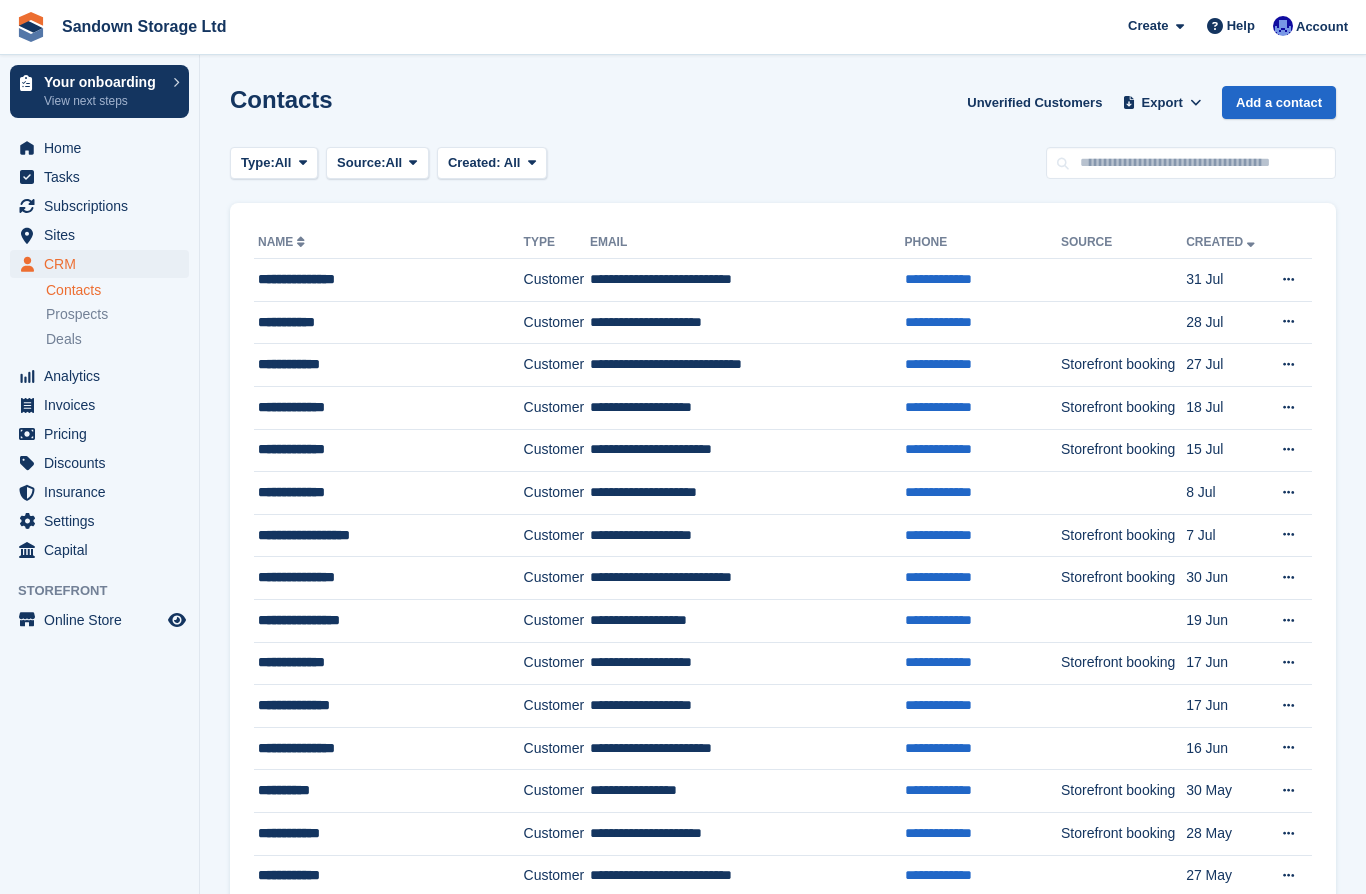 click on "Pricing" at bounding box center (104, 434) 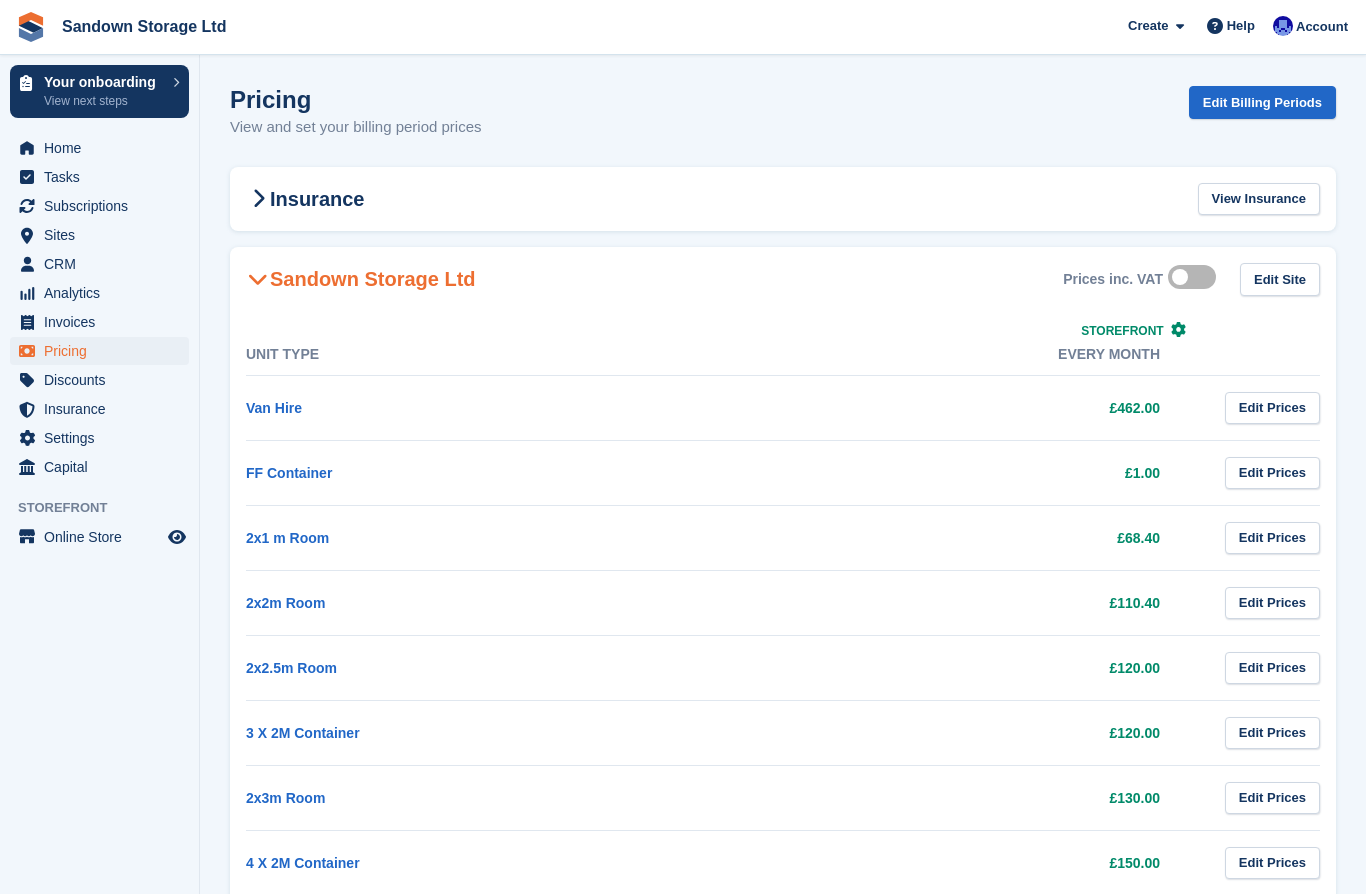 click on "Home" at bounding box center (104, 148) 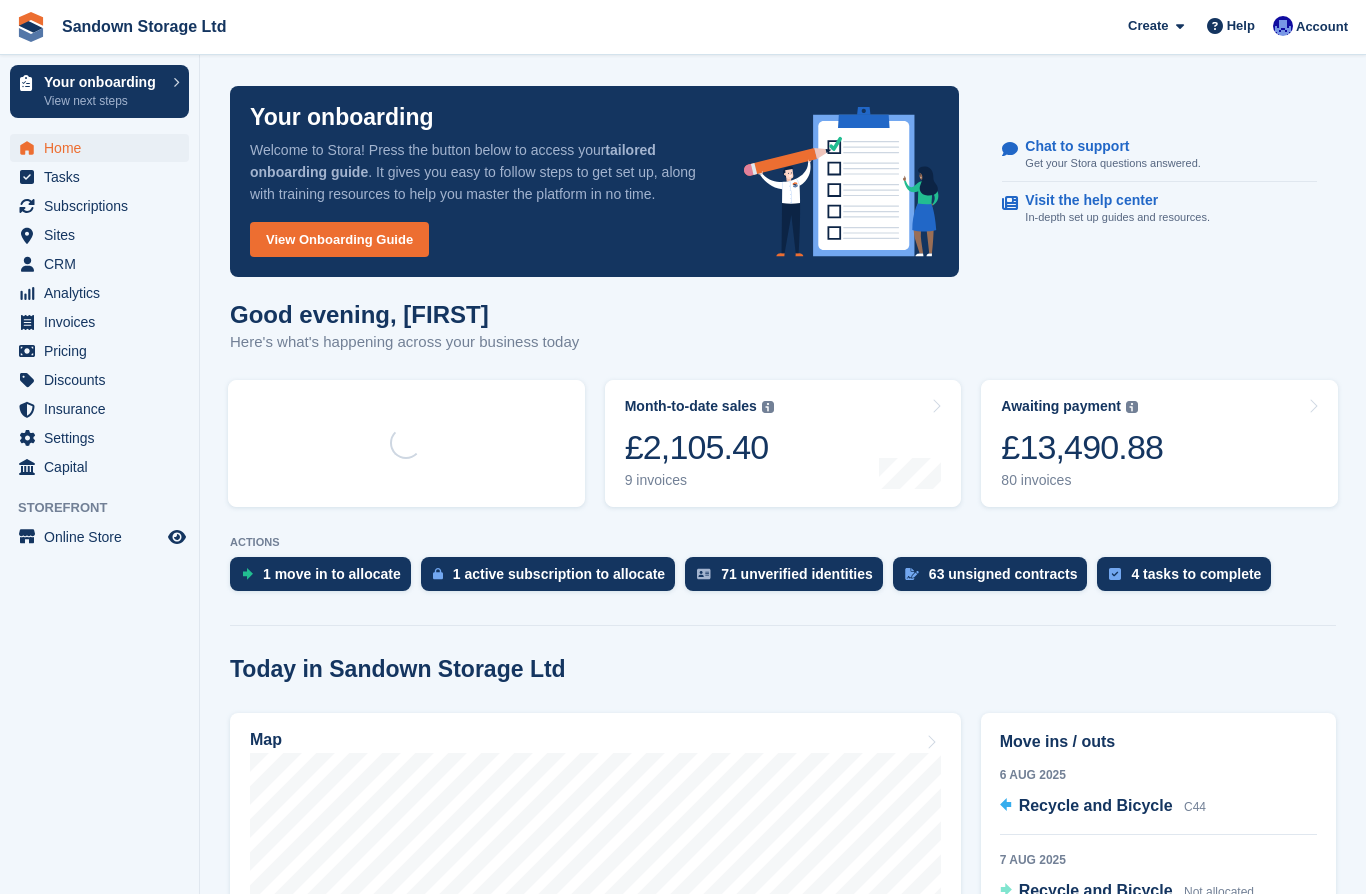 scroll, scrollTop: 0, scrollLeft: 0, axis: both 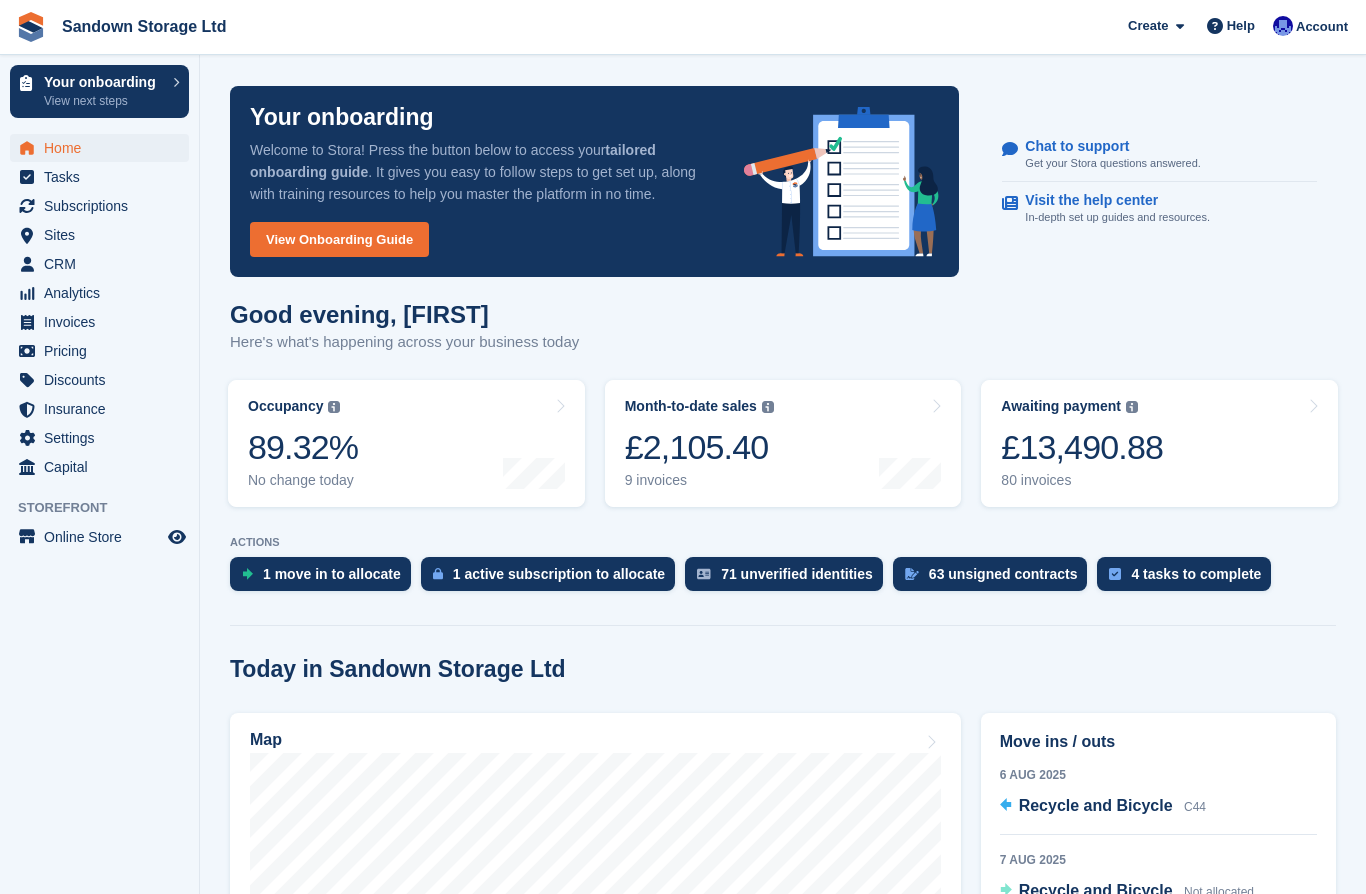 click on "Month-to-date sales
The sum of all finalised invoices generated this month to date, after discount, including tax.
£2,105.40
9 invoices" at bounding box center (783, 443) 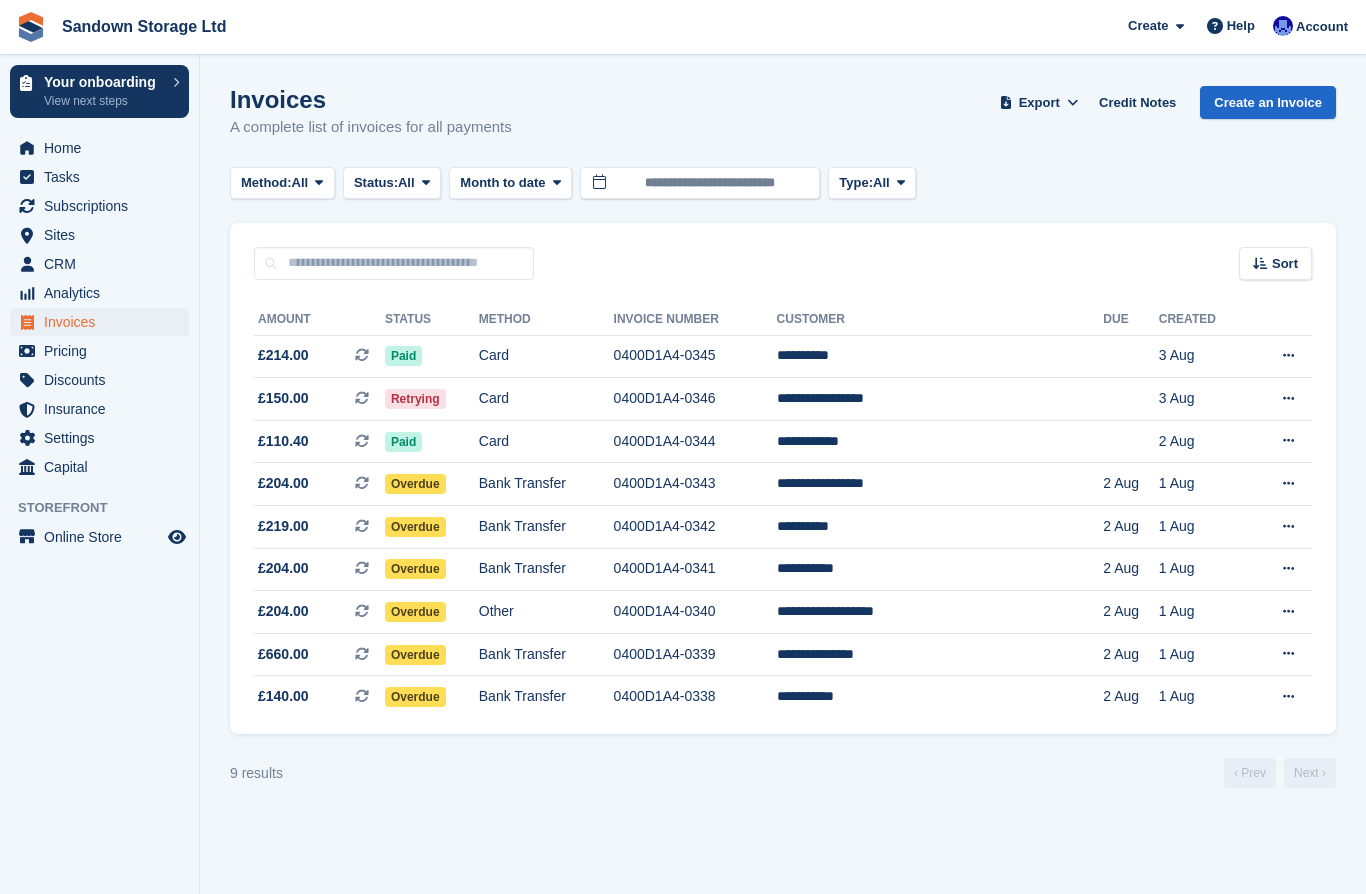 scroll, scrollTop: 0, scrollLeft: 0, axis: both 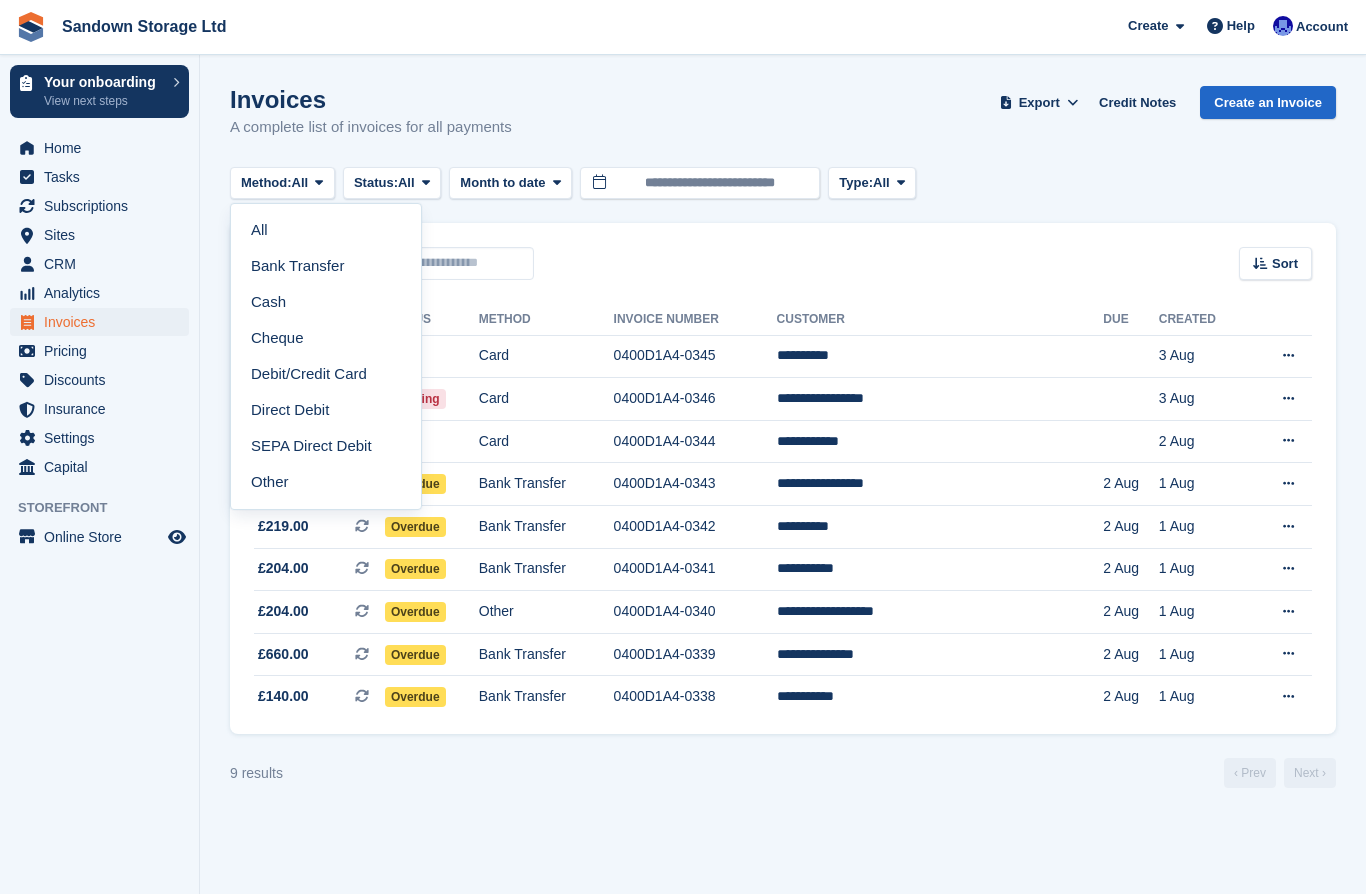 click on "All" at bounding box center [326, 230] 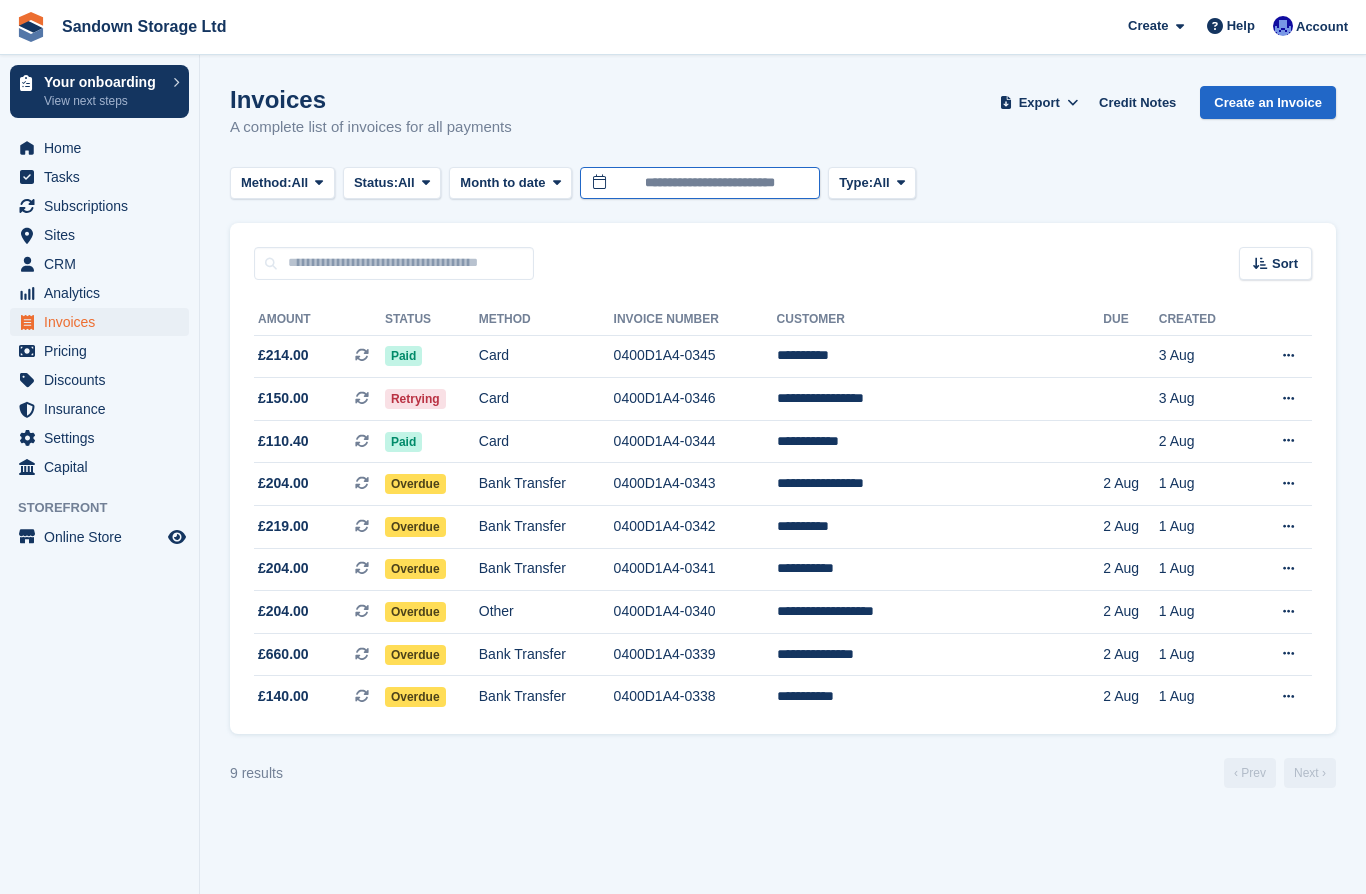 click on "Sandown Storage Ltd
Create
Subscription
Invoice
Contact
Deal
Discount
Page
Help
Chat Support
Submit a support request
Help Center
Get answers to Stora questions
What's New" at bounding box center [683, 447] 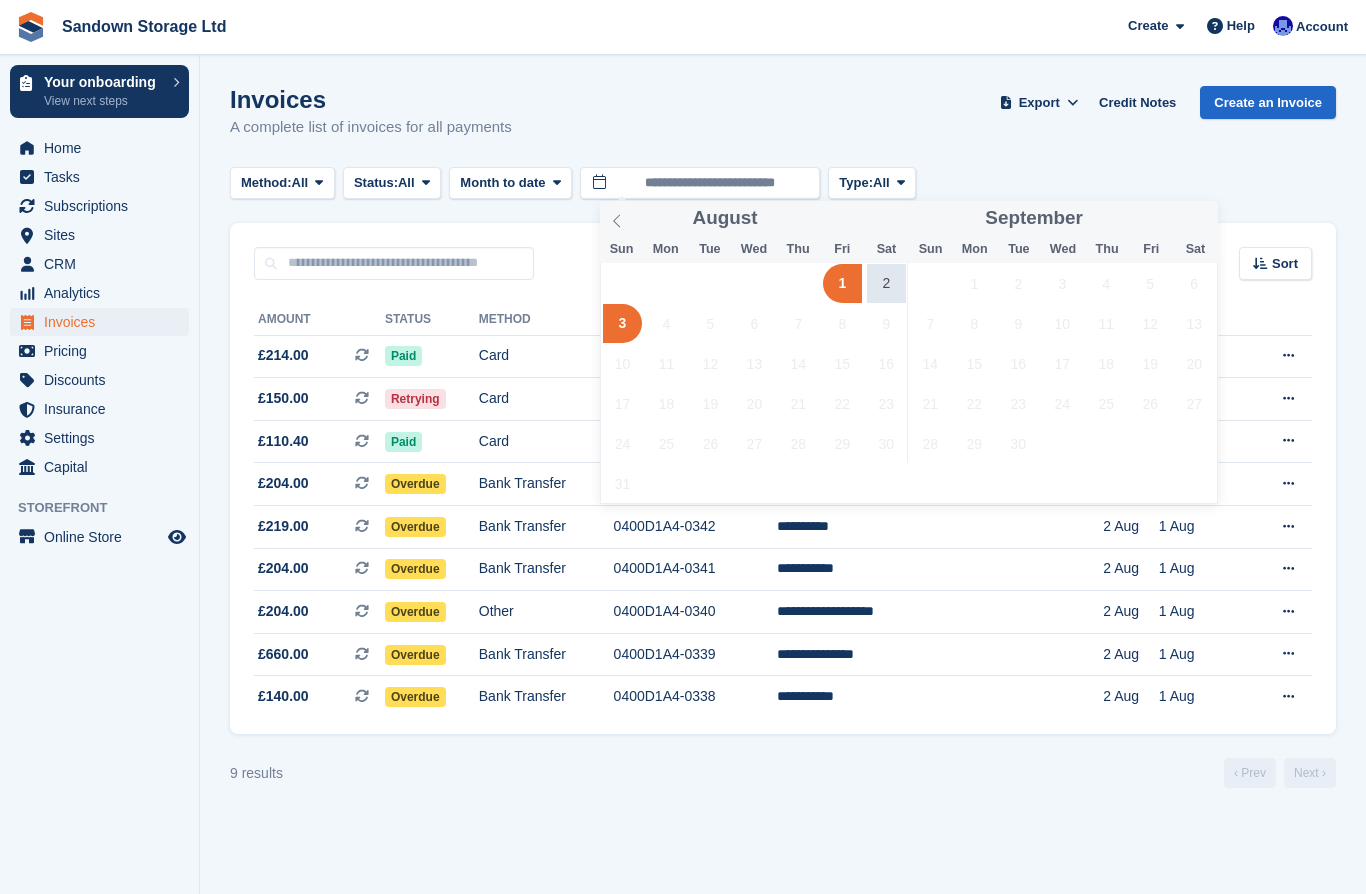 click at bounding box center [617, 218] 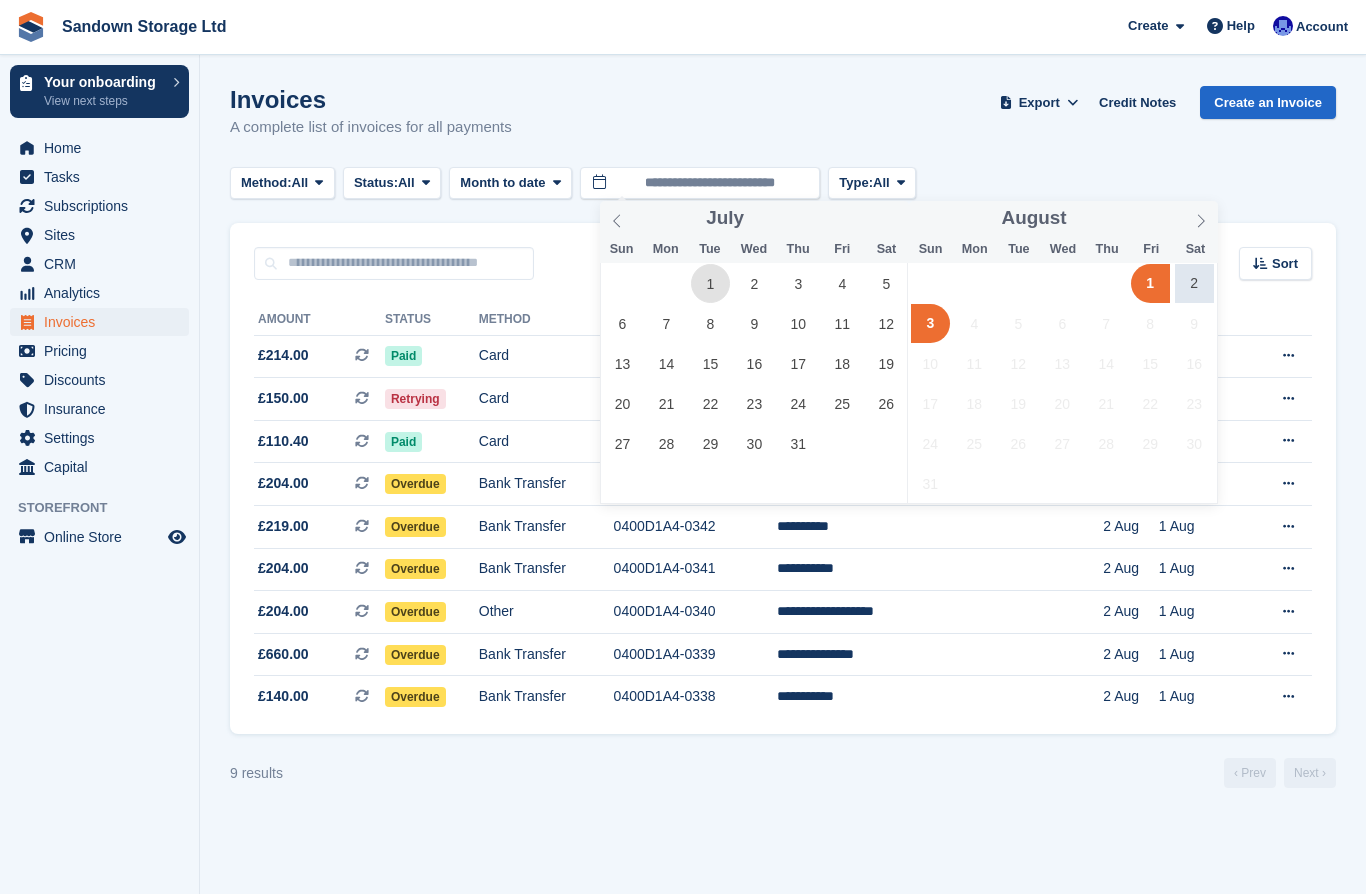 click on "1" at bounding box center [710, 283] 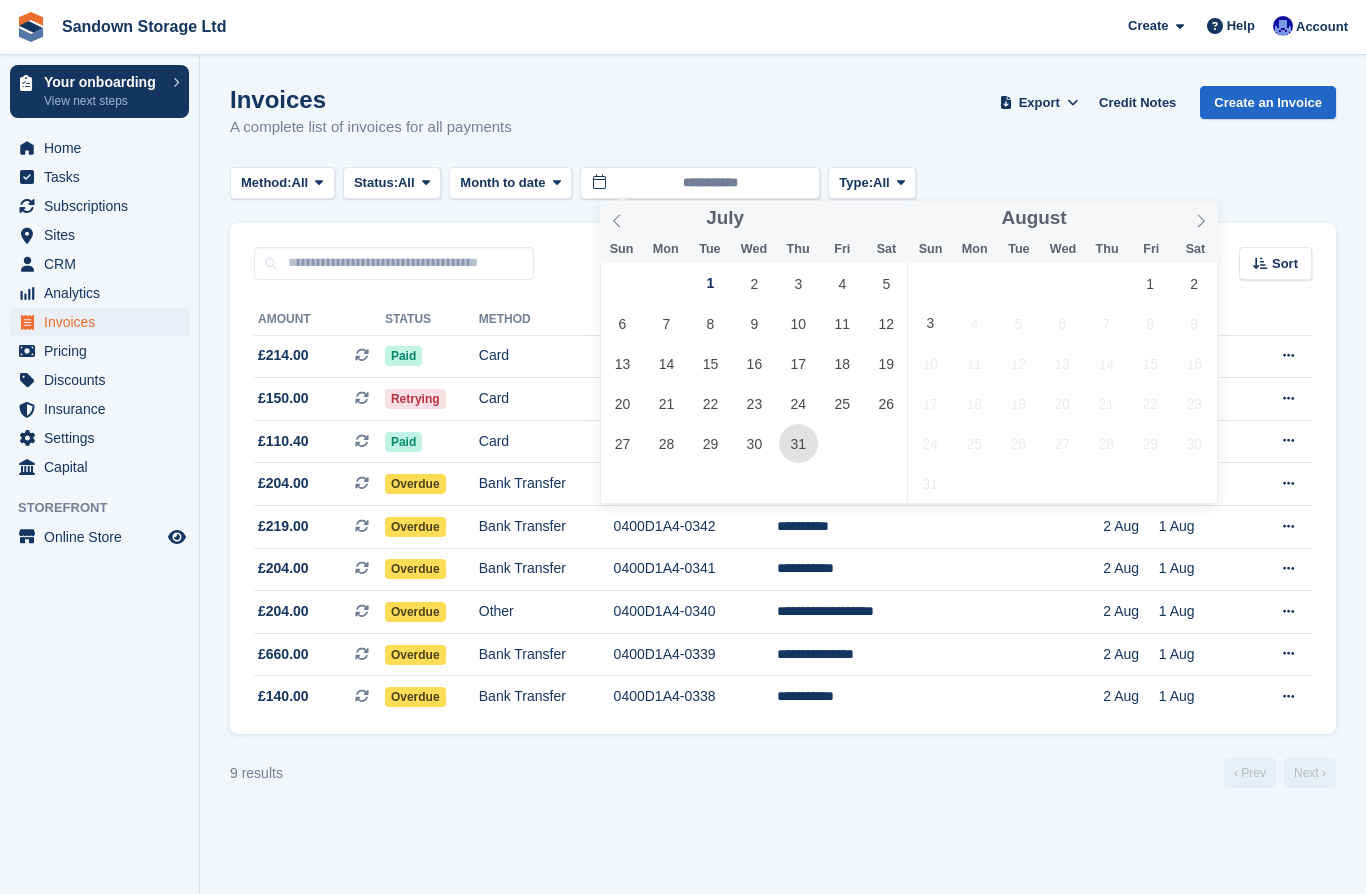 click on "31" at bounding box center [798, 443] 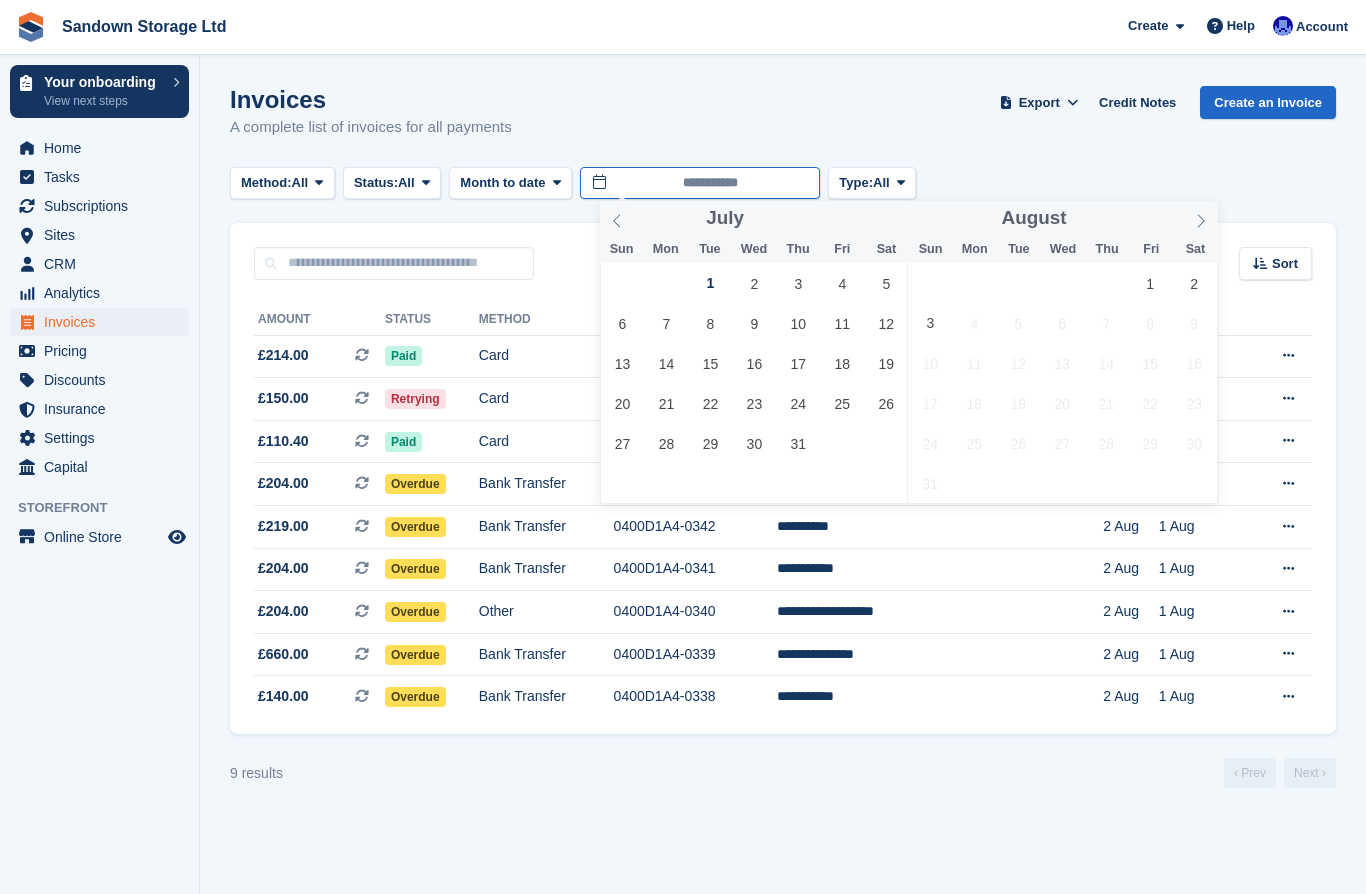type on "**********" 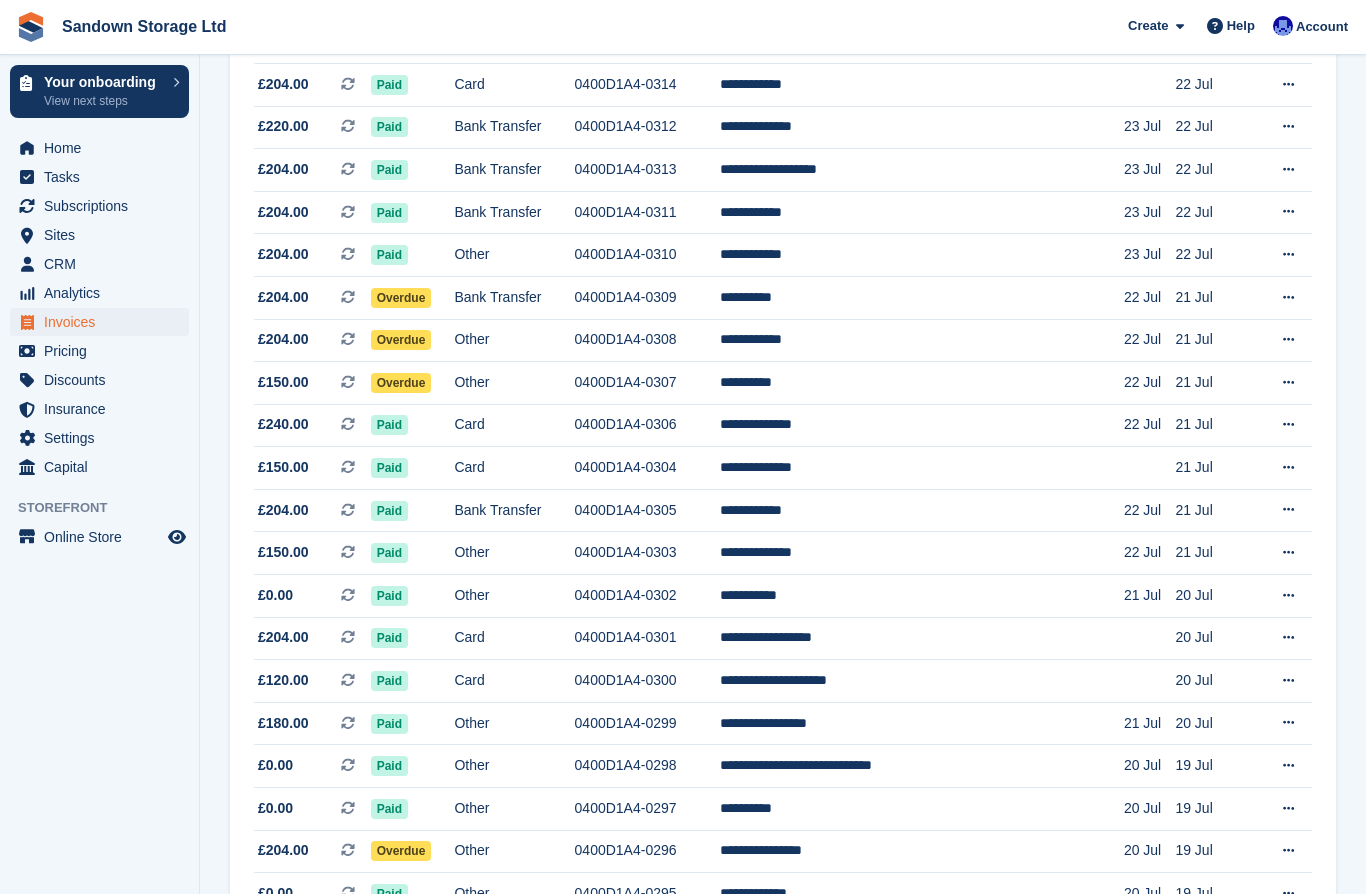 scroll, scrollTop: 1583, scrollLeft: 0, axis: vertical 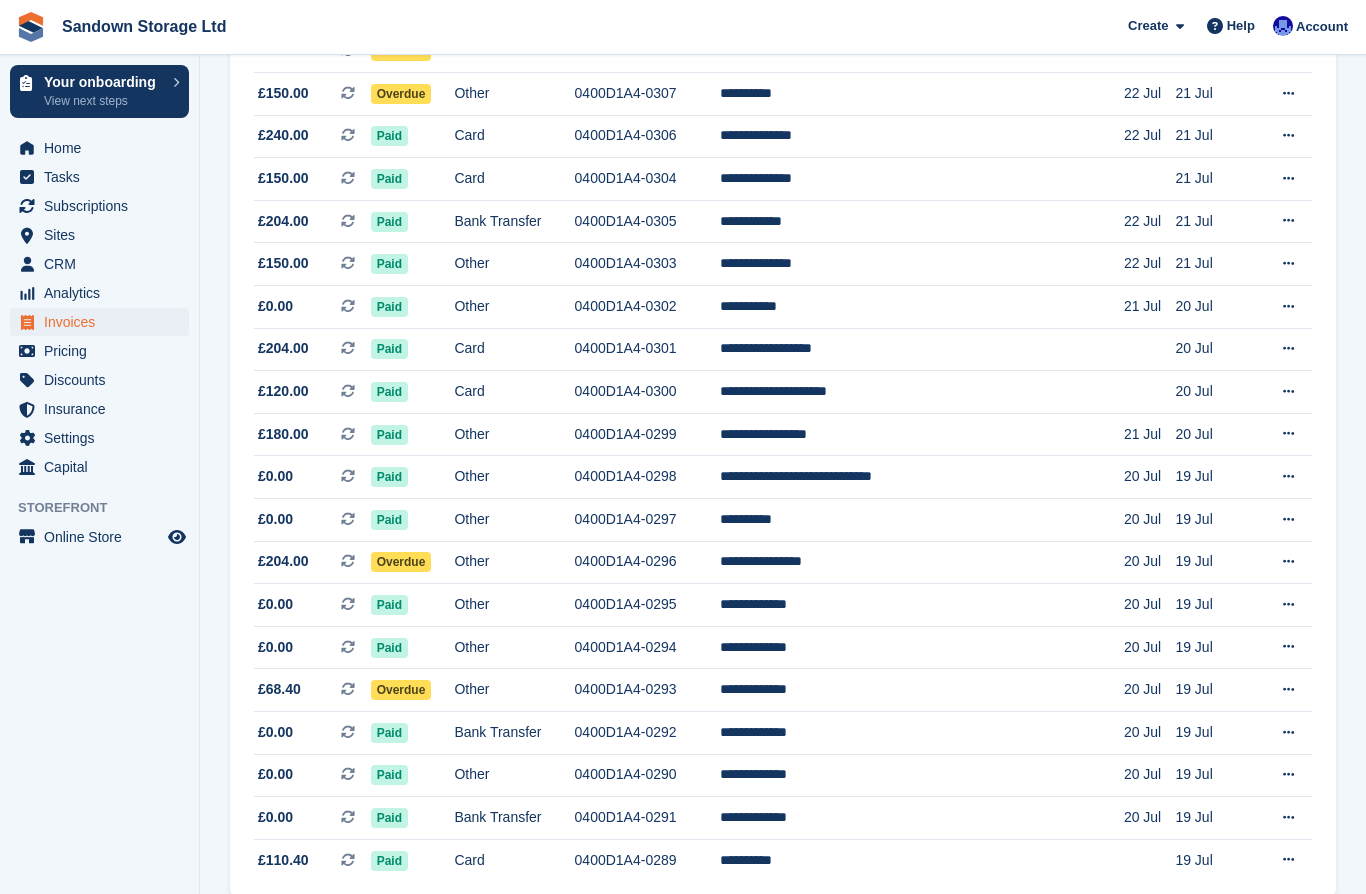 click on "Next ›" at bounding box center (1310, 936) 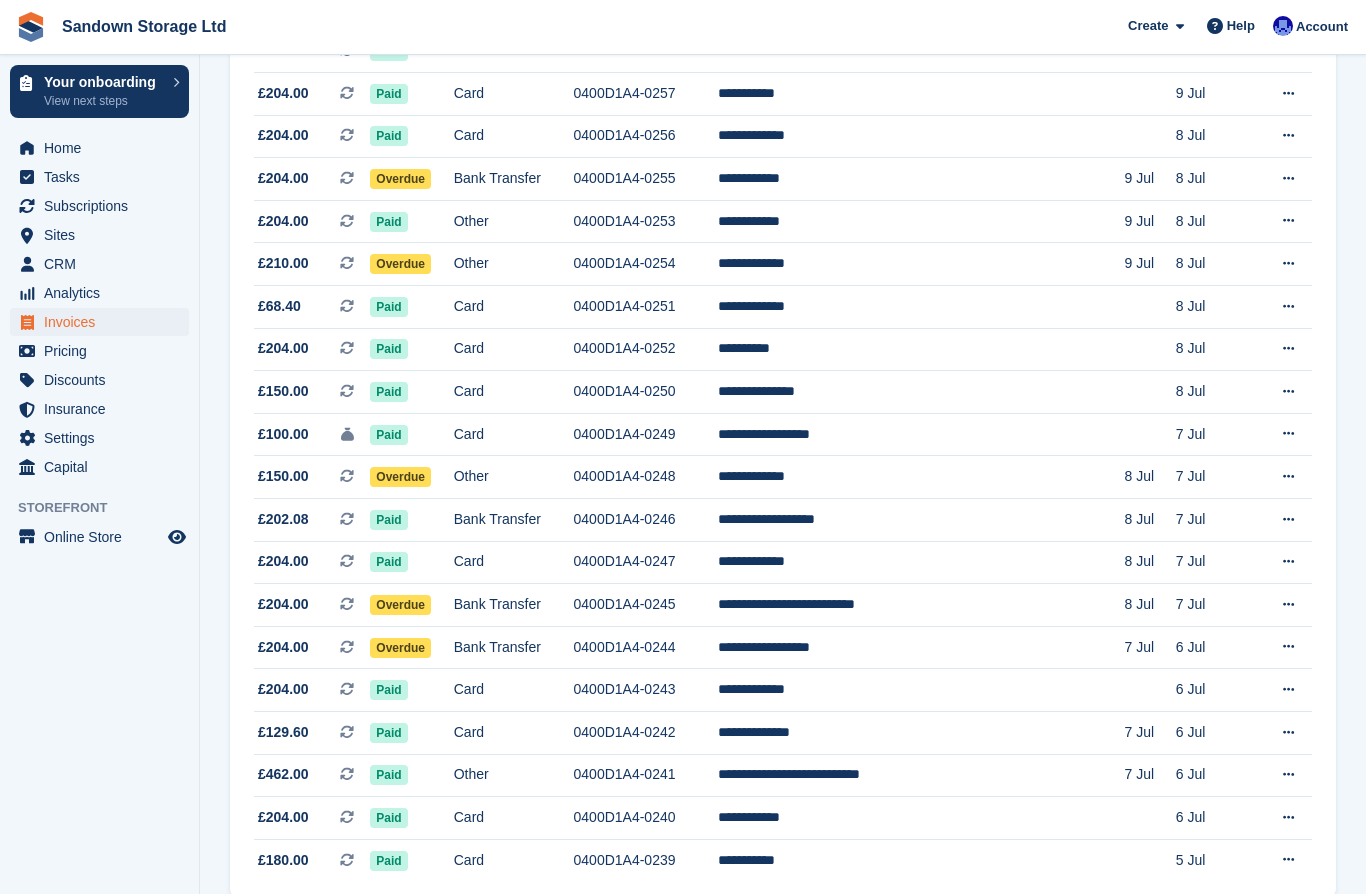 click on "Next ›" at bounding box center (1310, 936) 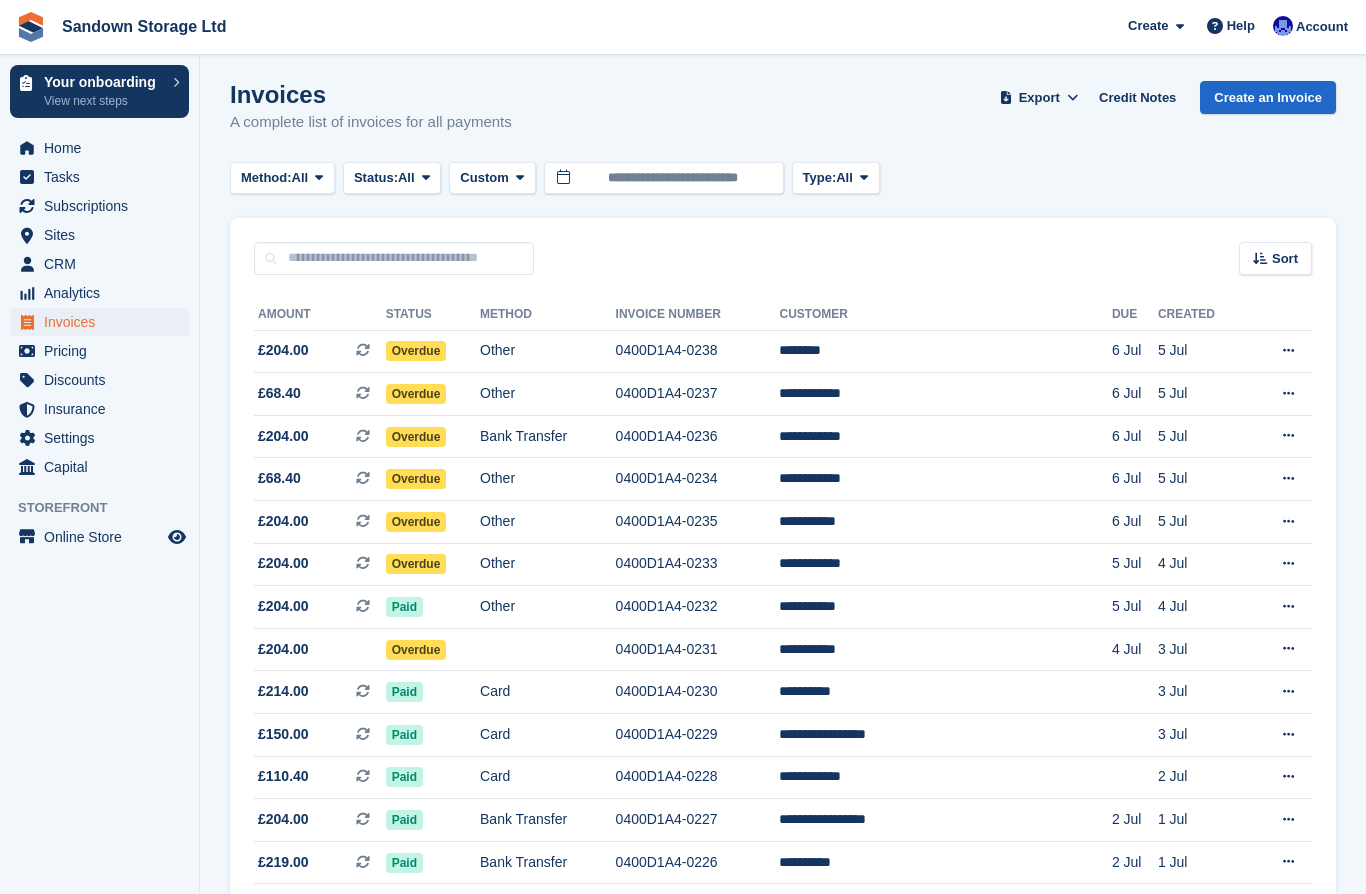 scroll, scrollTop: 0, scrollLeft: 0, axis: both 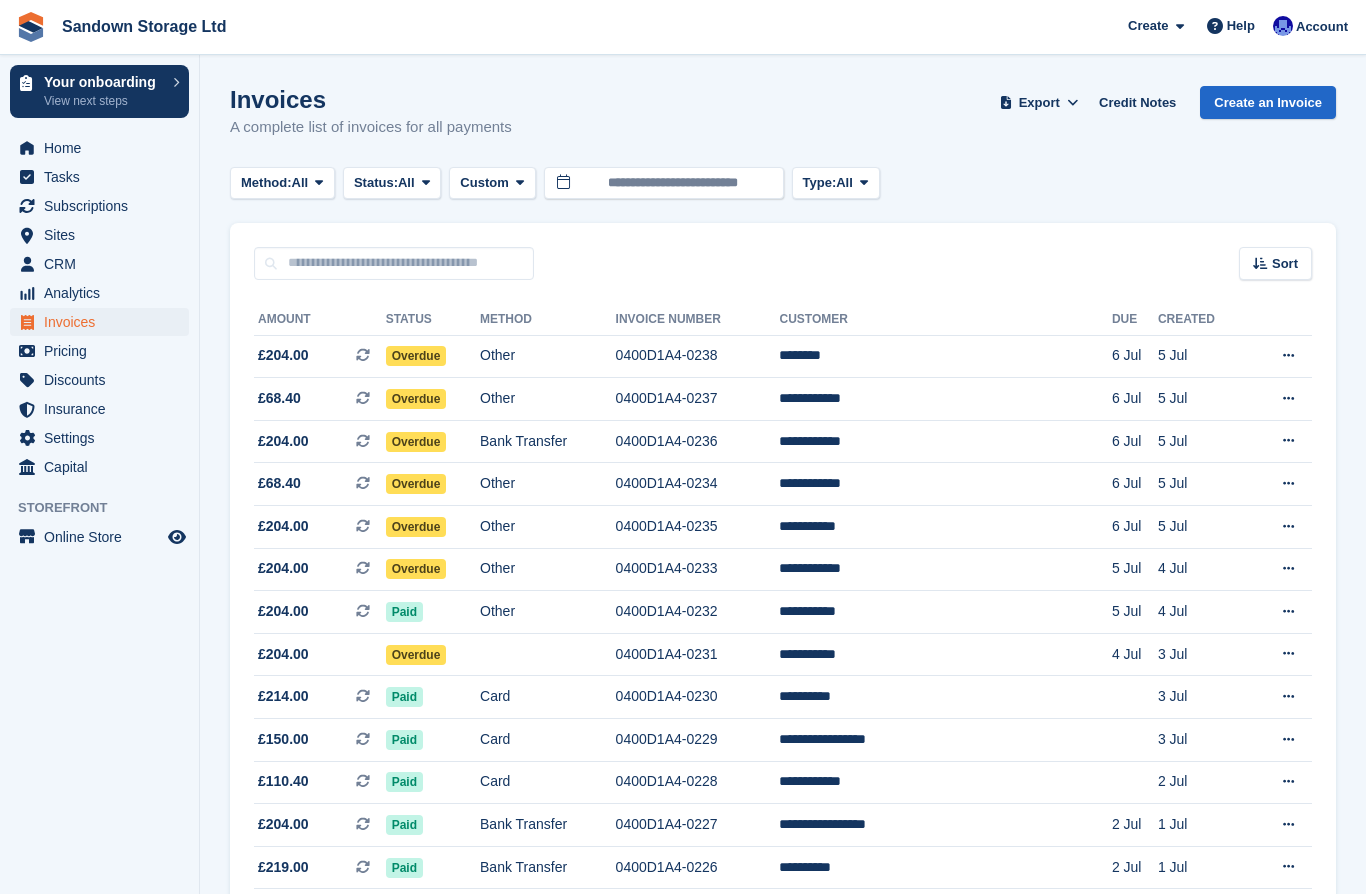 click on "Home" at bounding box center (104, 148) 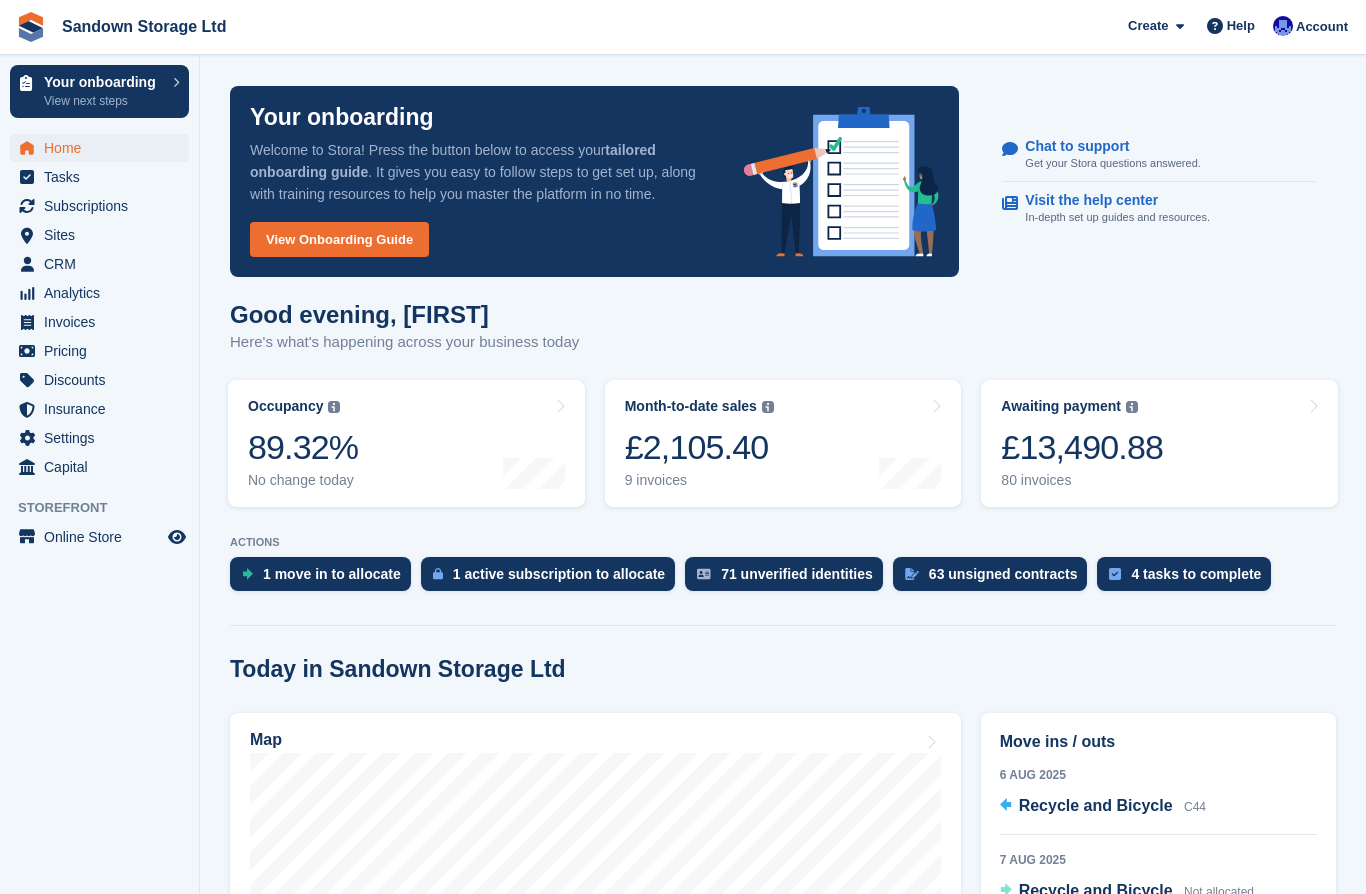 scroll, scrollTop: 0, scrollLeft: 0, axis: both 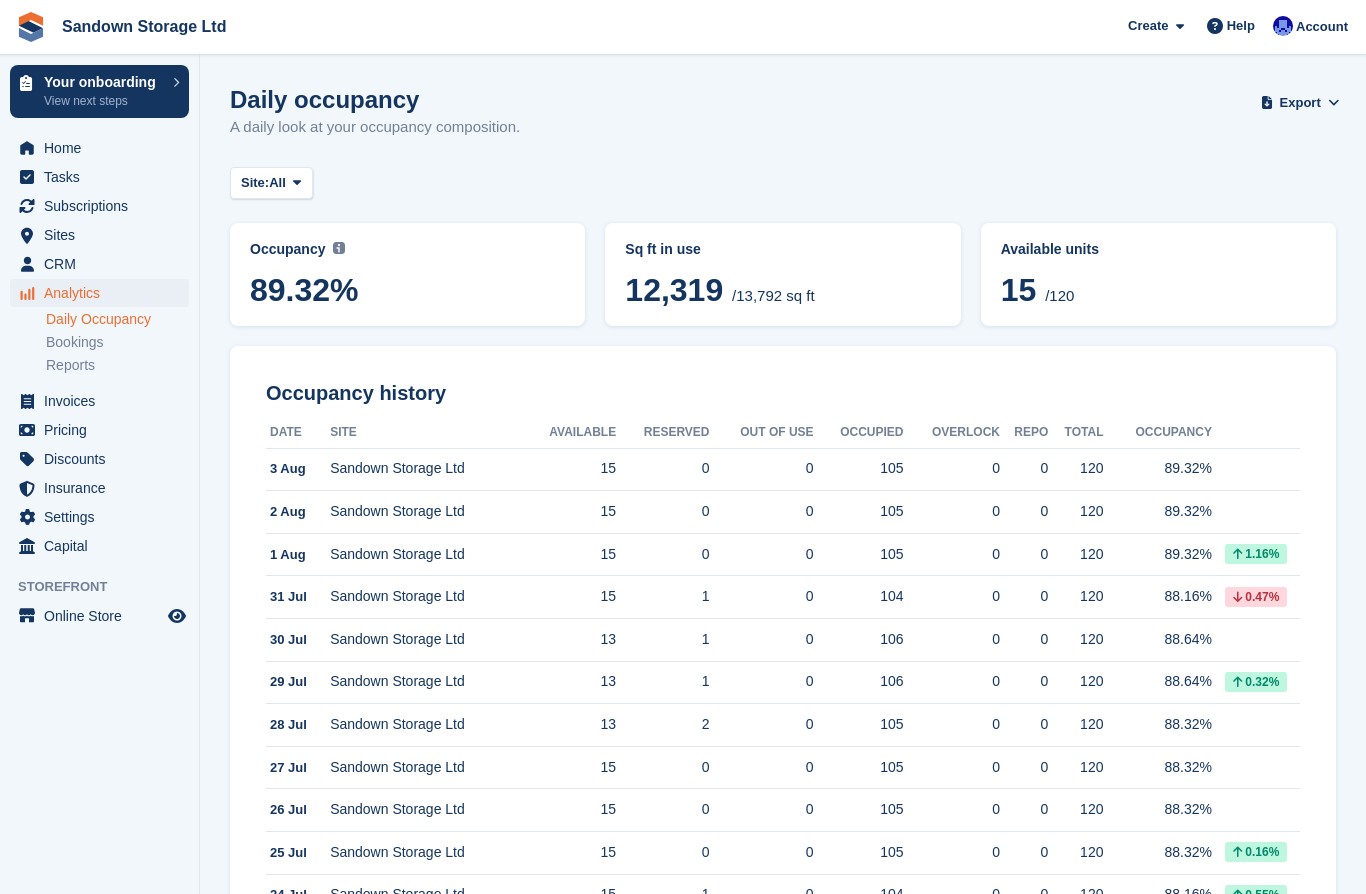 click on "Site:" at bounding box center [255, 183] 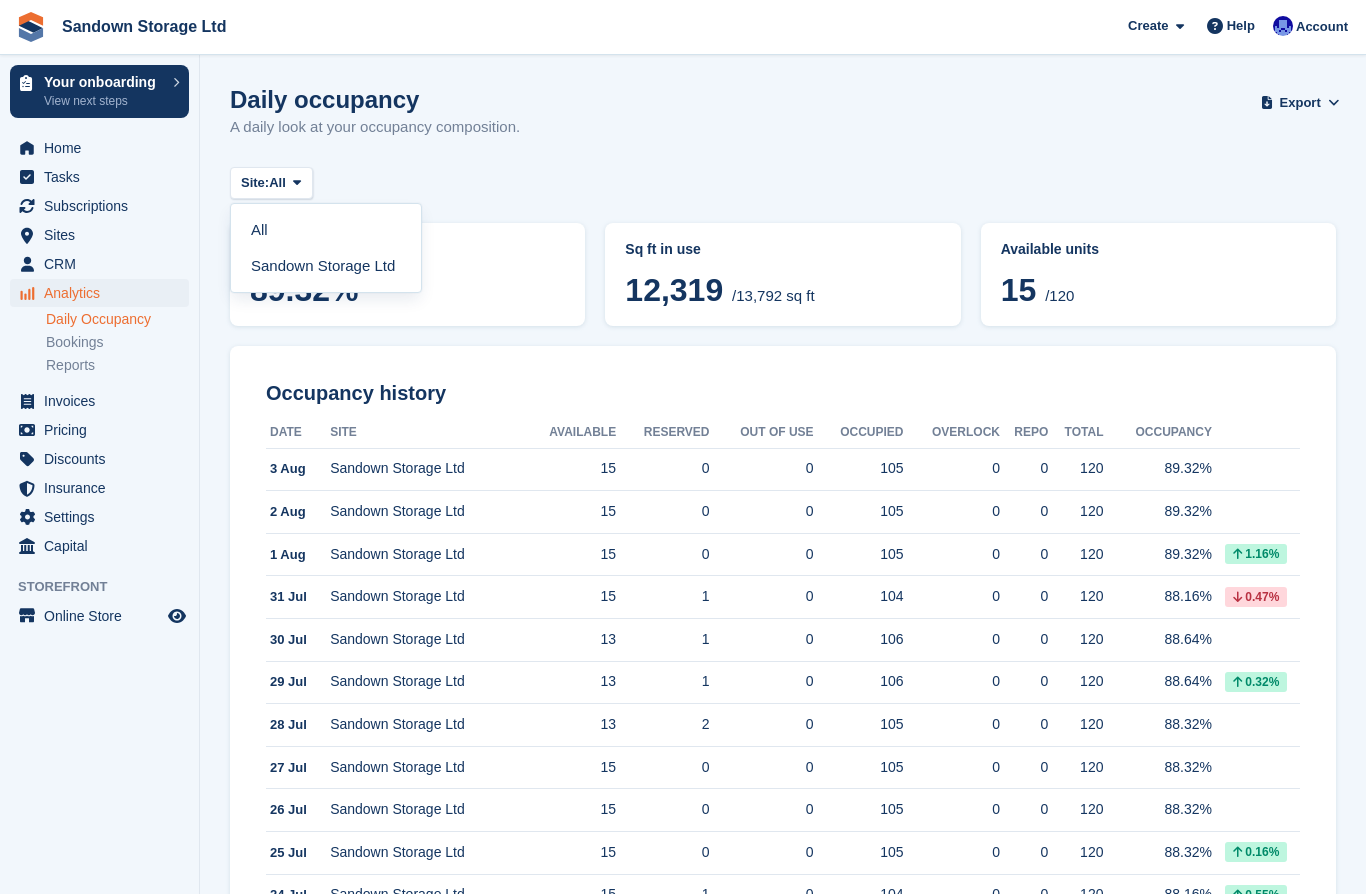 click on "Sandown Storage Ltd" at bounding box center (326, 266) 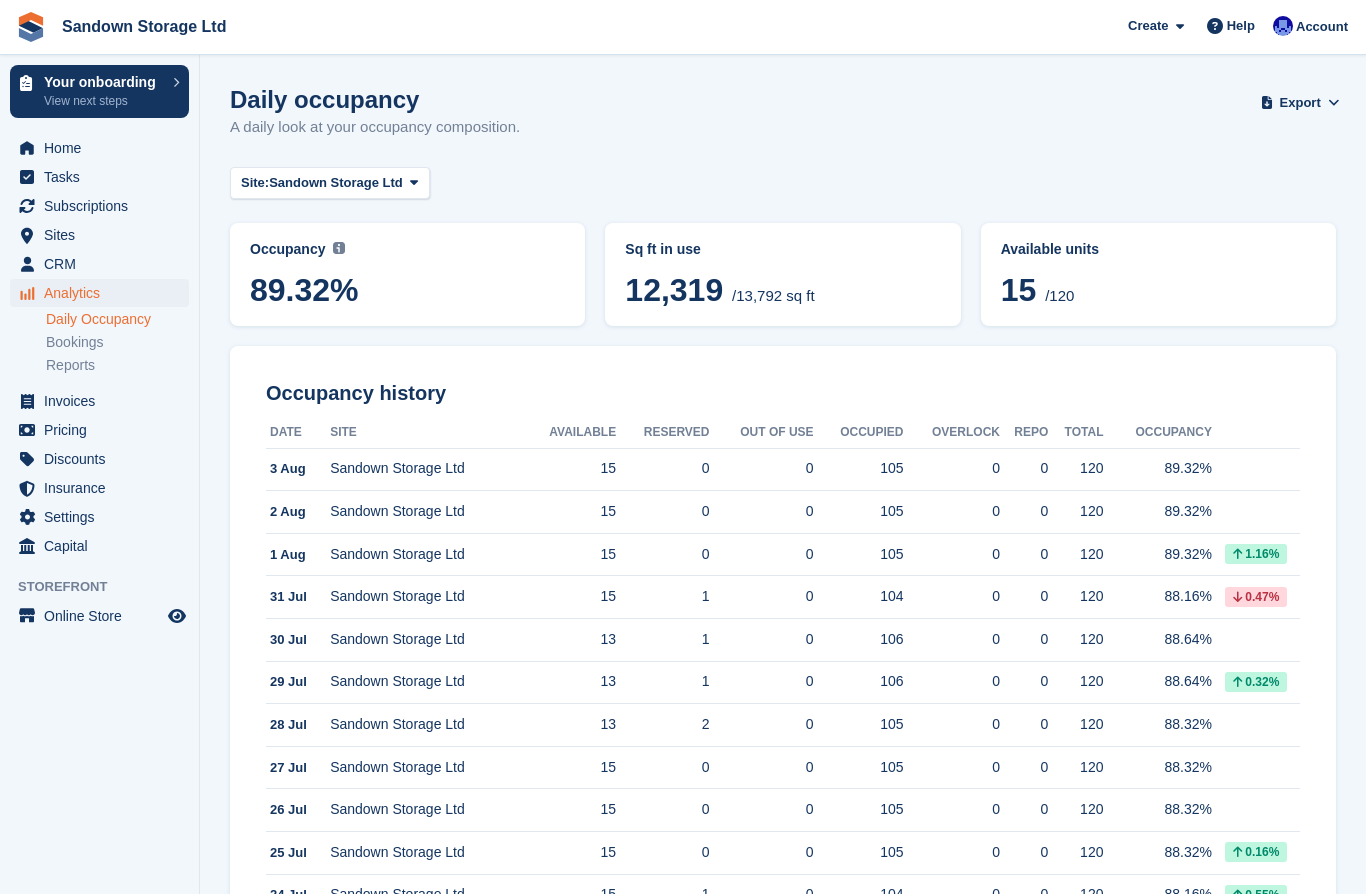 click on "Site:" at bounding box center [255, 183] 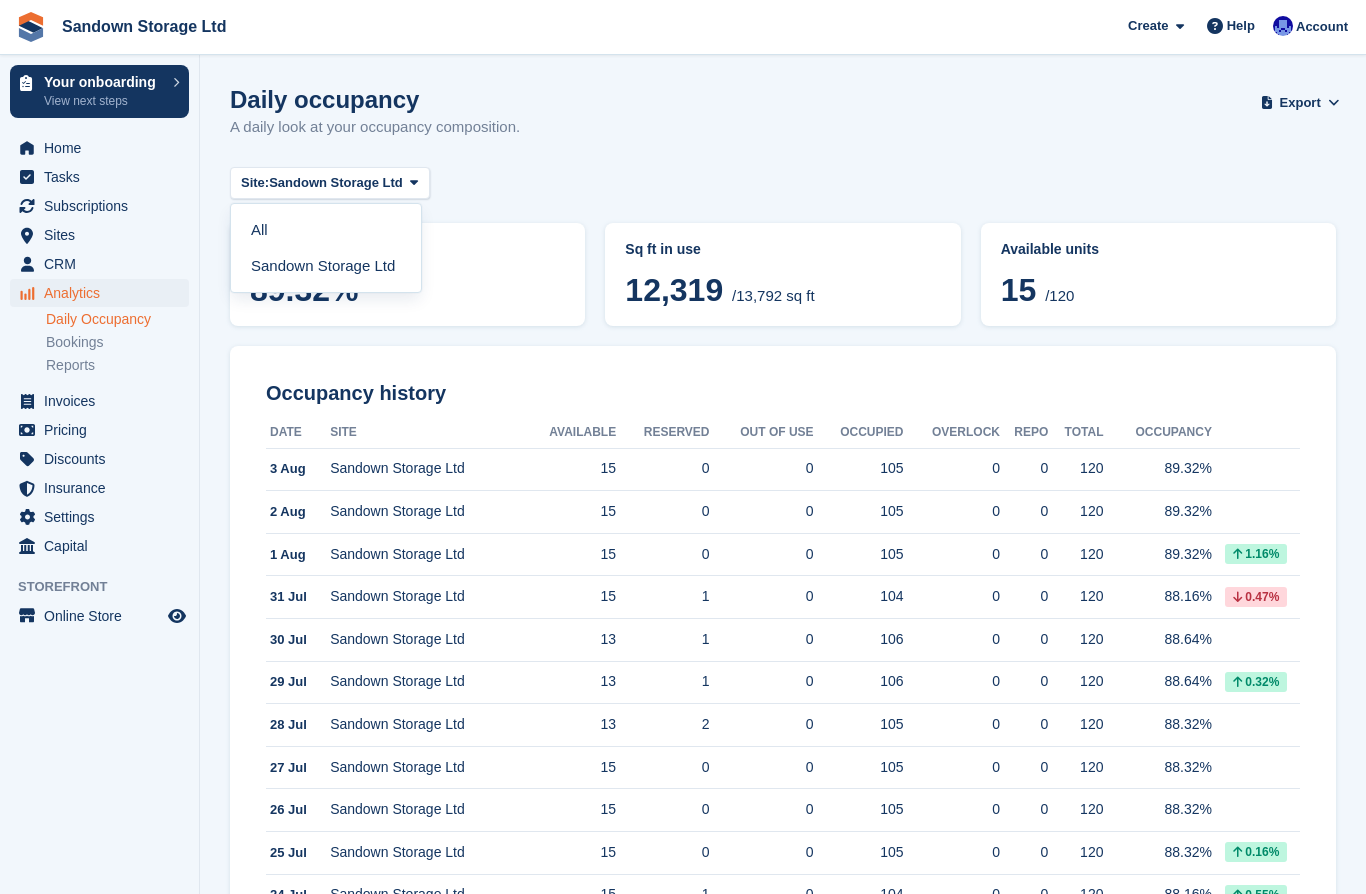 click on "All" at bounding box center (326, 230) 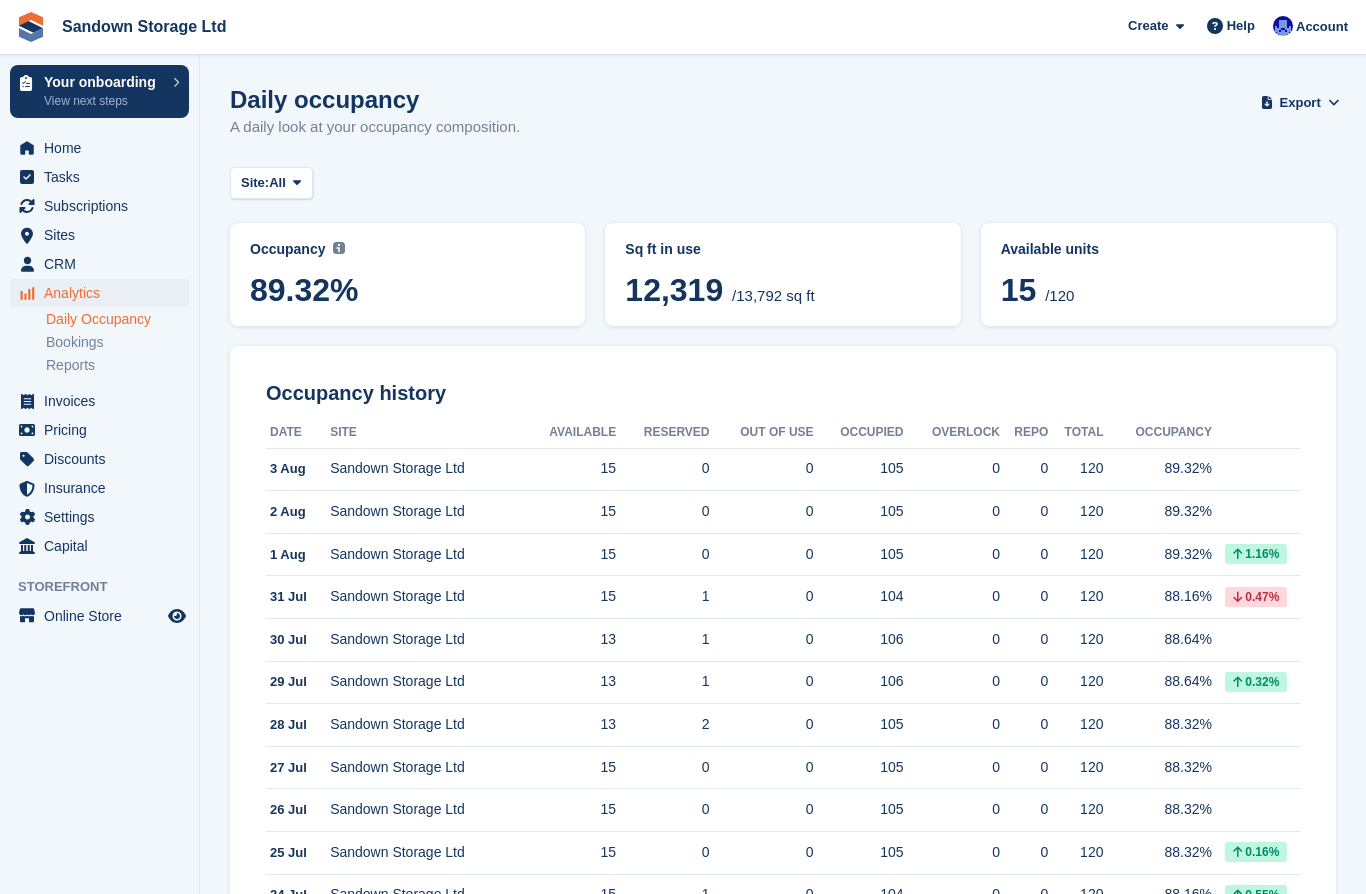 click on "Capital" at bounding box center [104, 546] 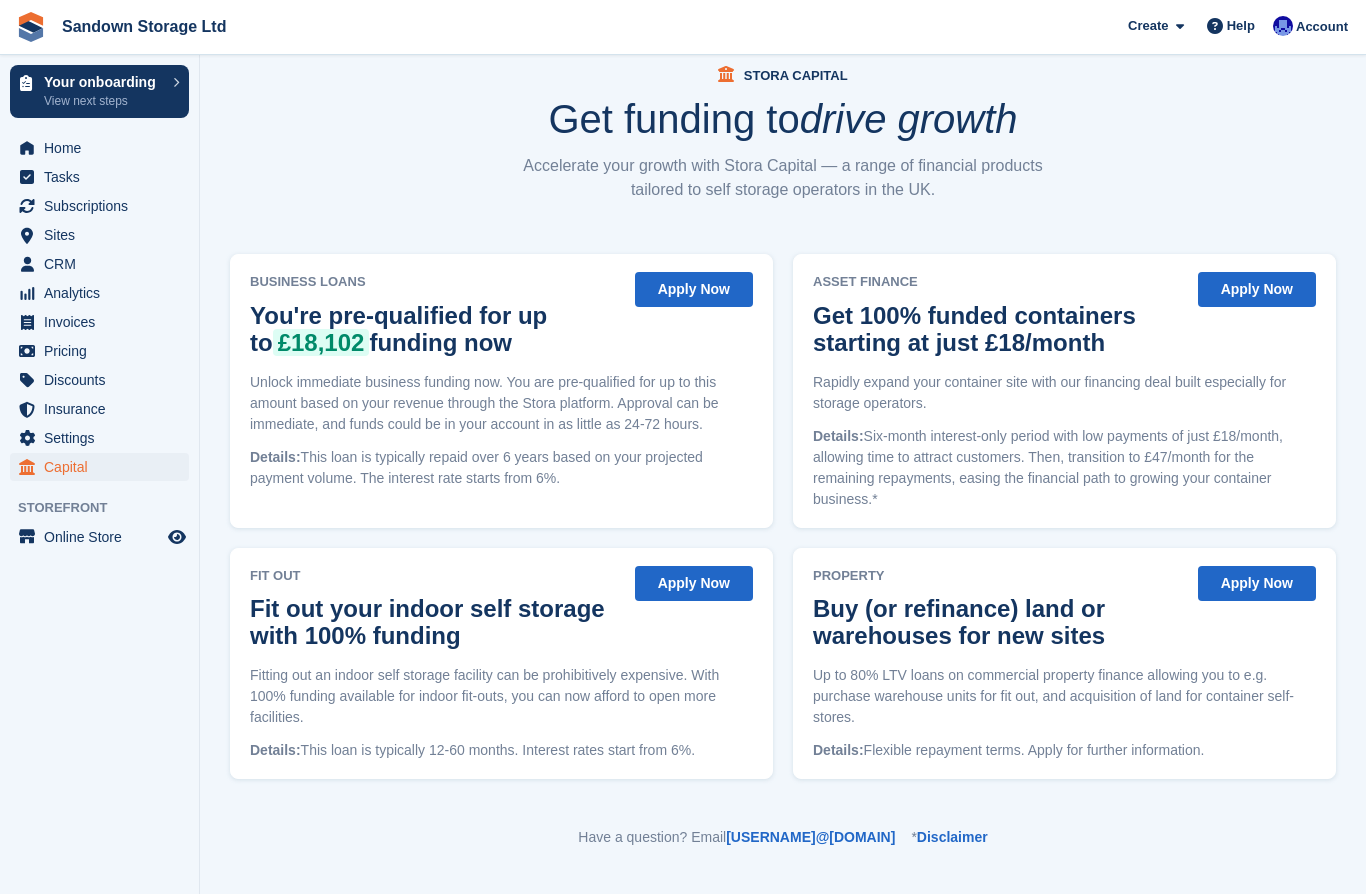 scroll, scrollTop: 0, scrollLeft: 0, axis: both 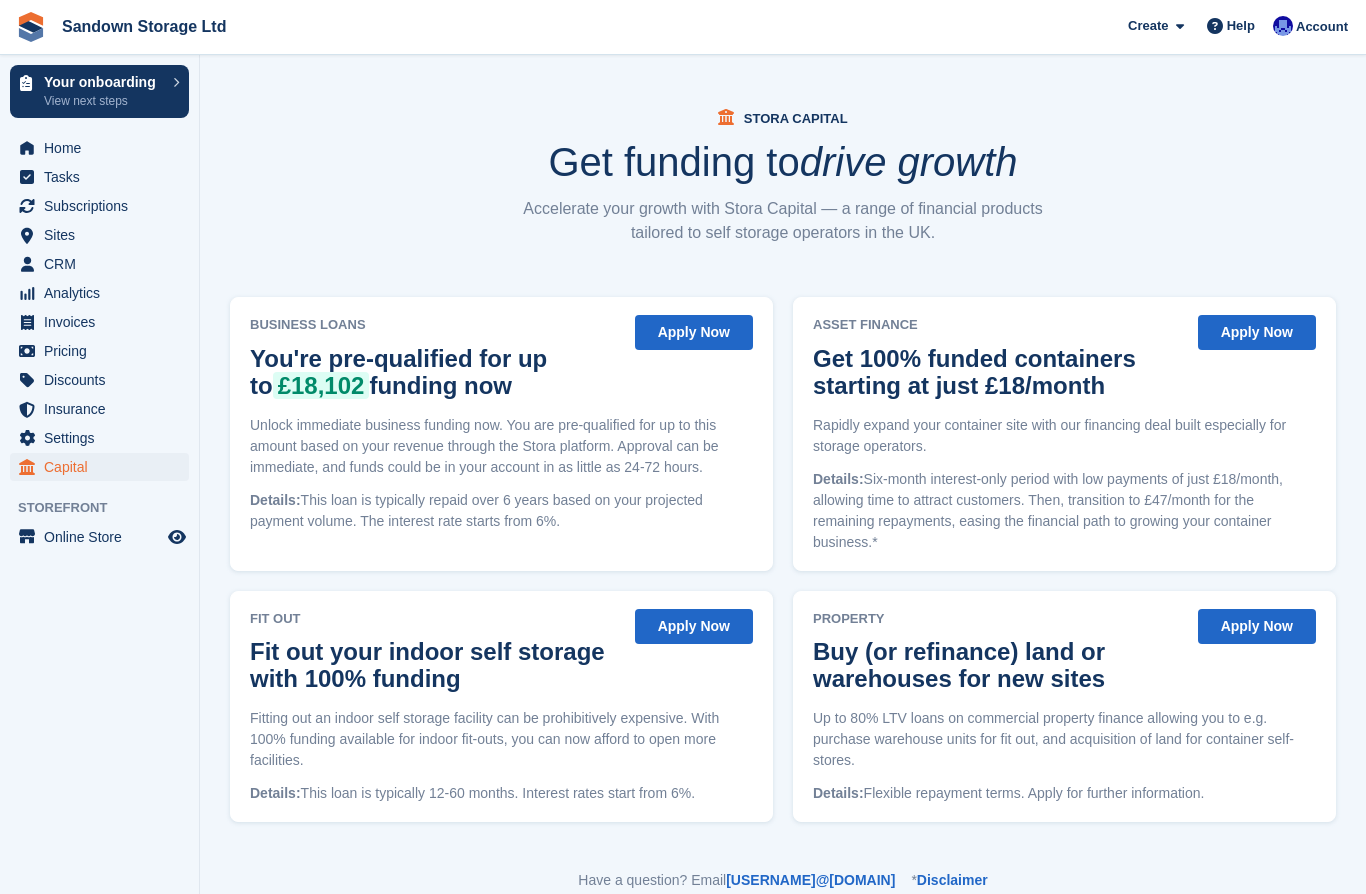 click on "Settings" at bounding box center [104, 438] 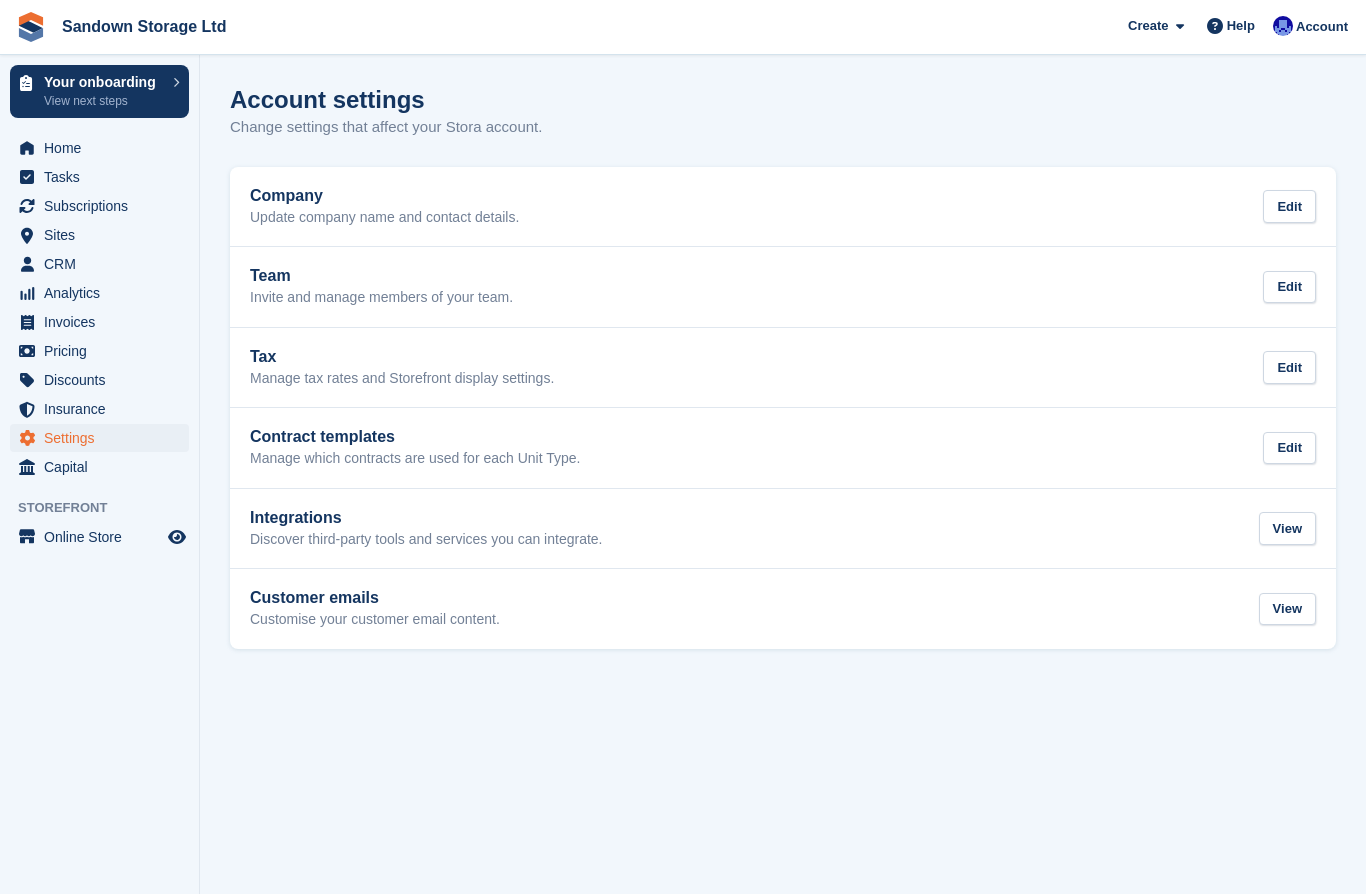 click on "Sandown Storage Ltd" at bounding box center (144, 26) 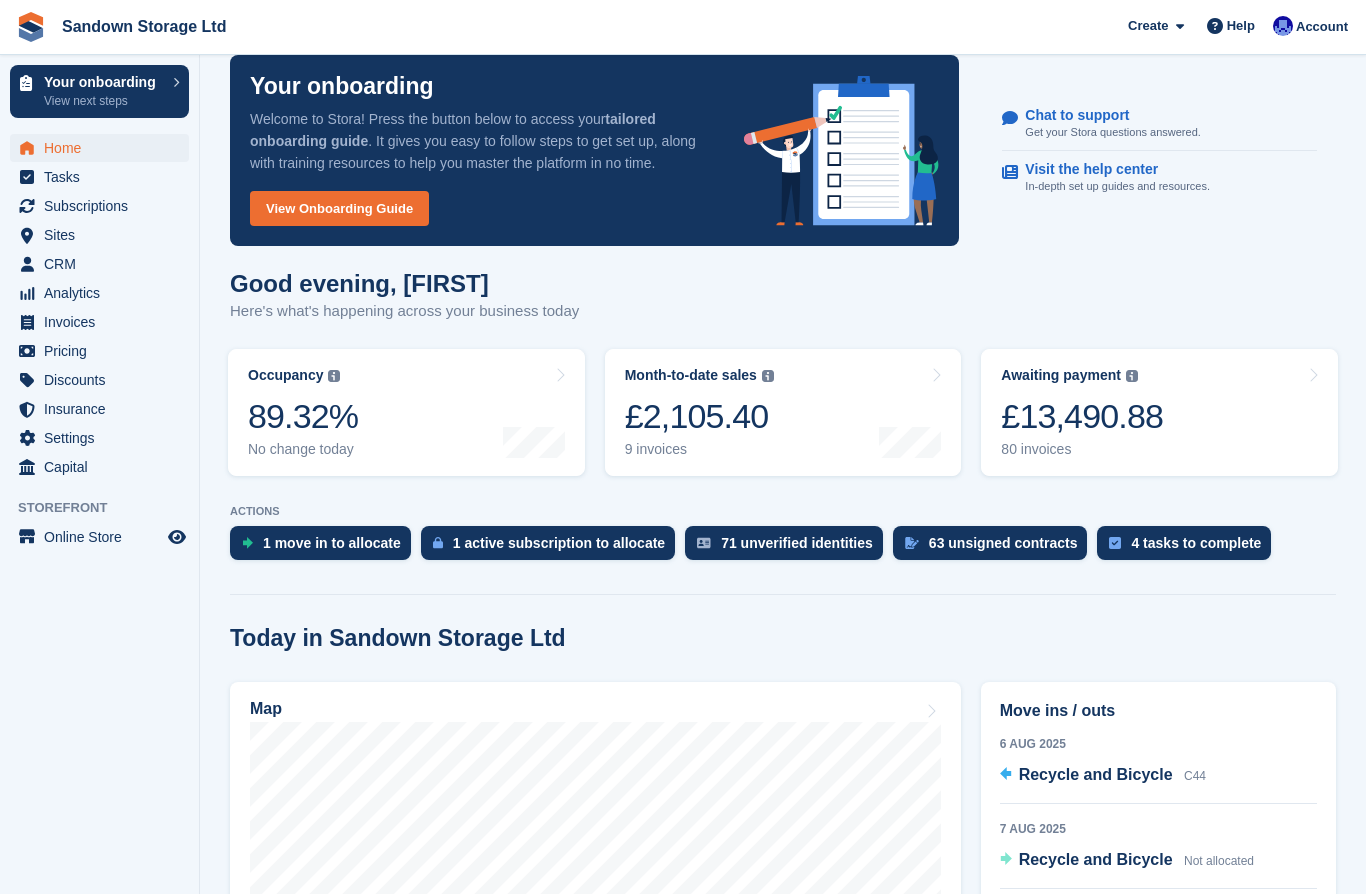 scroll, scrollTop: 66, scrollLeft: 0, axis: vertical 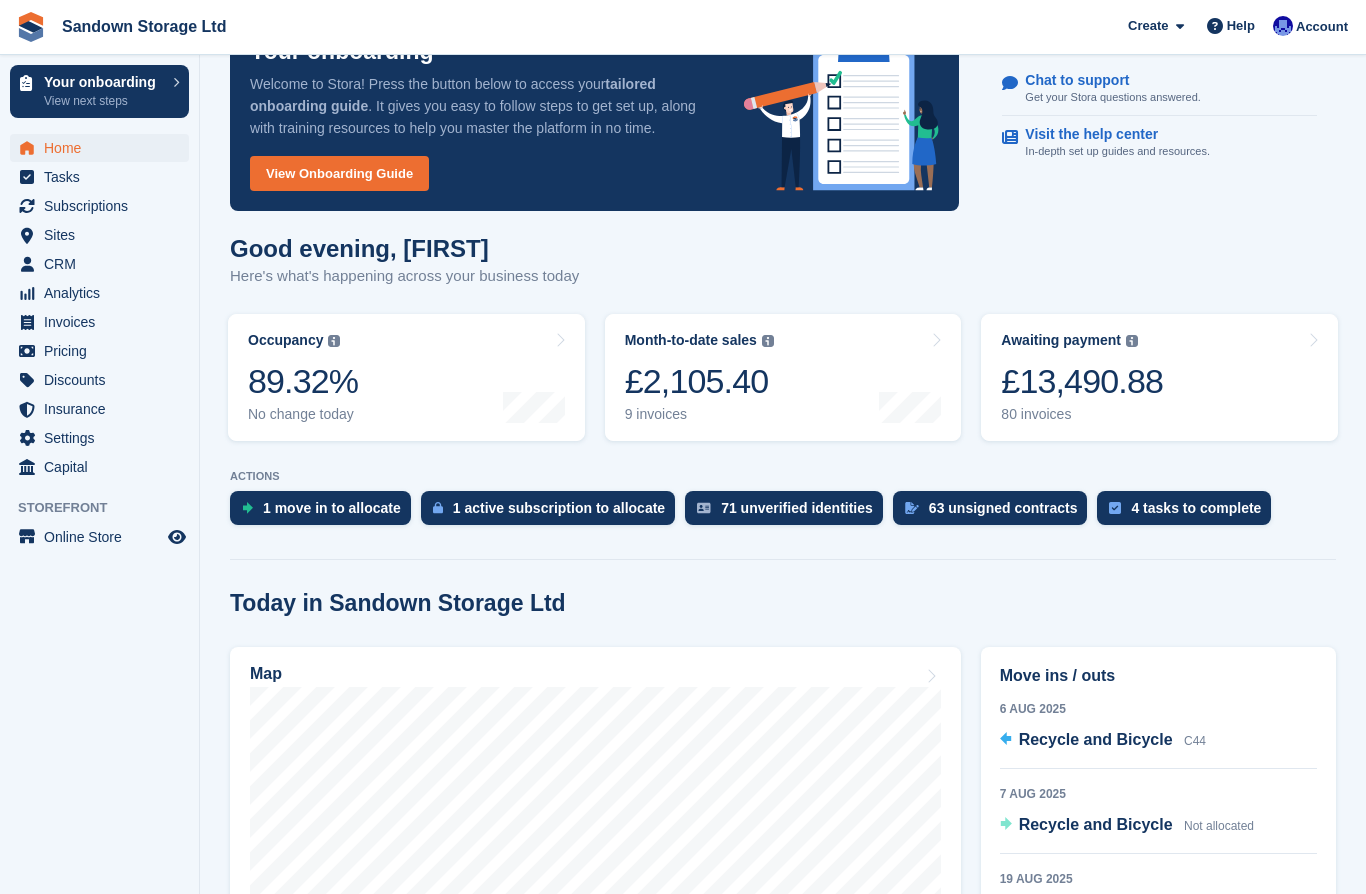 click on "89.32%" at bounding box center (303, 381) 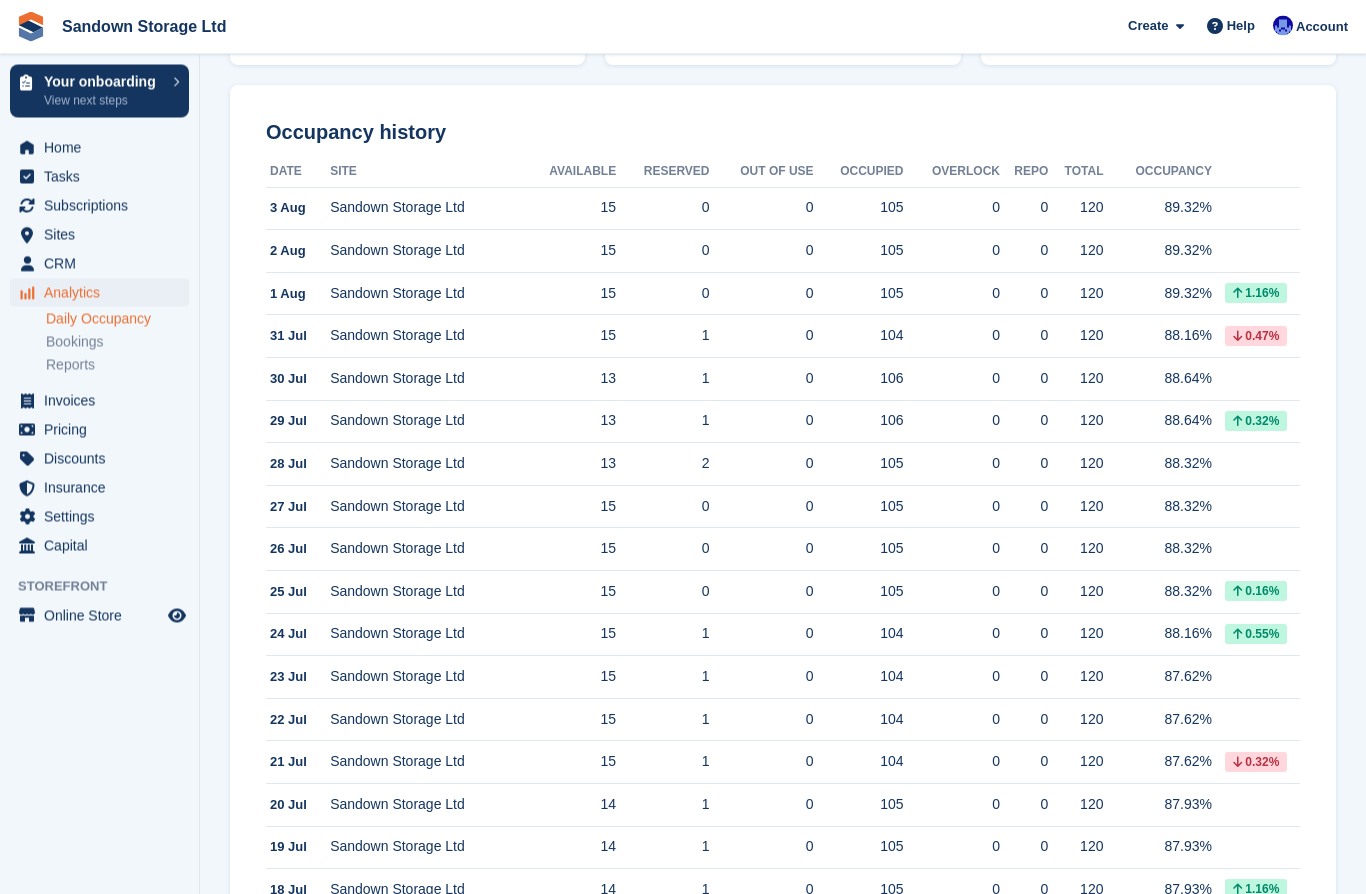 scroll, scrollTop: 0, scrollLeft: 0, axis: both 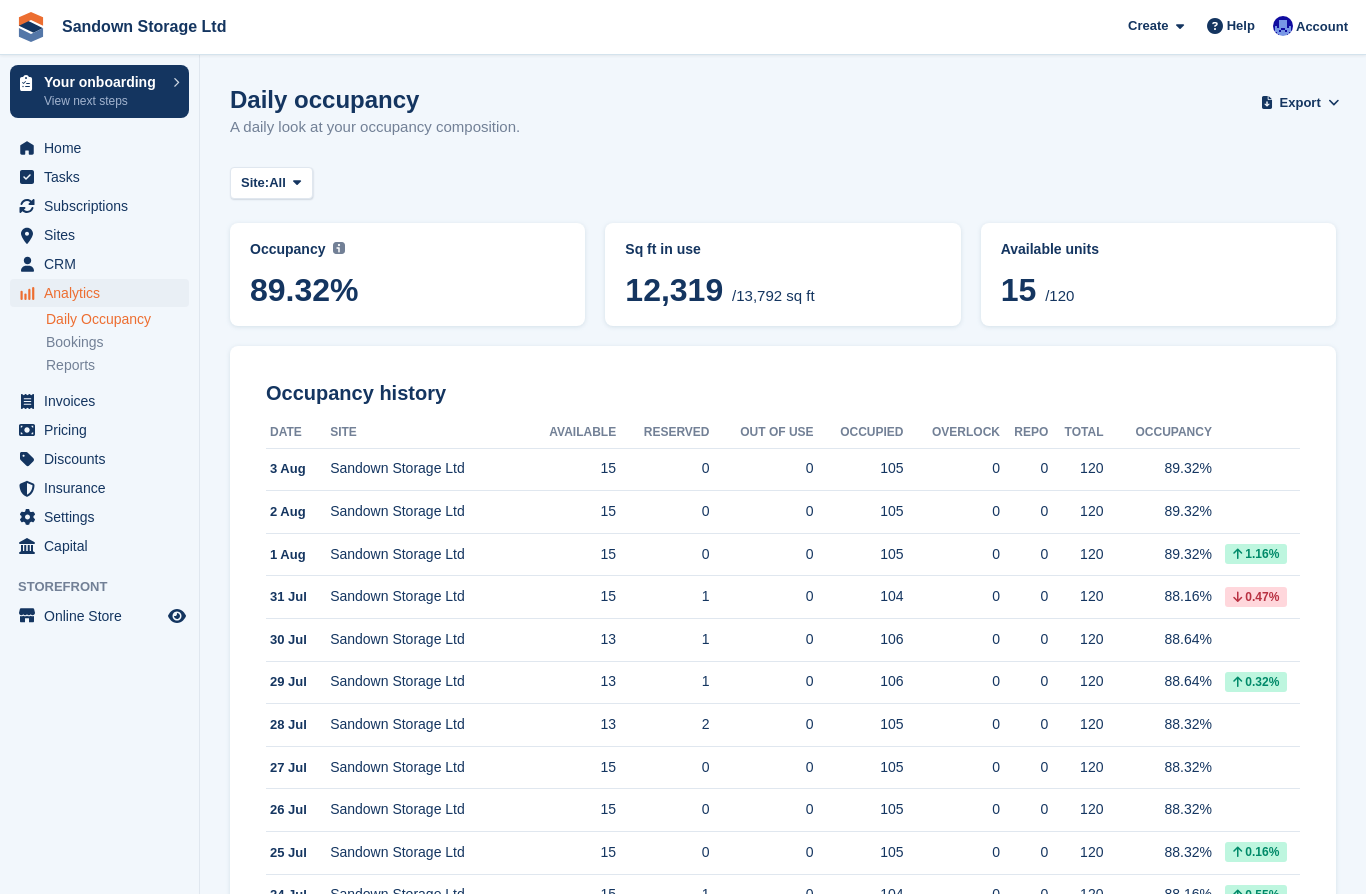 click on "15
/120" at bounding box center (1158, 293) 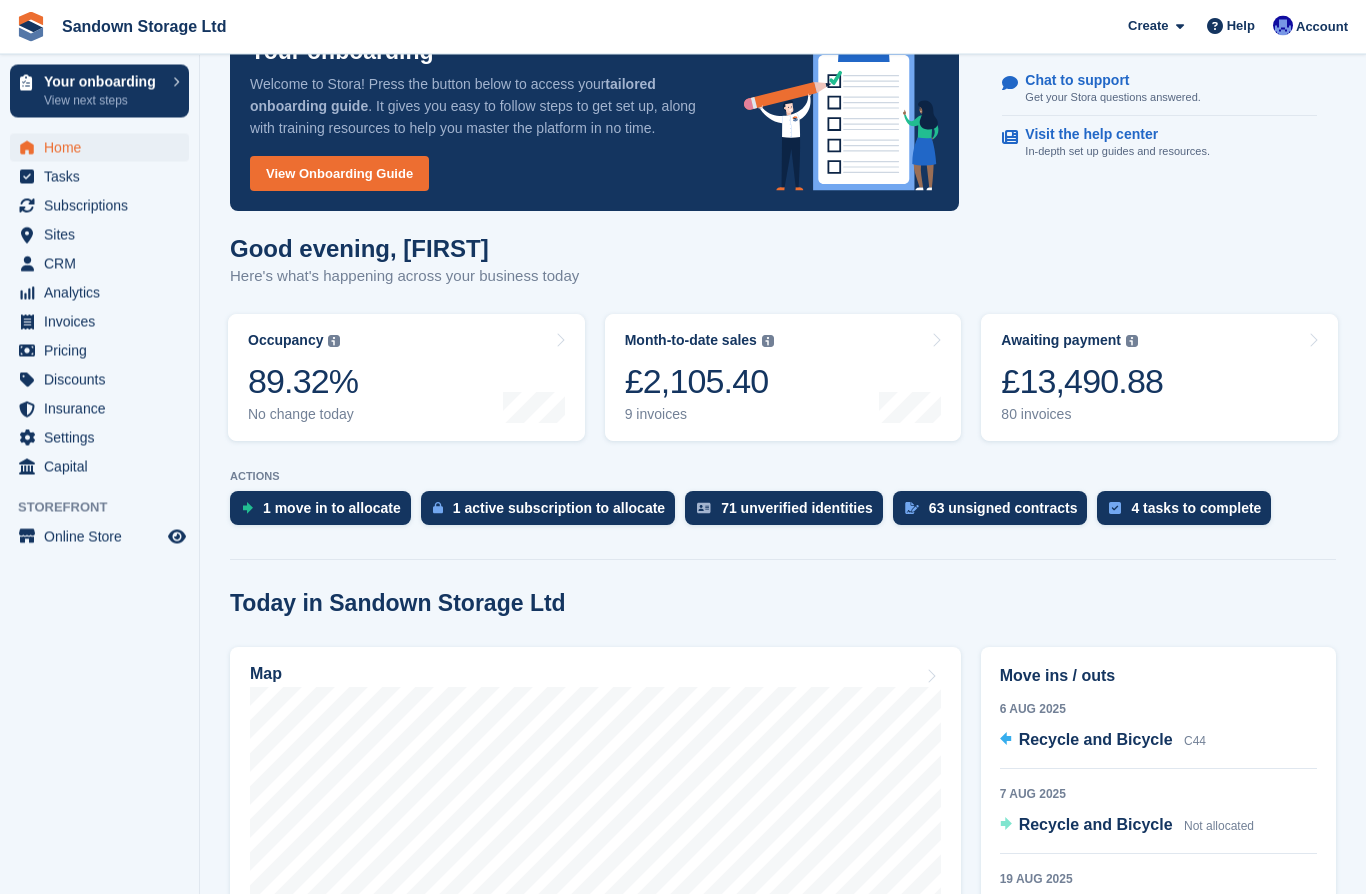 scroll, scrollTop: 0, scrollLeft: 0, axis: both 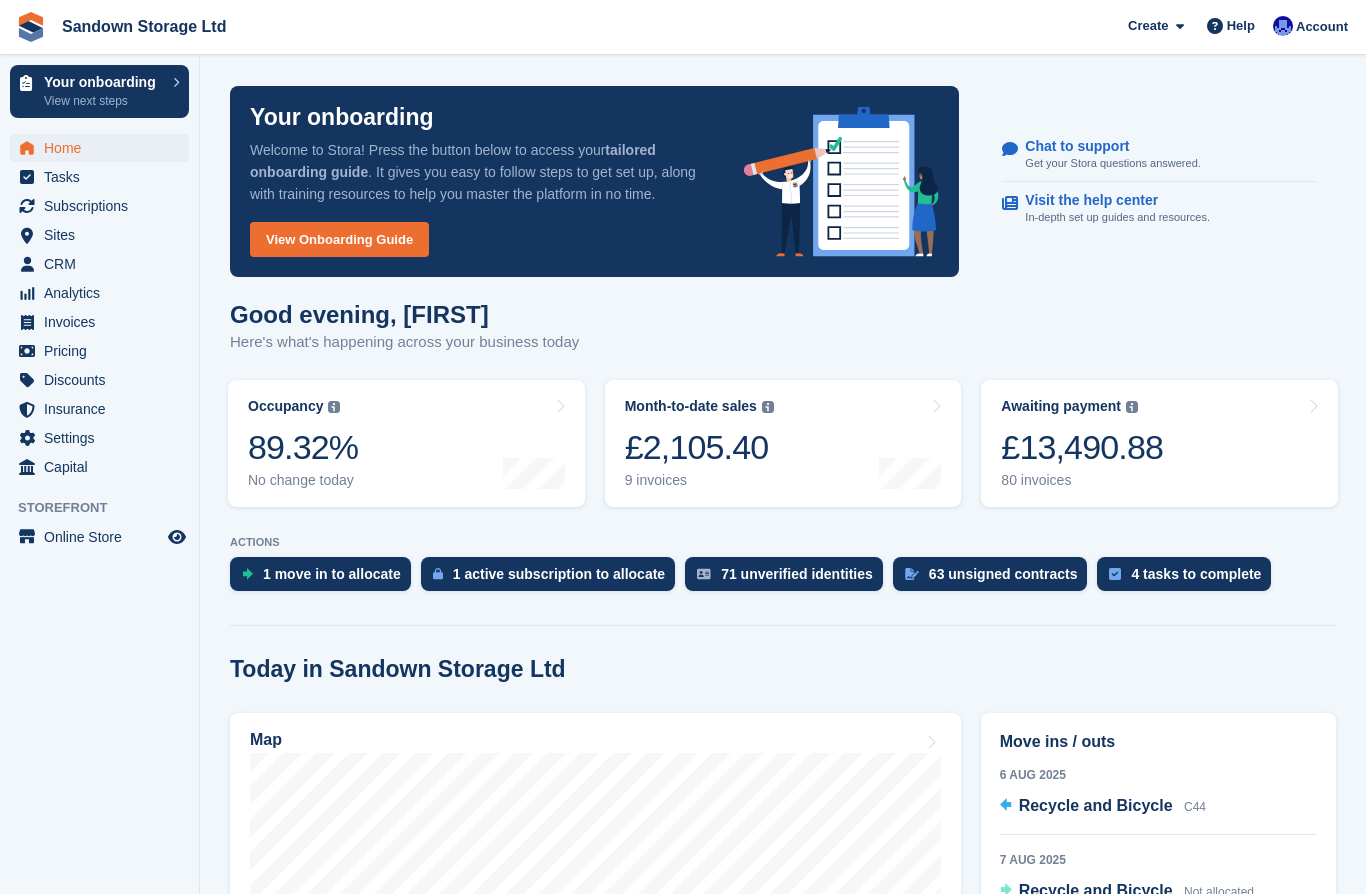 click on "Account" at bounding box center (1322, 27) 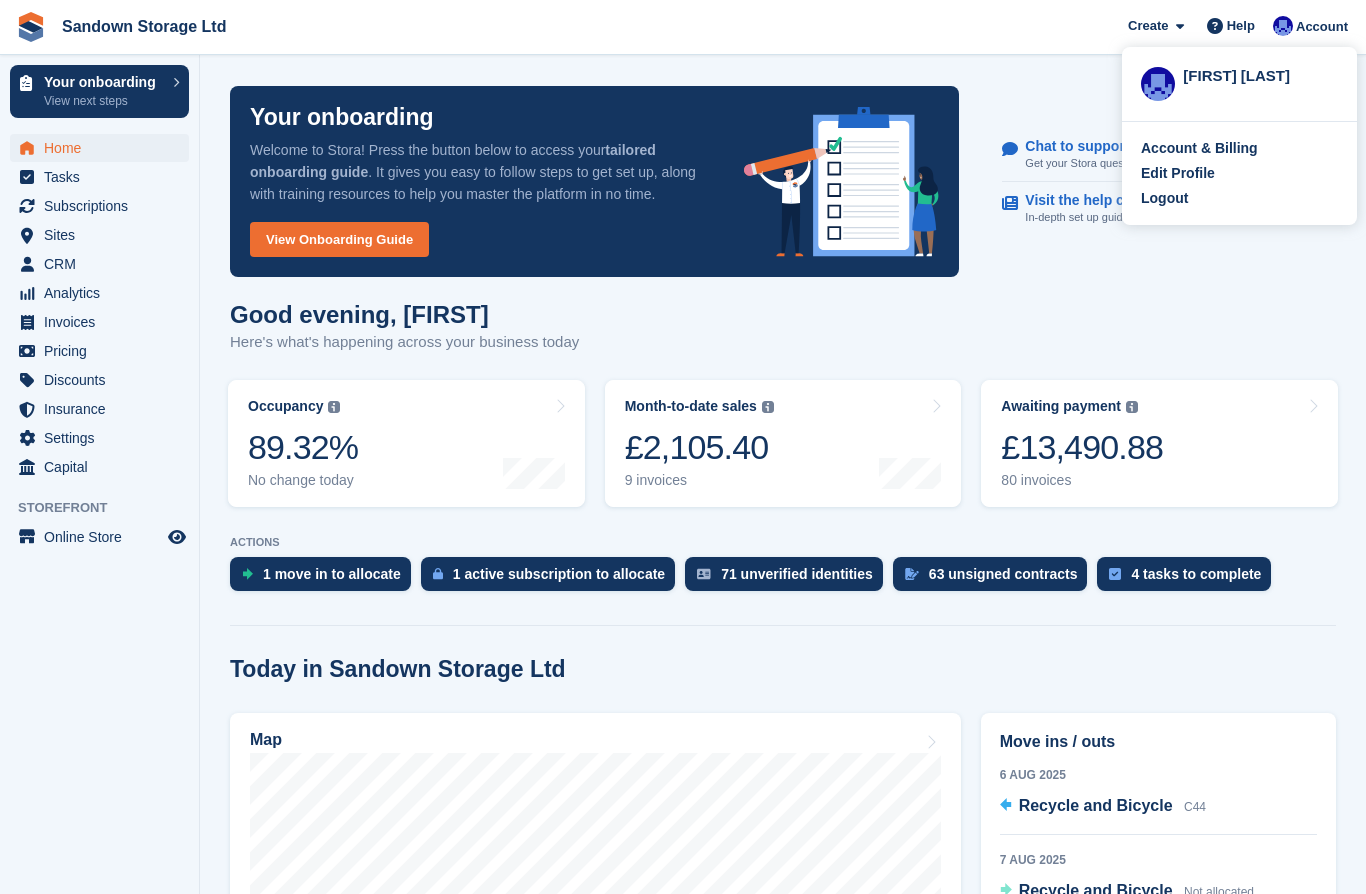click on "Your onboarding
Welcome to Stora! Press the button below to access your  tailored onboarding guide . It gives you easy to follow steps to get set up, along with training resources to help you master the platform in no time.
View Onboarding Guide
Chat to support
Get your Stora questions answered.
Visit the help center
In-depth set up guides and resources." at bounding box center (783, 181) 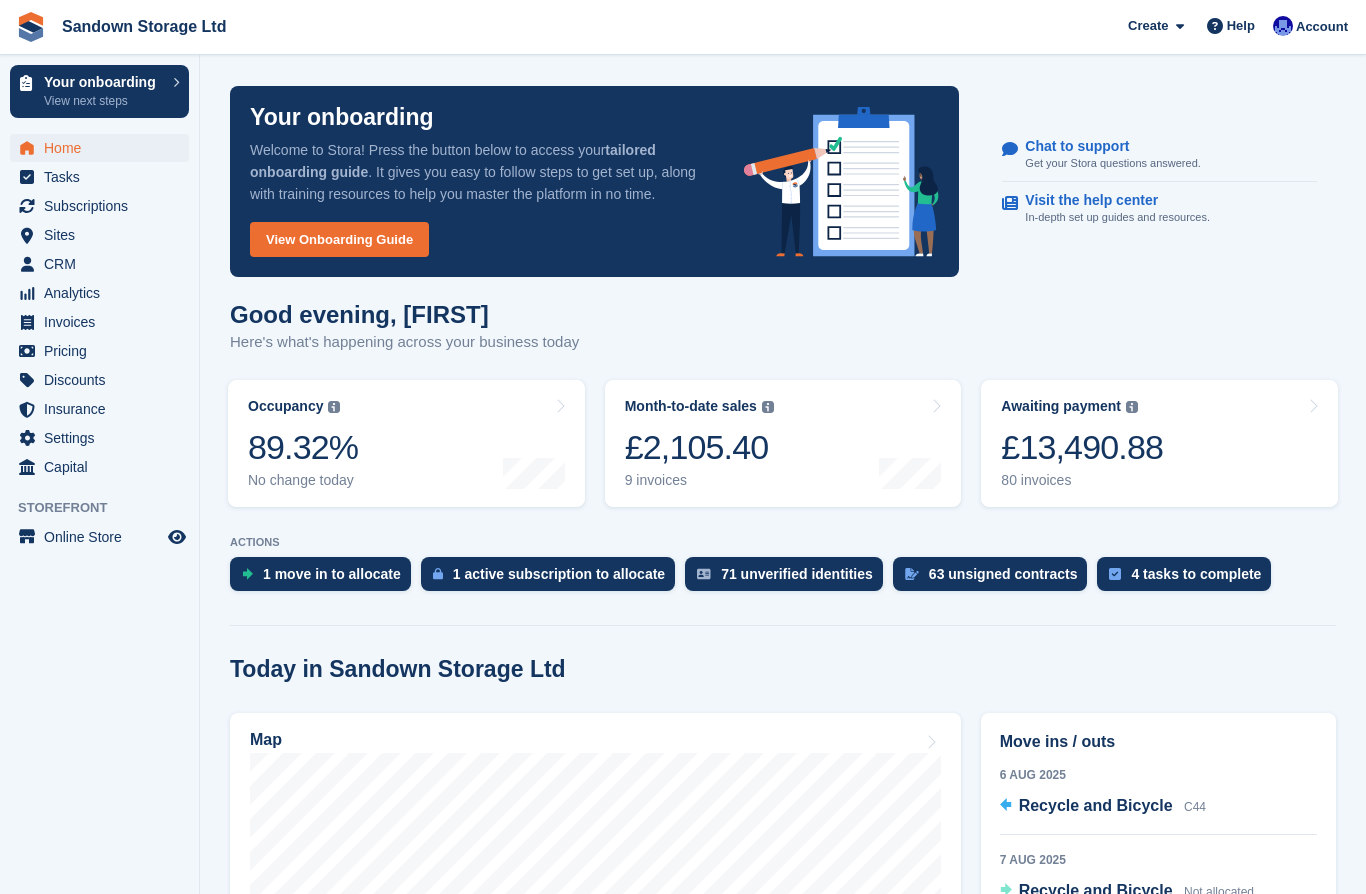 click on "Help" at bounding box center (1241, 26) 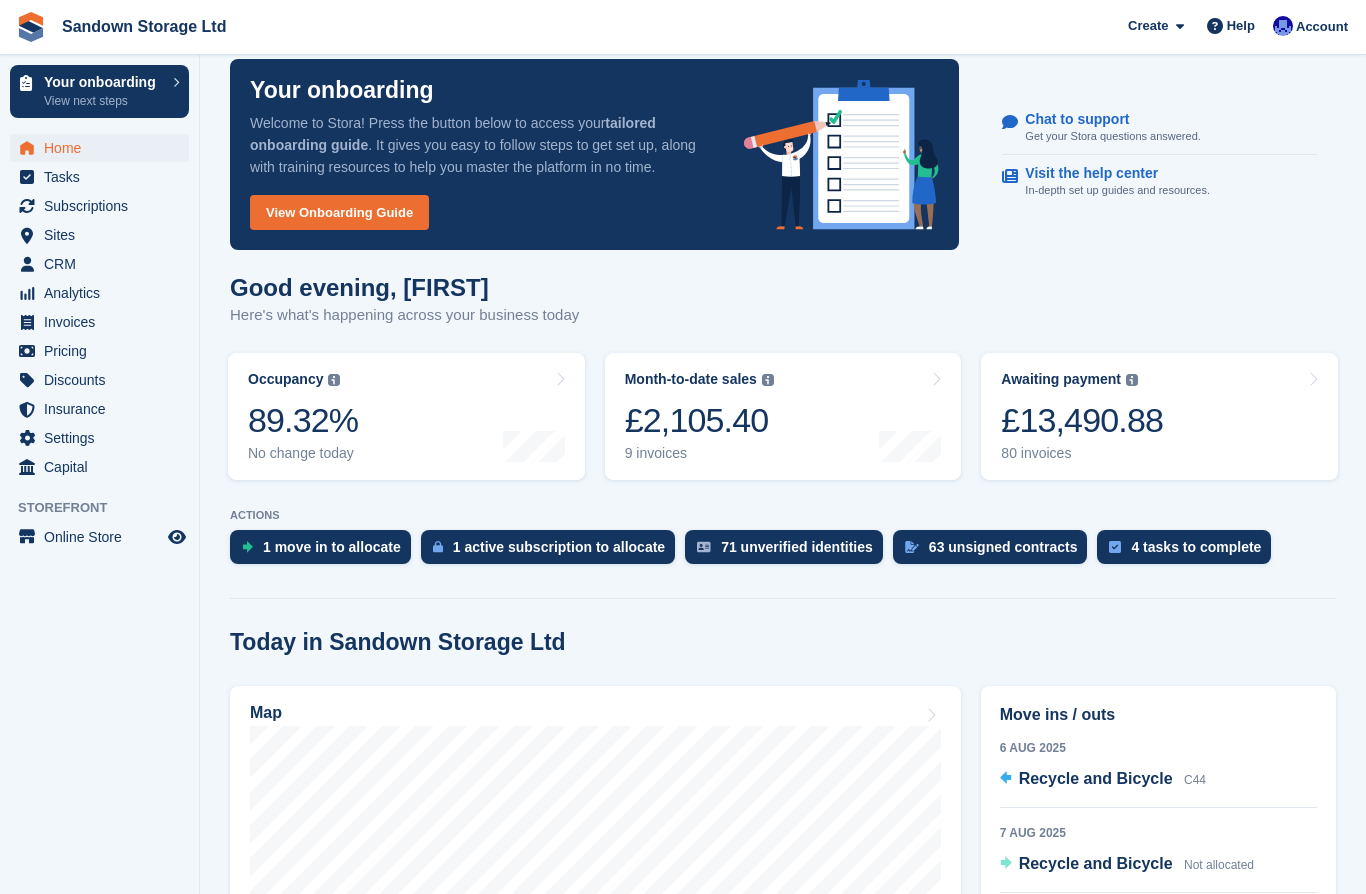 scroll, scrollTop: 0, scrollLeft: 0, axis: both 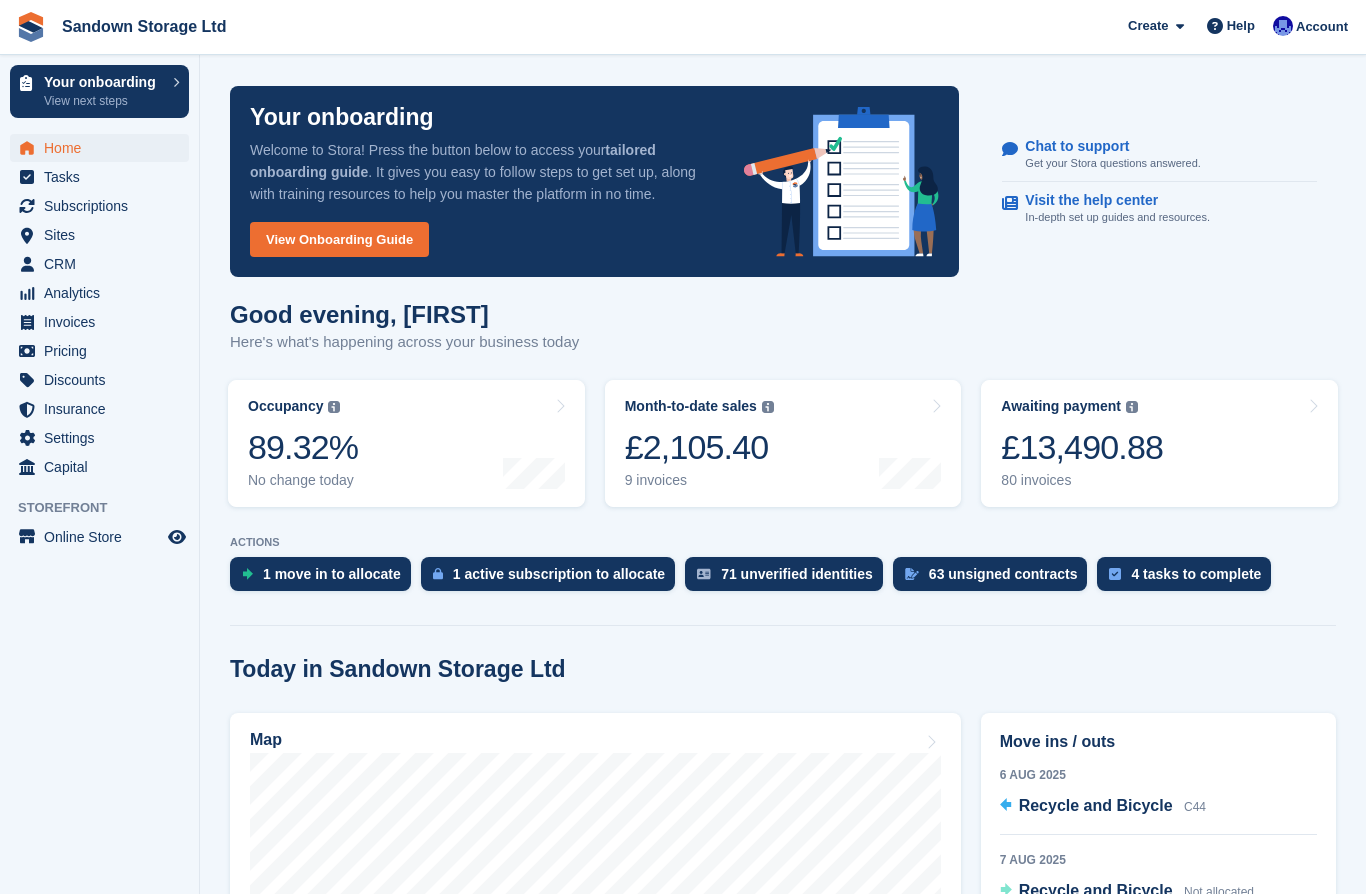 click on "Month-to-date sales
The sum of all finalised invoices generated this month to date, after discount, including tax.
£2,105.40
9 invoices" at bounding box center [783, 443] 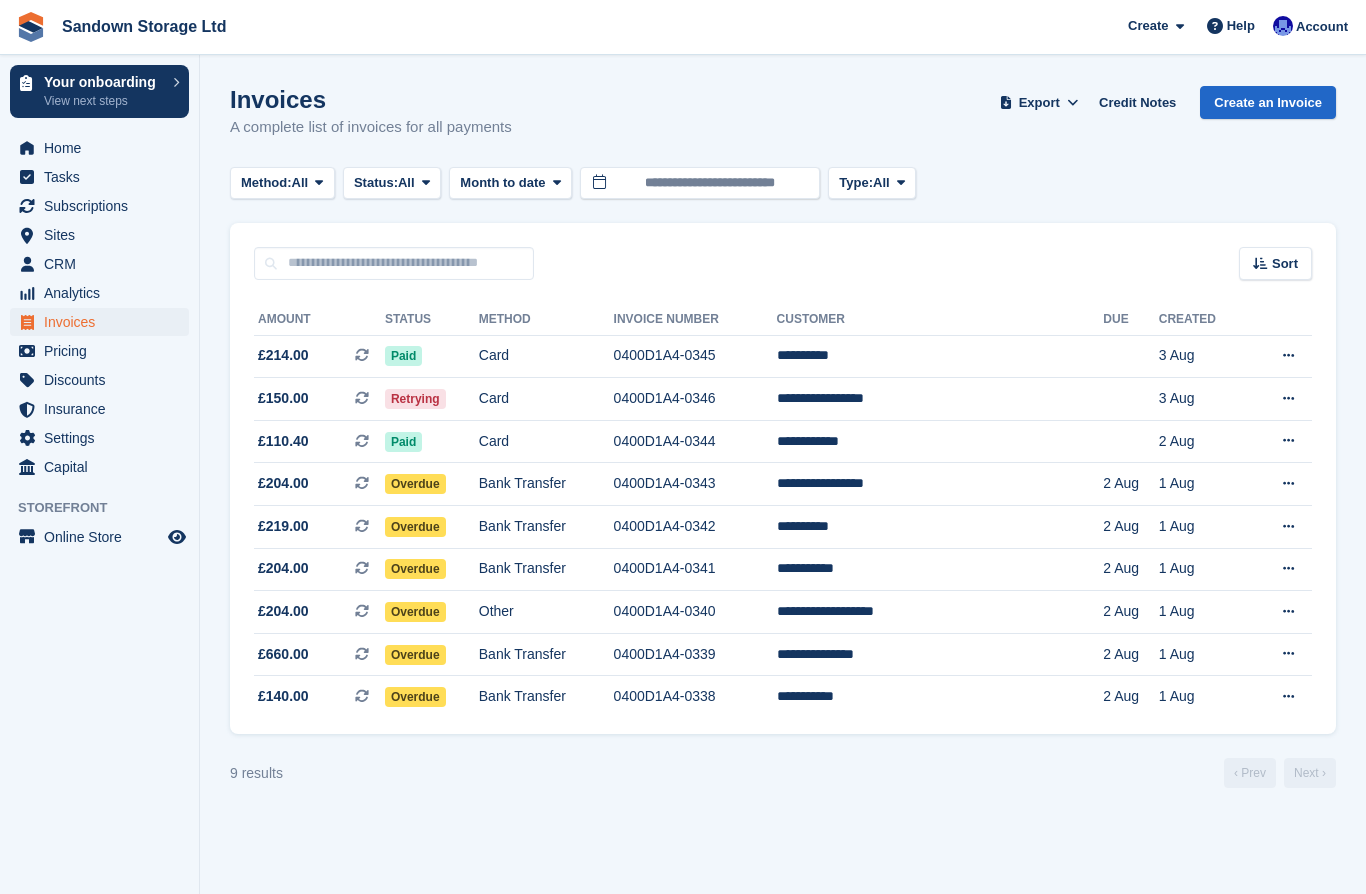 scroll, scrollTop: 0, scrollLeft: 0, axis: both 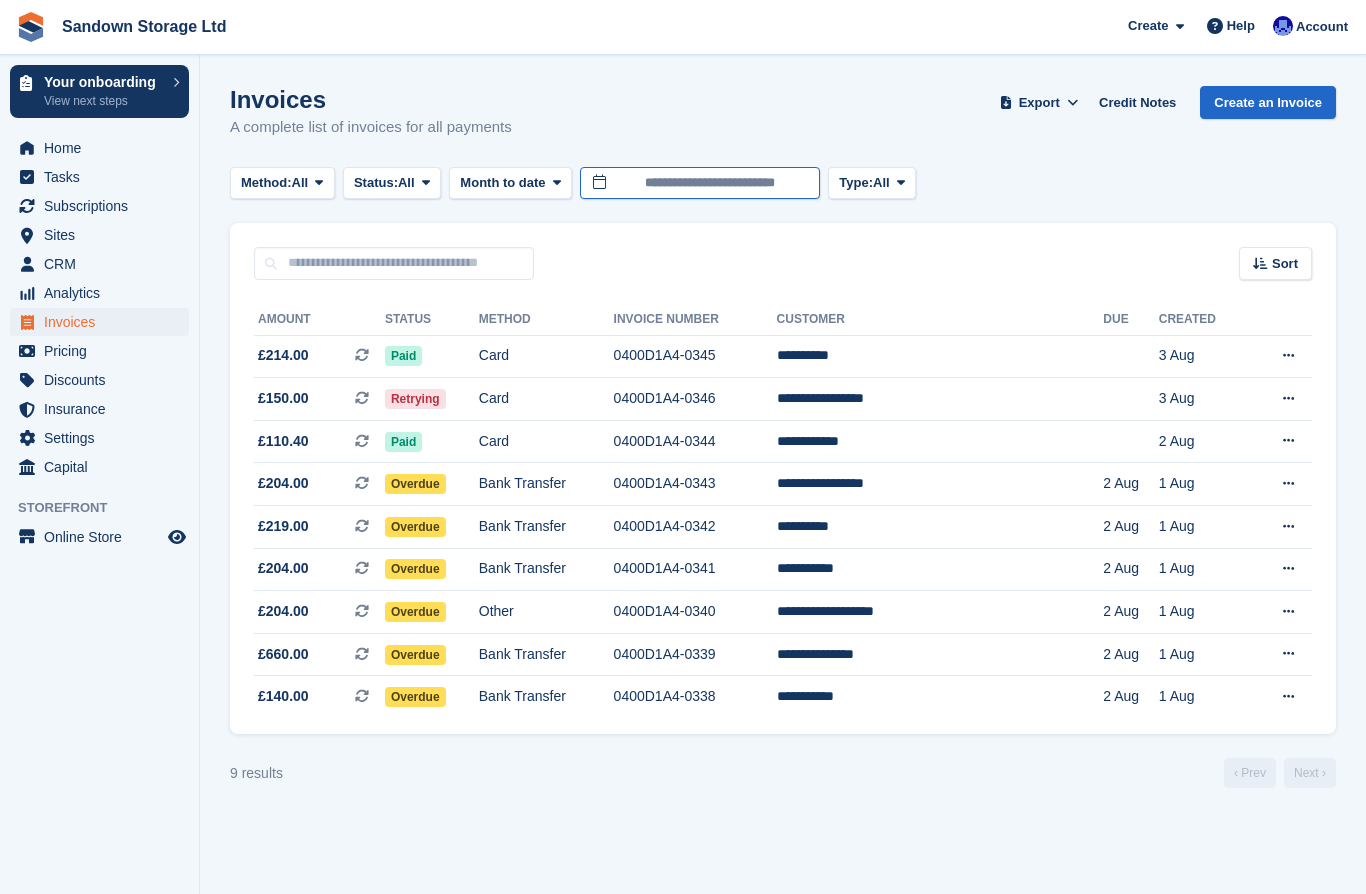 click on "Sandown Storage Ltd
Create
Subscription
Invoice
Contact
Deal
Discount
Page
Help
Chat Support
Submit a support request
Help Center
Get answers to Stora questions
What's New" at bounding box center [683, 447] 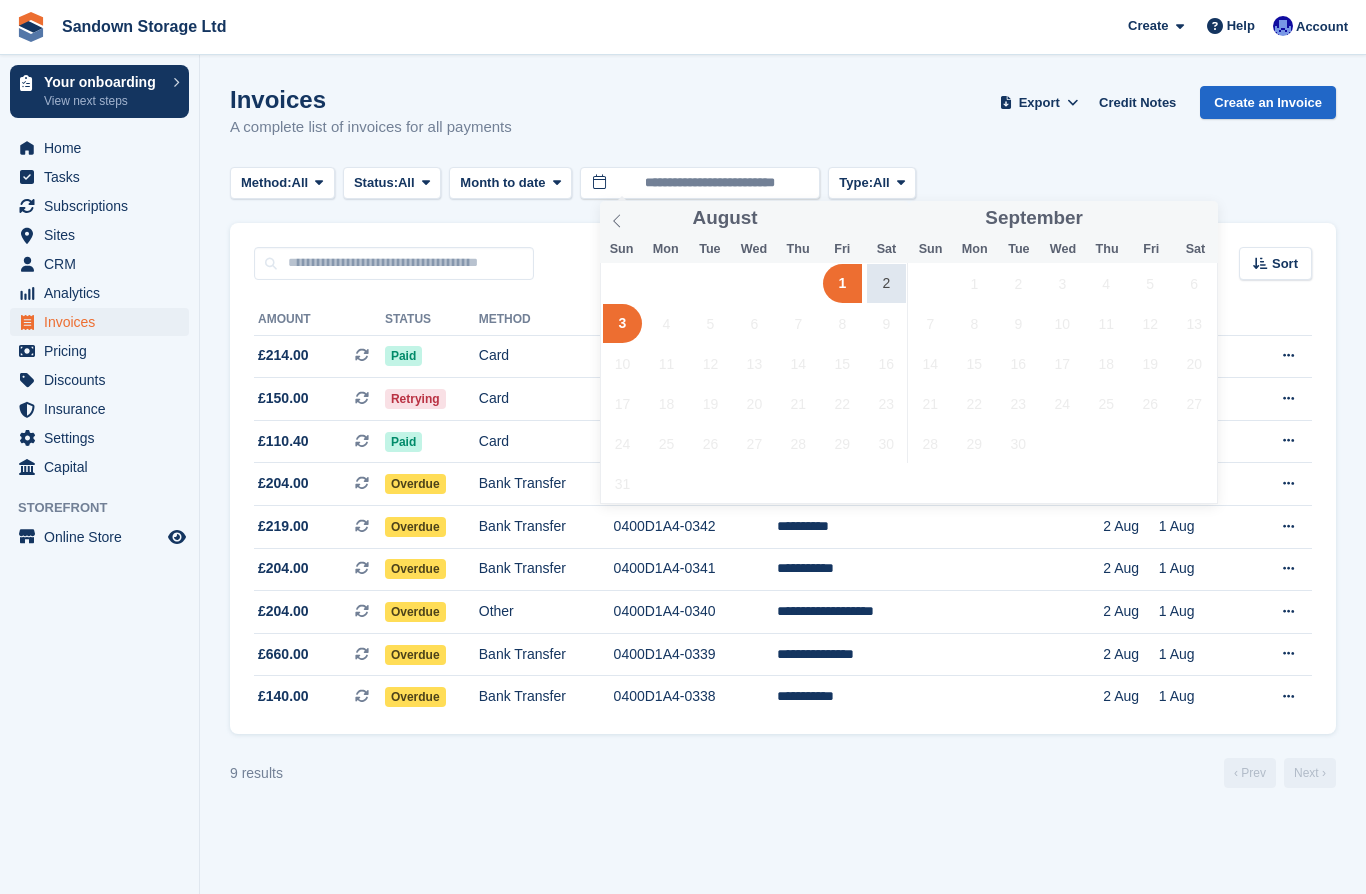 click 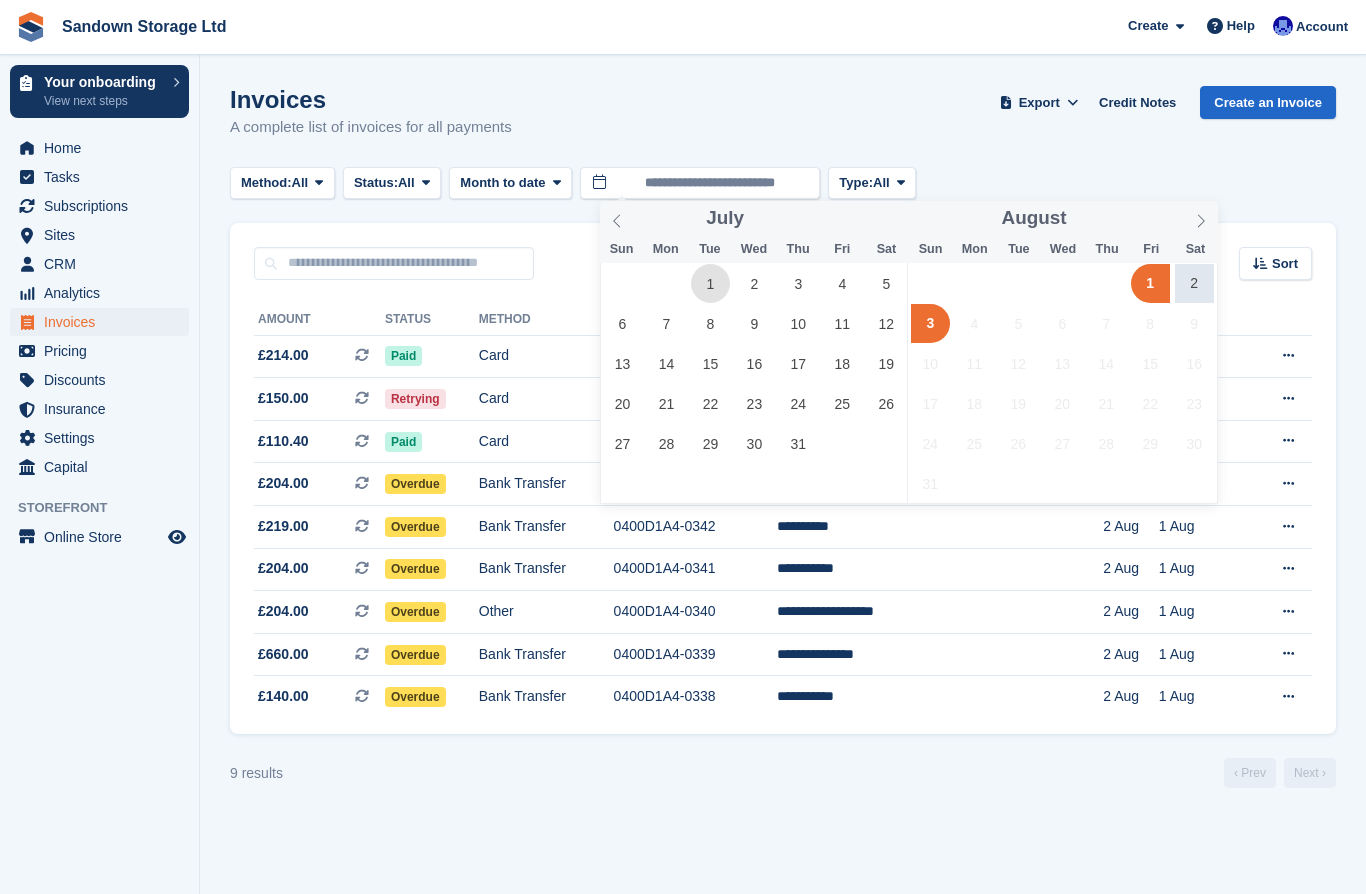 click on "1" at bounding box center [710, 283] 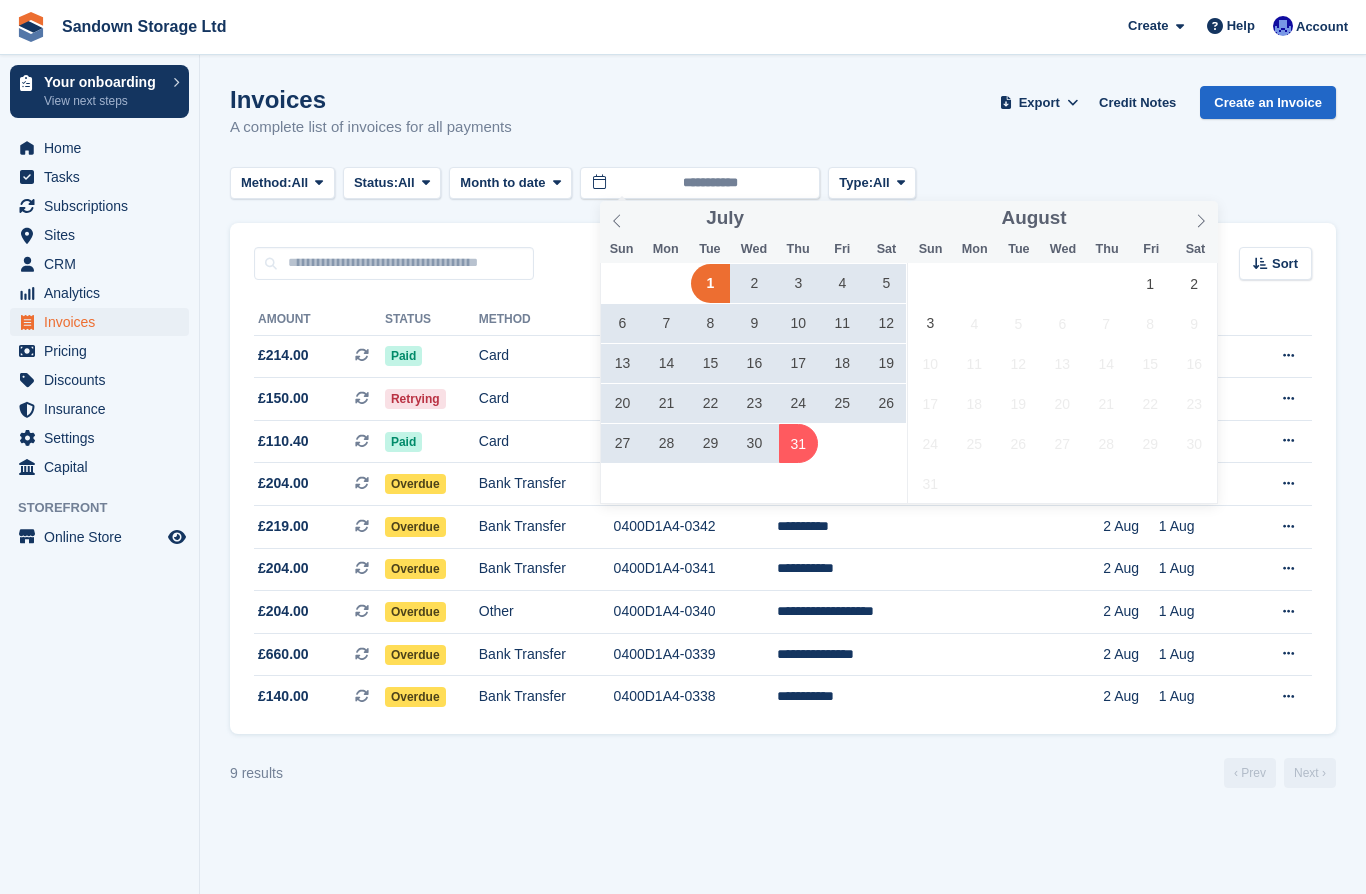 click on "31" at bounding box center [798, 443] 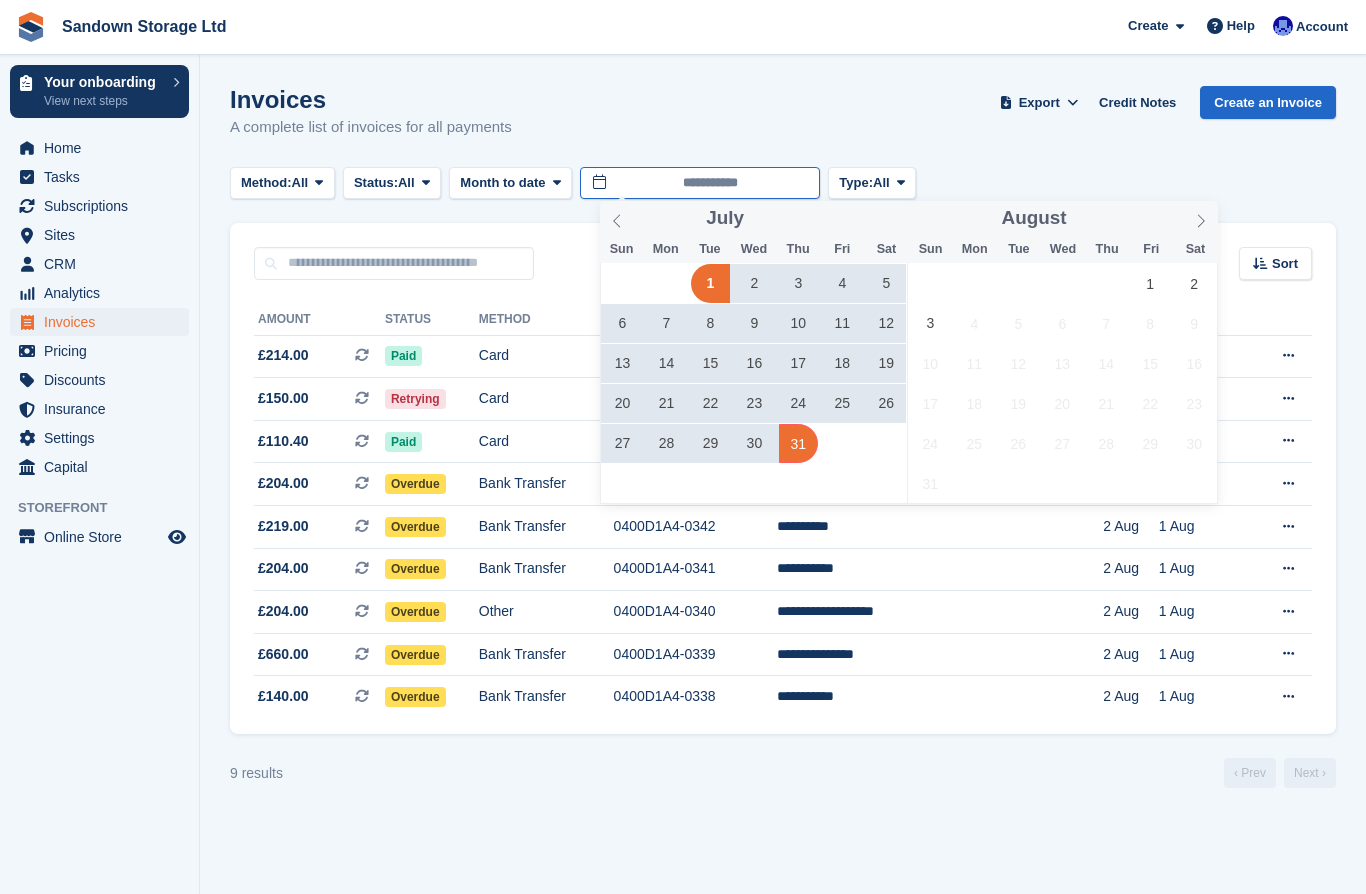 type on "**********" 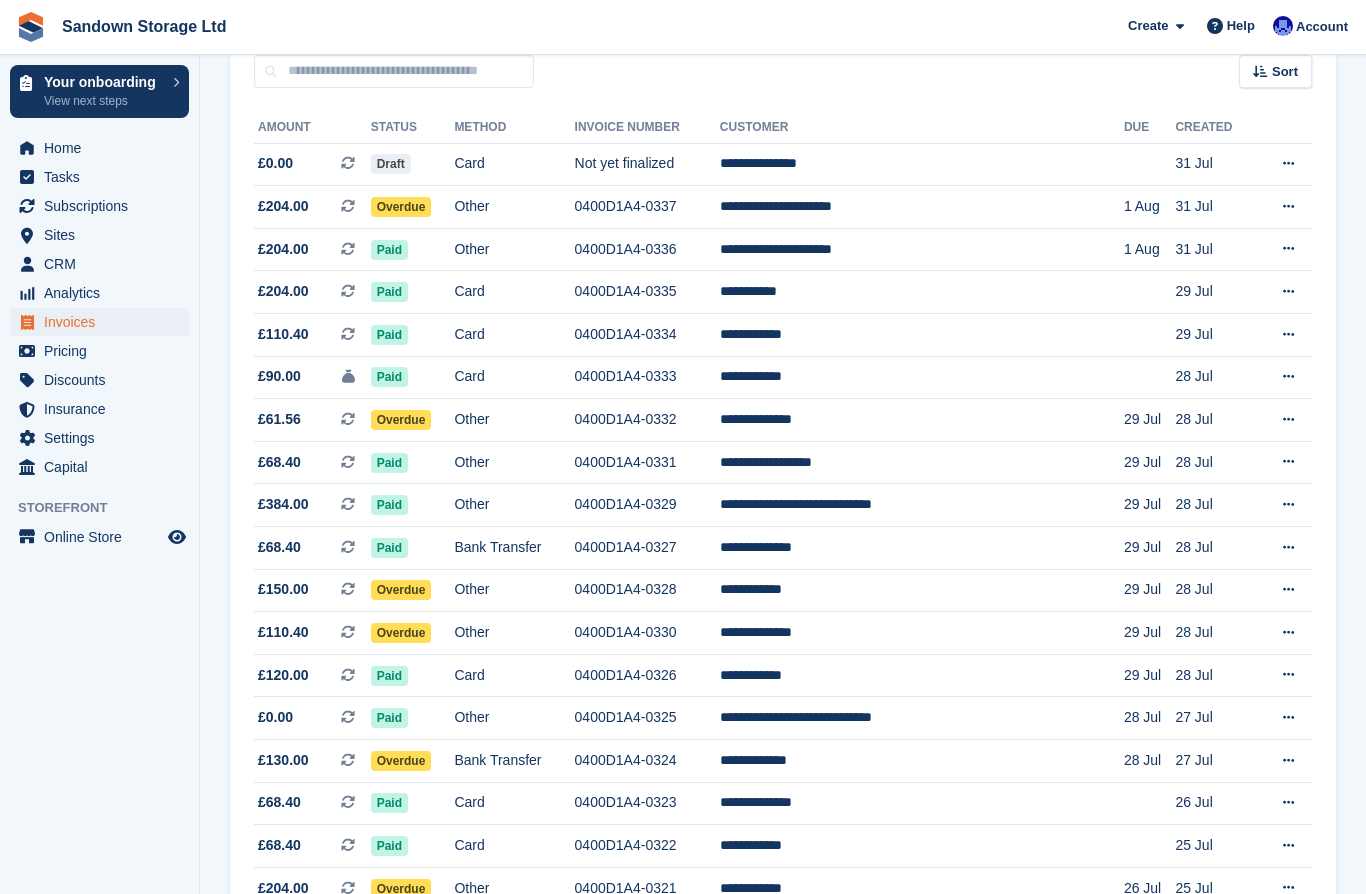 scroll, scrollTop: 0, scrollLeft: 0, axis: both 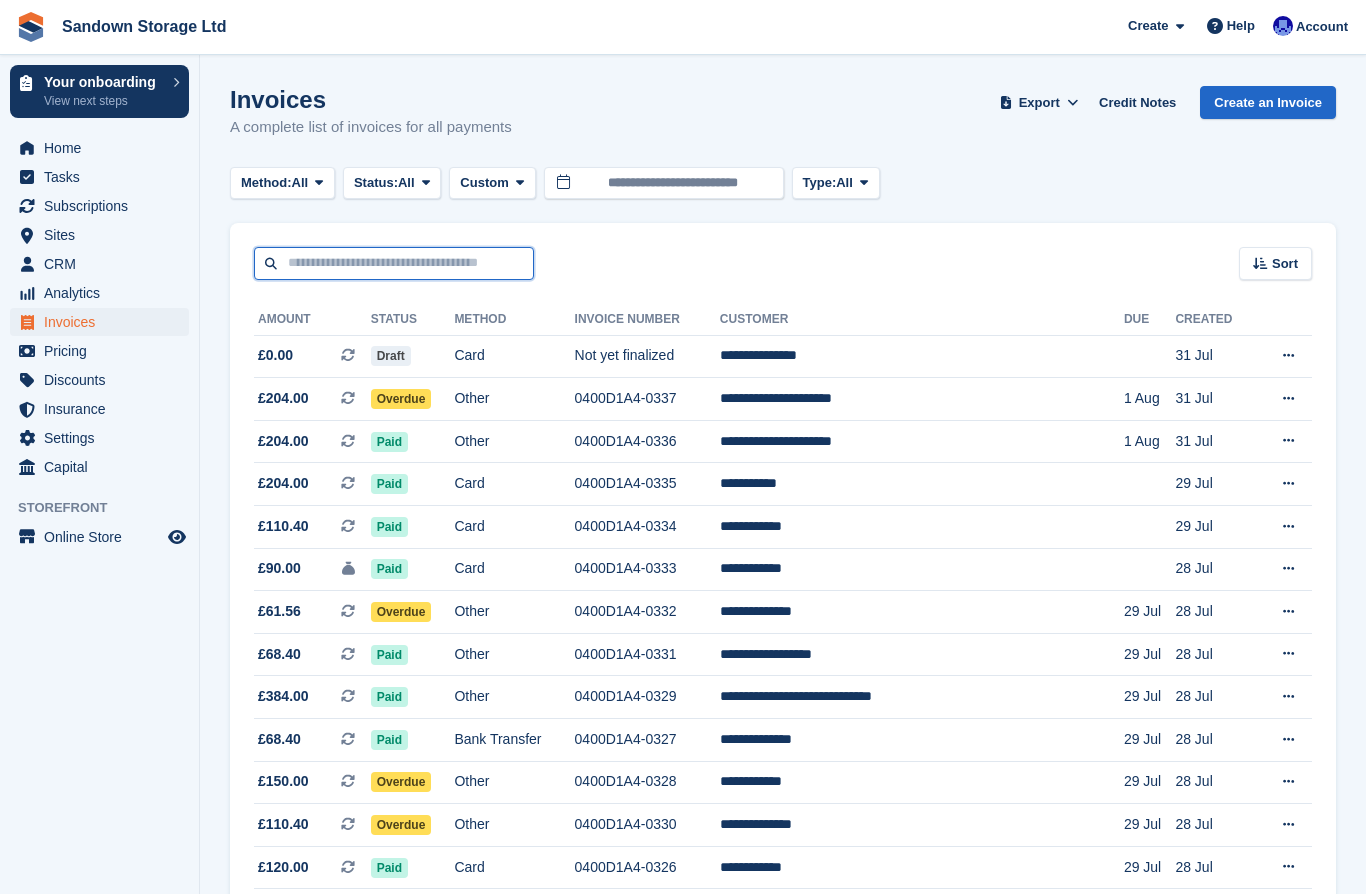 click at bounding box center [394, 263] 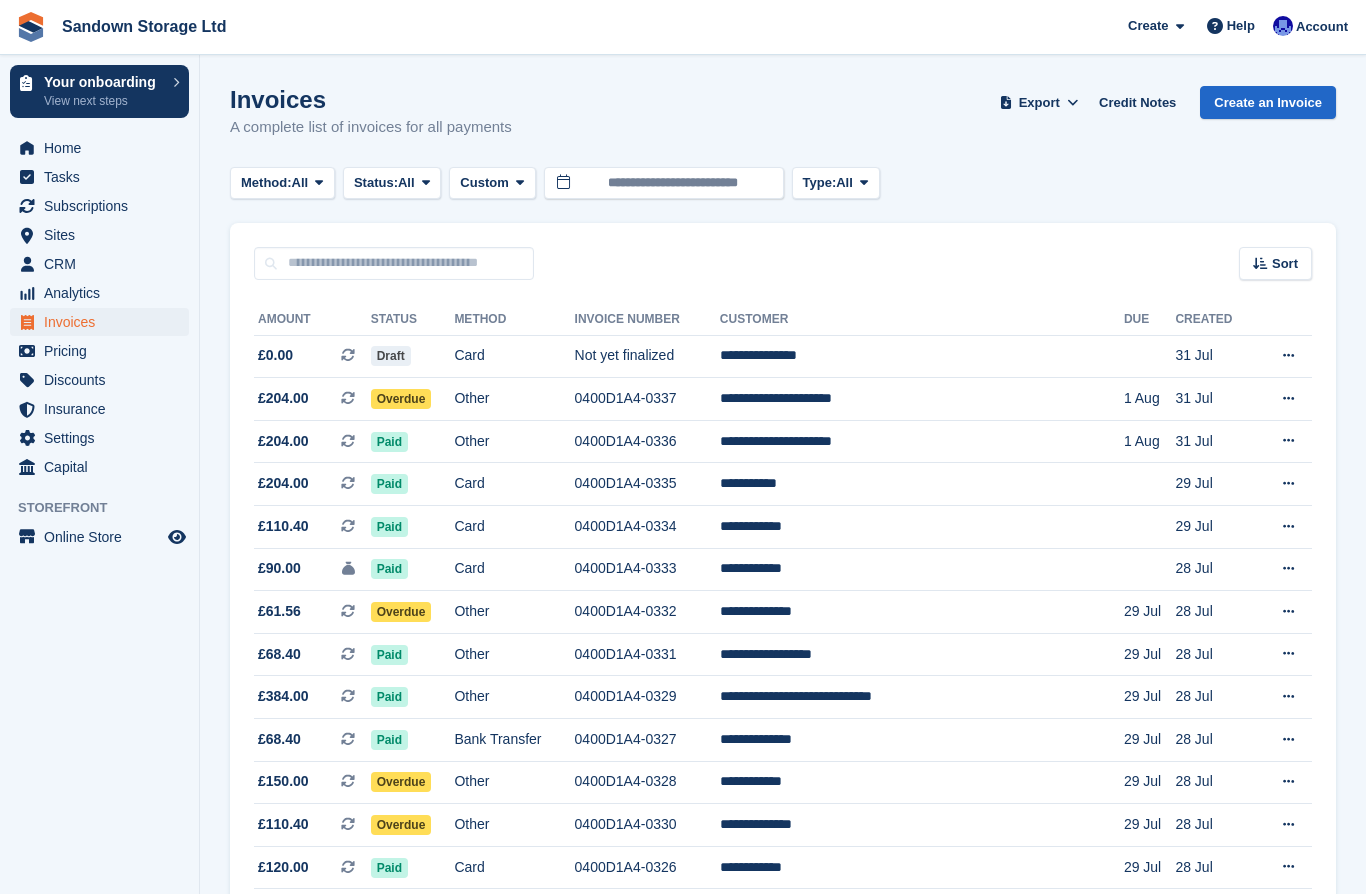 click on "Sort
Sort by
Date created
Created (oldest first)
Created (newest first)" at bounding box center (783, 251) 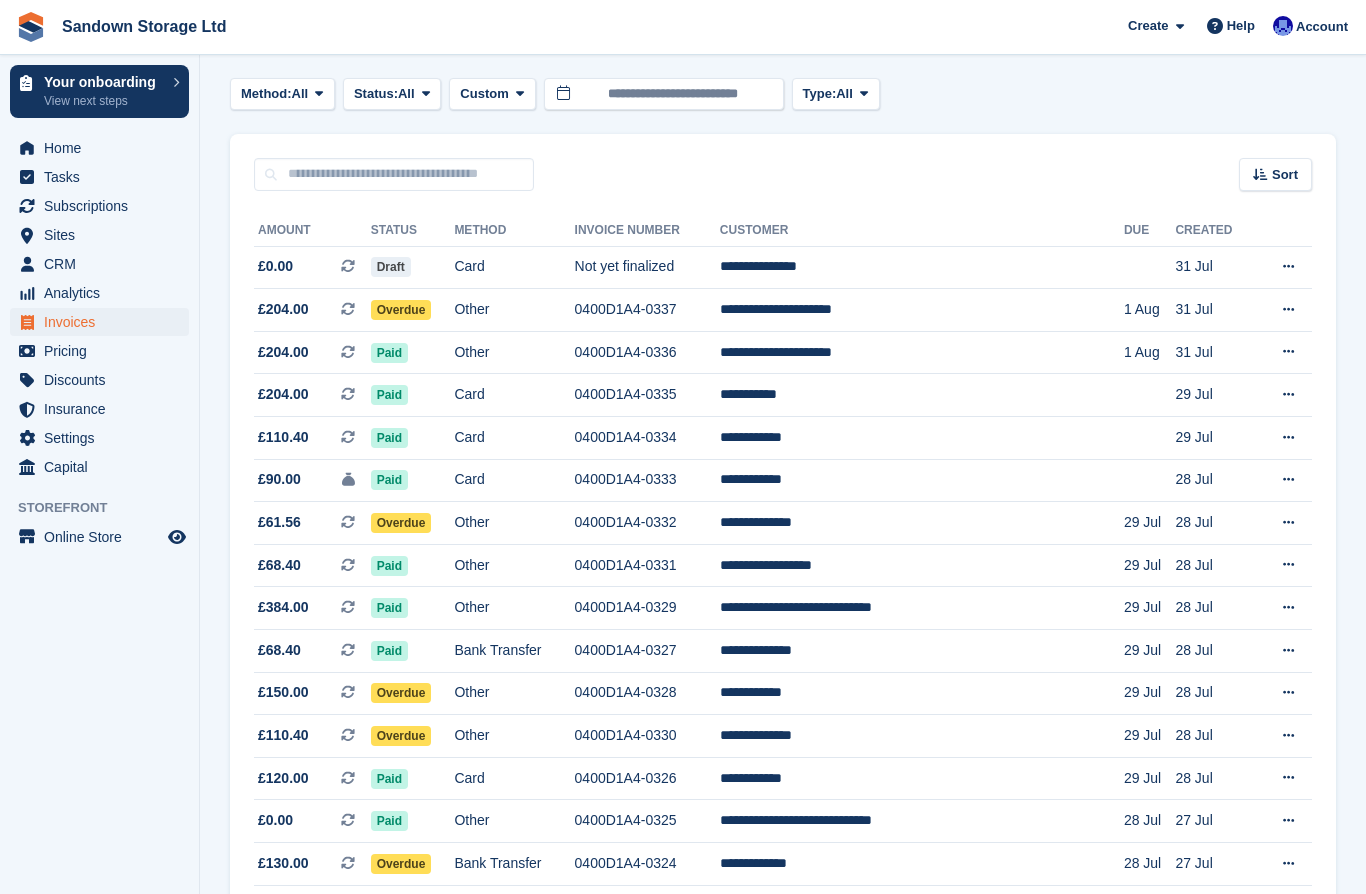 scroll, scrollTop: 0, scrollLeft: 0, axis: both 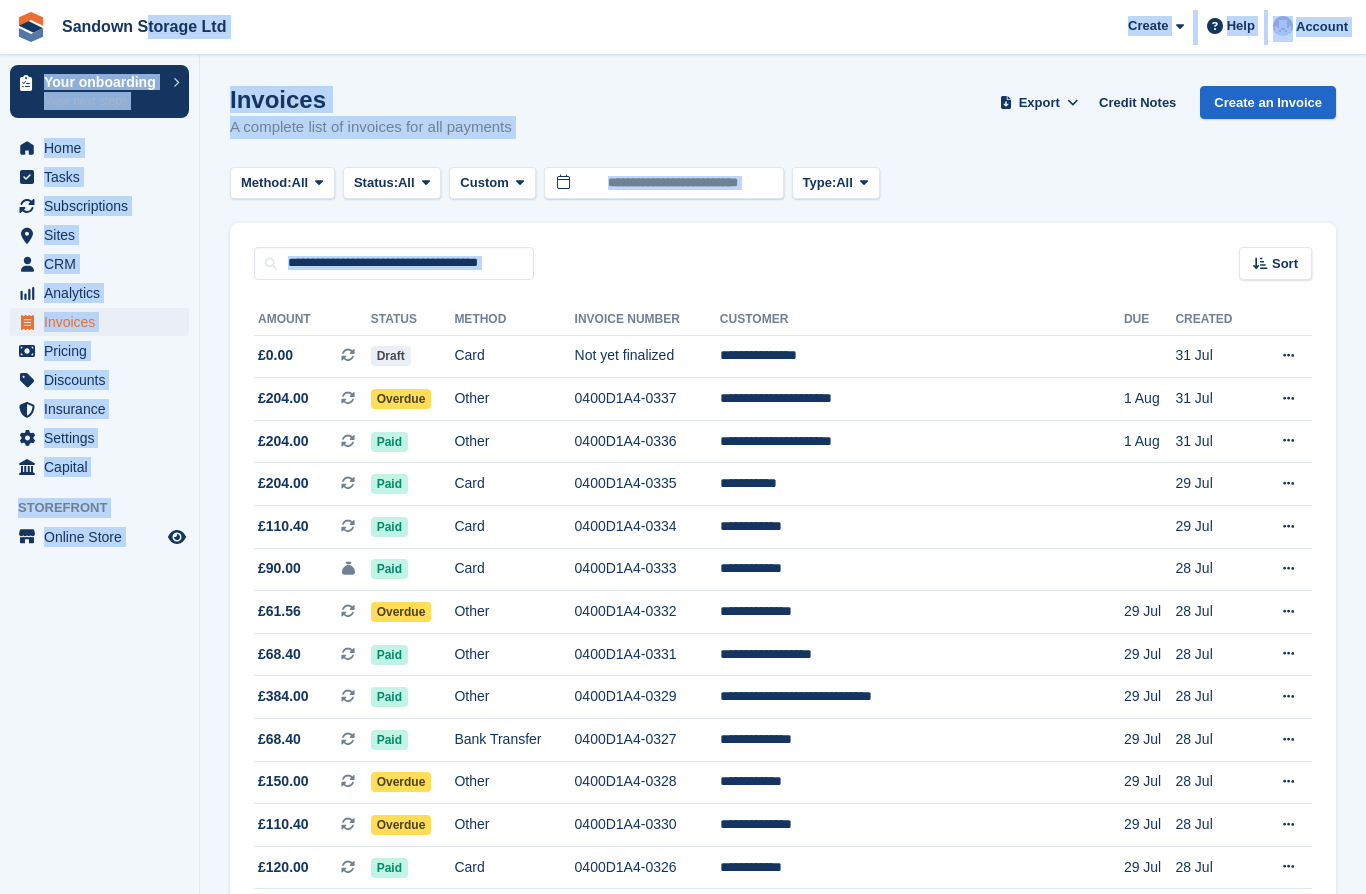 click on "Invoices
A complete list of invoices for all payments
Export
Export Invoices
Export a CSV of all Invoices which match the current filters.
Please allow time for large exports.
Export Formatted for Sage 50
Export Formatted for Xero
Start Export
Credit Notes
Create an Invoice" at bounding box center (783, 124) 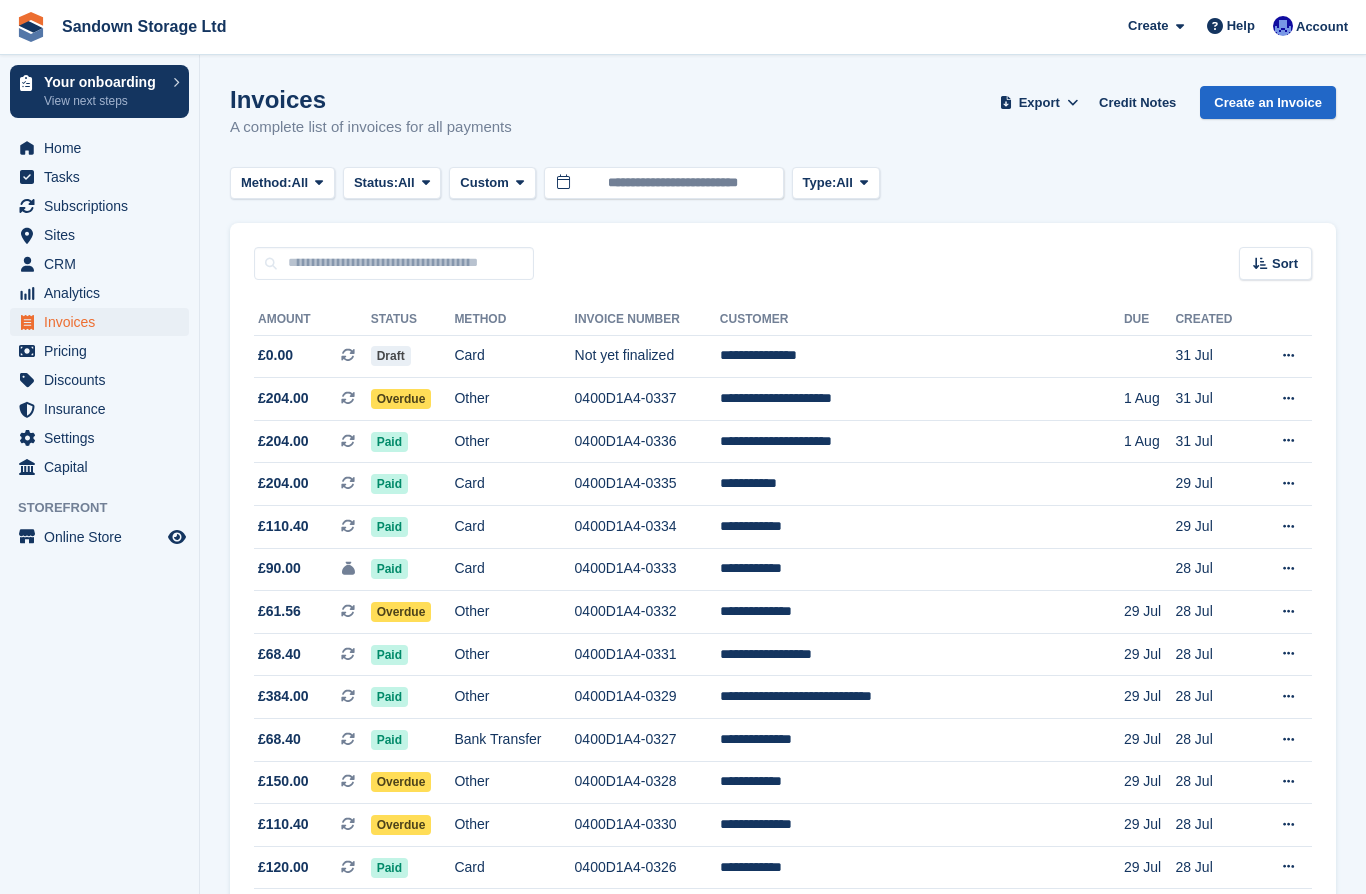 click on "Pricing" at bounding box center (104, 351) 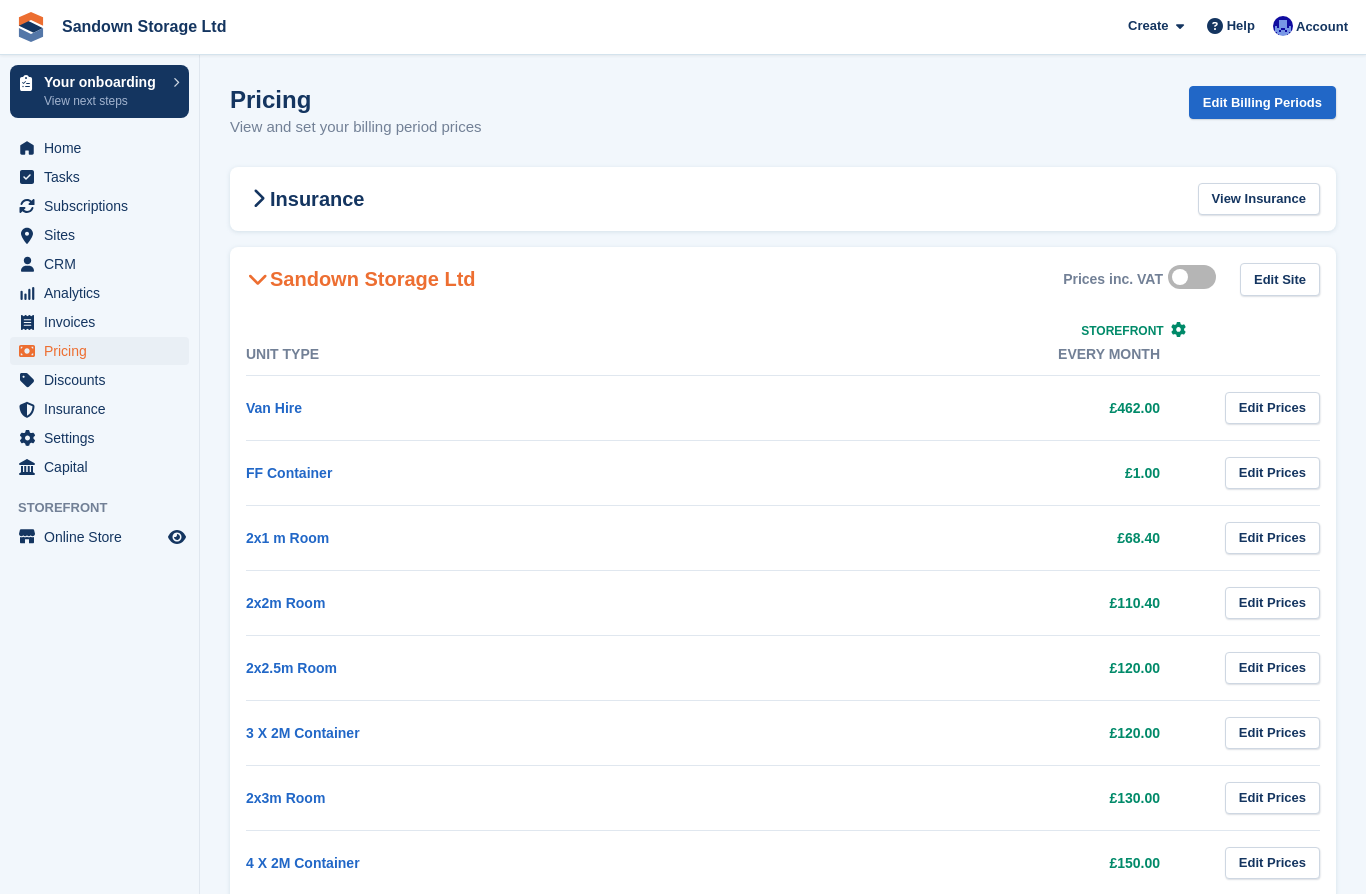 click on "Home" at bounding box center [104, 148] 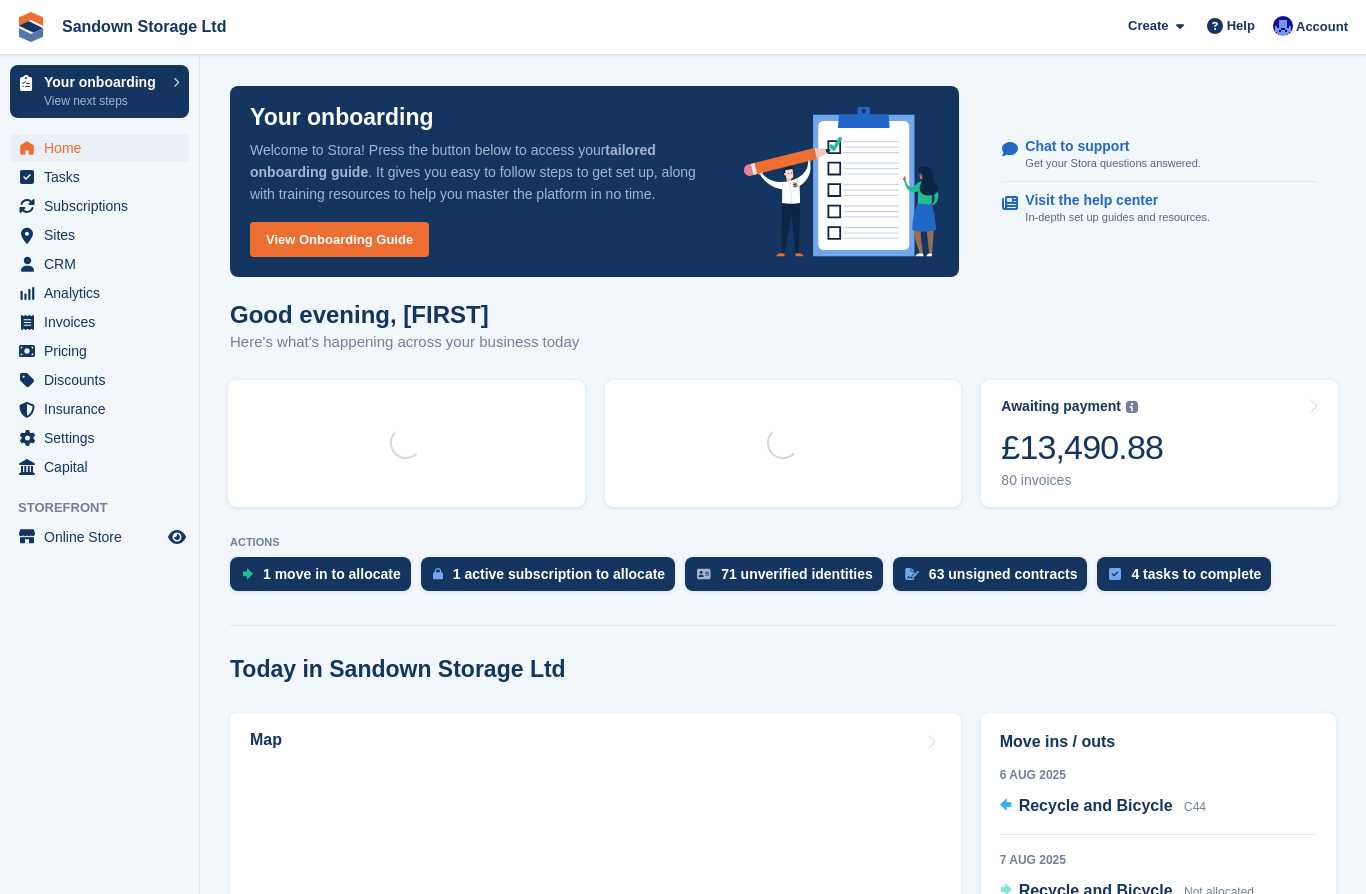 scroll, scrollTop: 0, scrollLeft: 0, axis: both 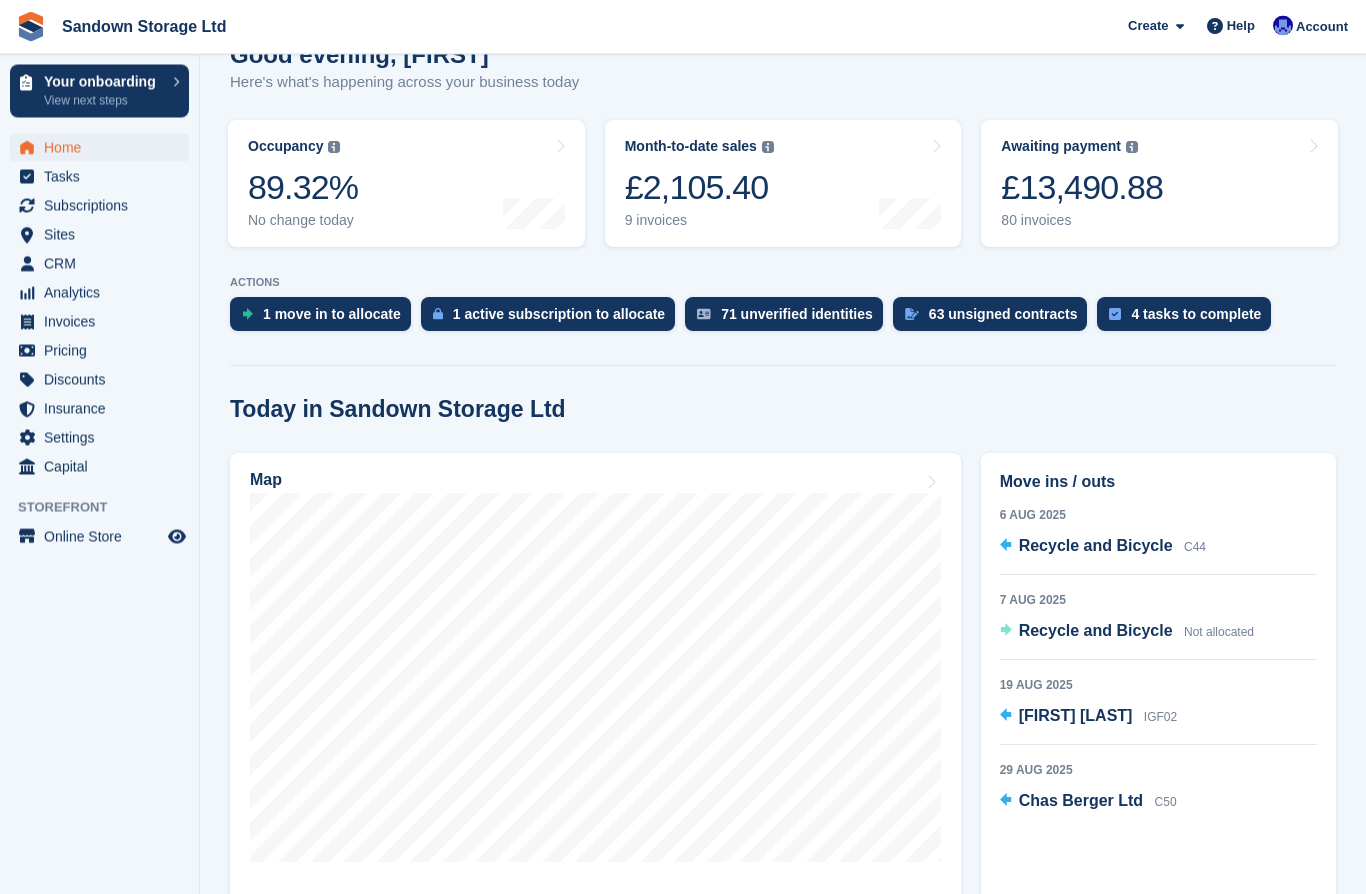 click on "89.32%" at bounding box center [303, 188] 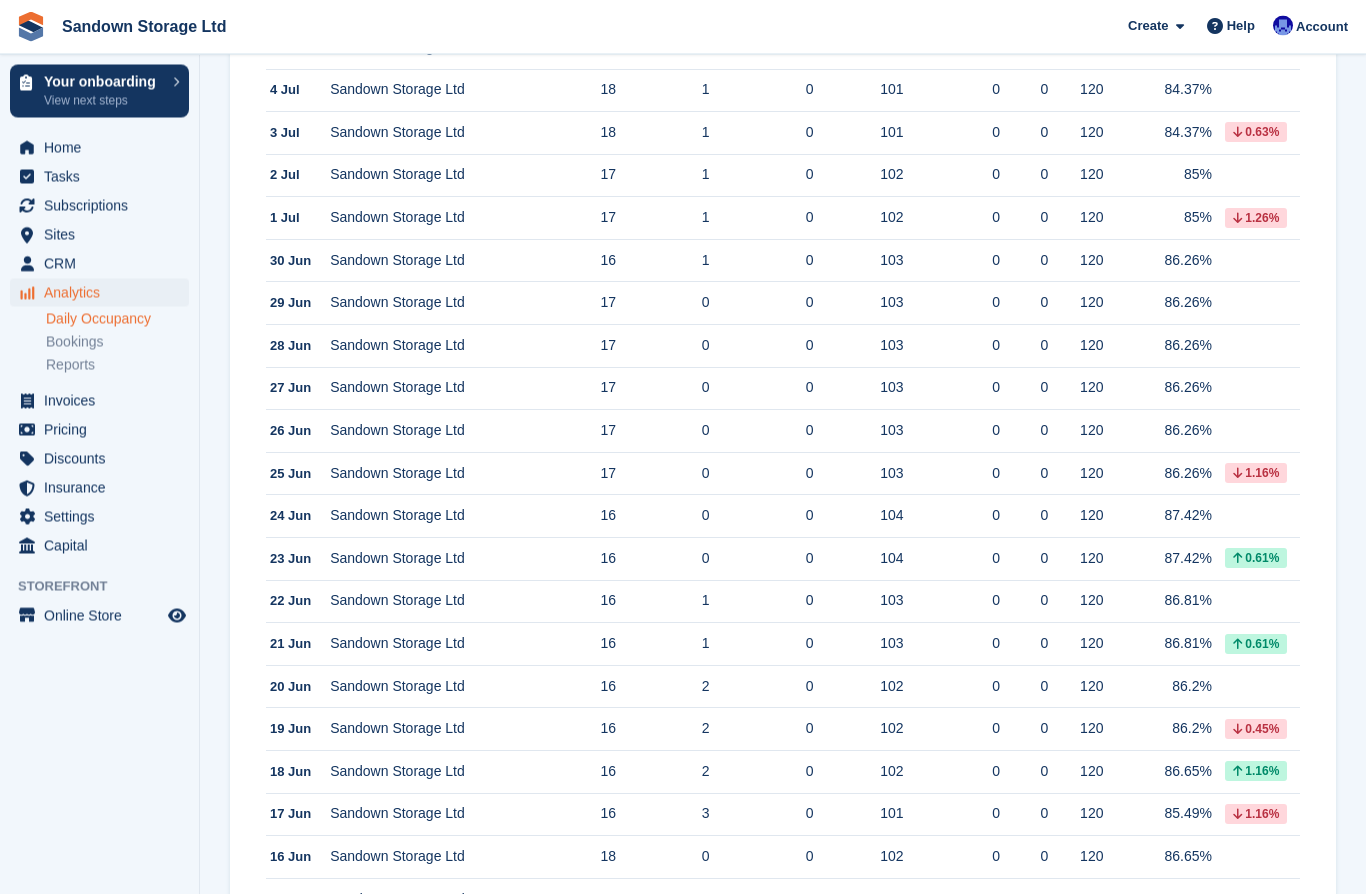 scroll, scrollTop: 1691, scrollLeft: 0, axis: vertical 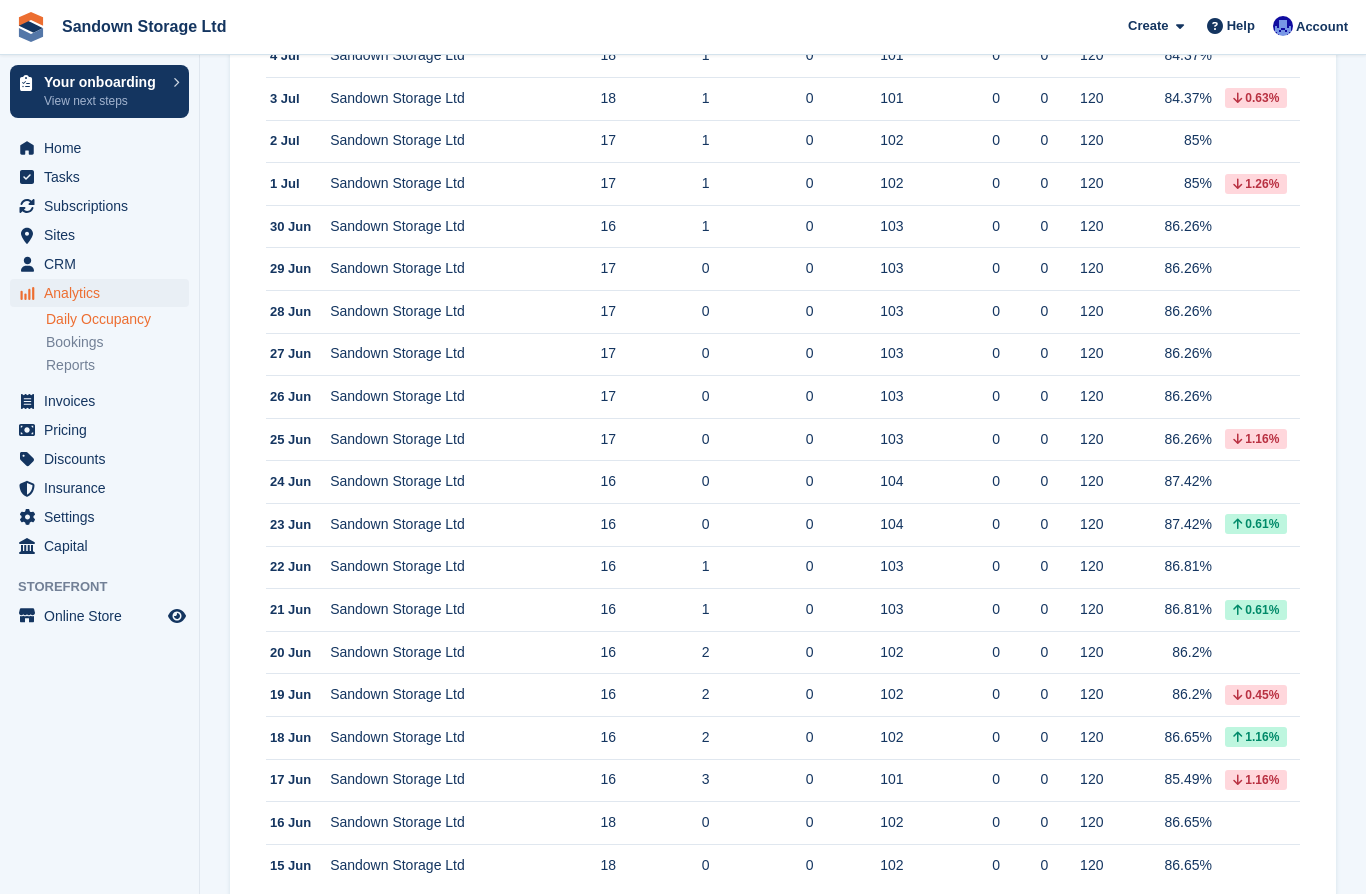click on "Home" at bounding box center [104, 148] 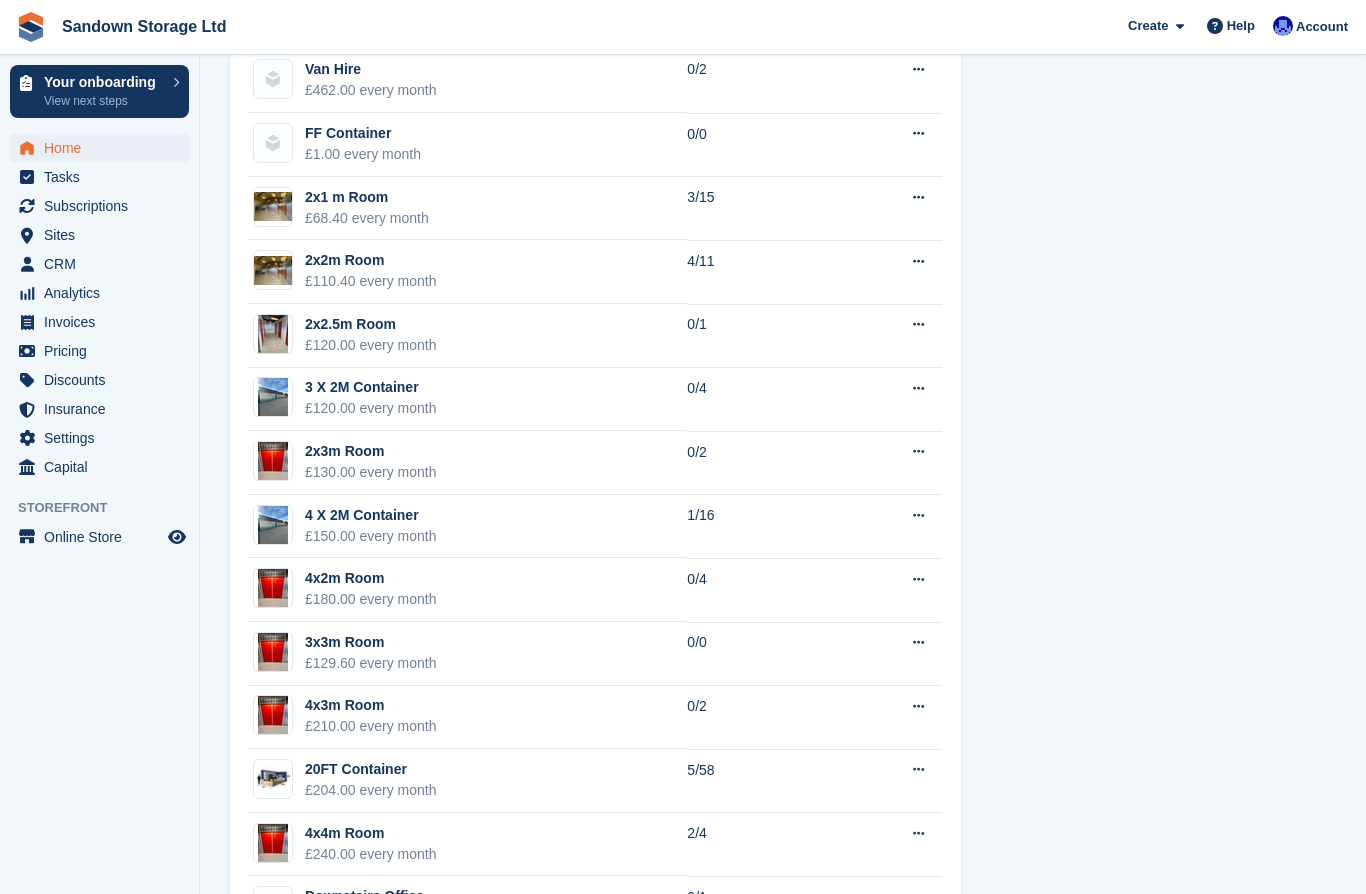 scroll, scrollTop: 1327, scrollLeft: 0, axis: vertical 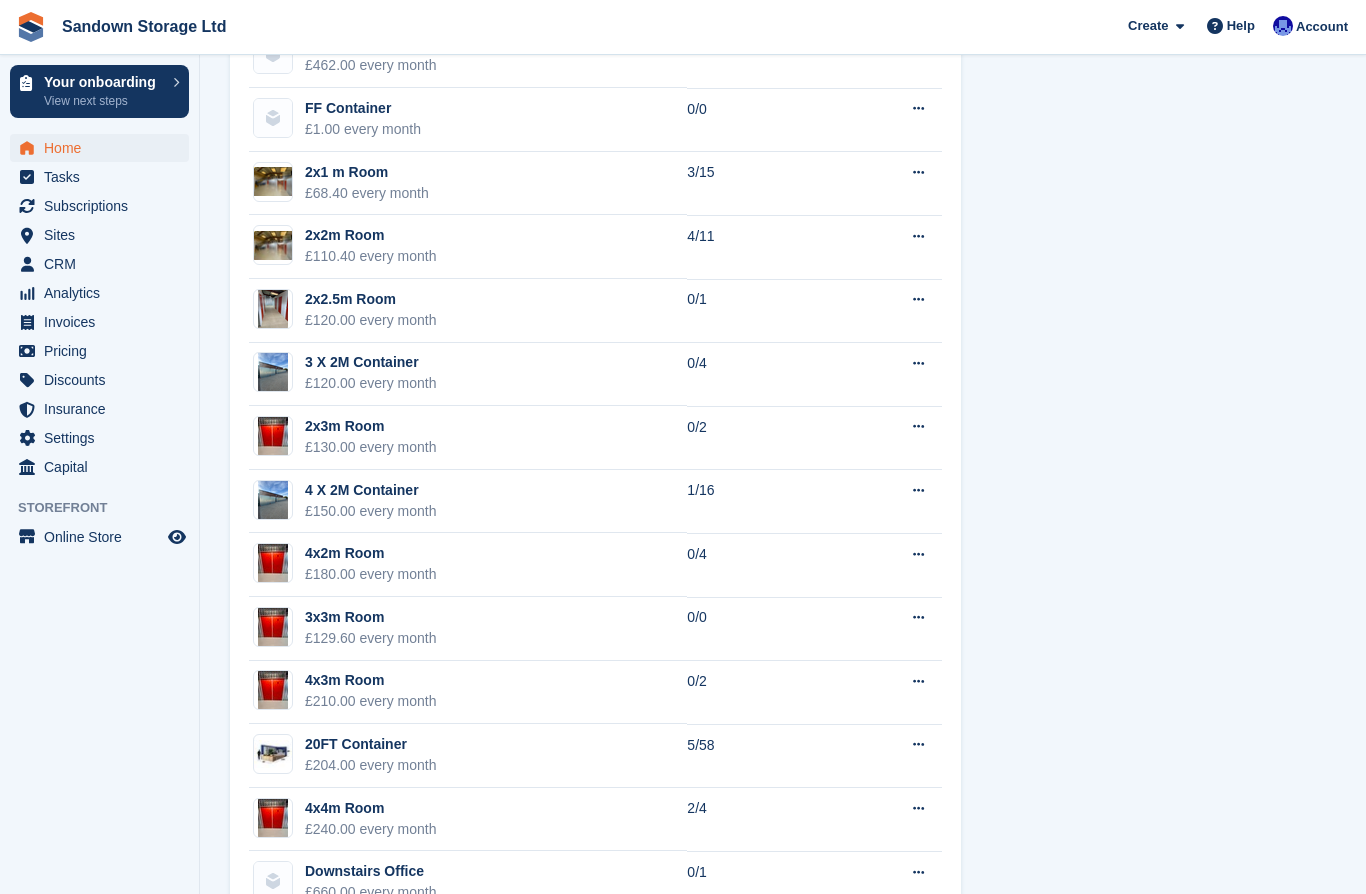 click on "Unit availability
15 available
Name
Available
Van Hire
£462.00 every month
0/2
Edit unit type
View on Store
FF Container
£1.00 every month
0/0
Edit unit type
View on Store
3/15" at bounding box center [595, 429] 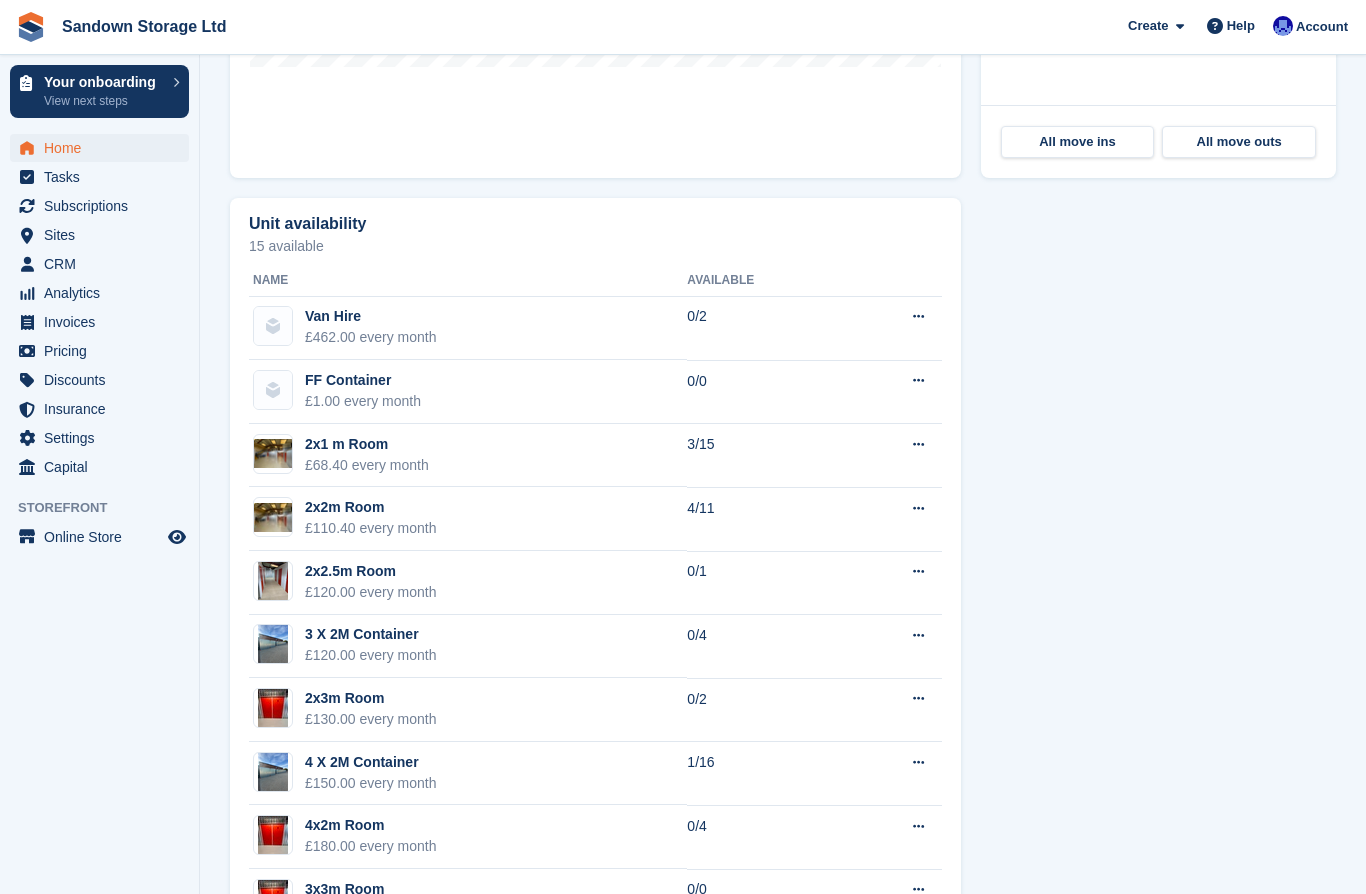 scroll, scrollTop: 1327, scrollLeft: 0, axis: vertical 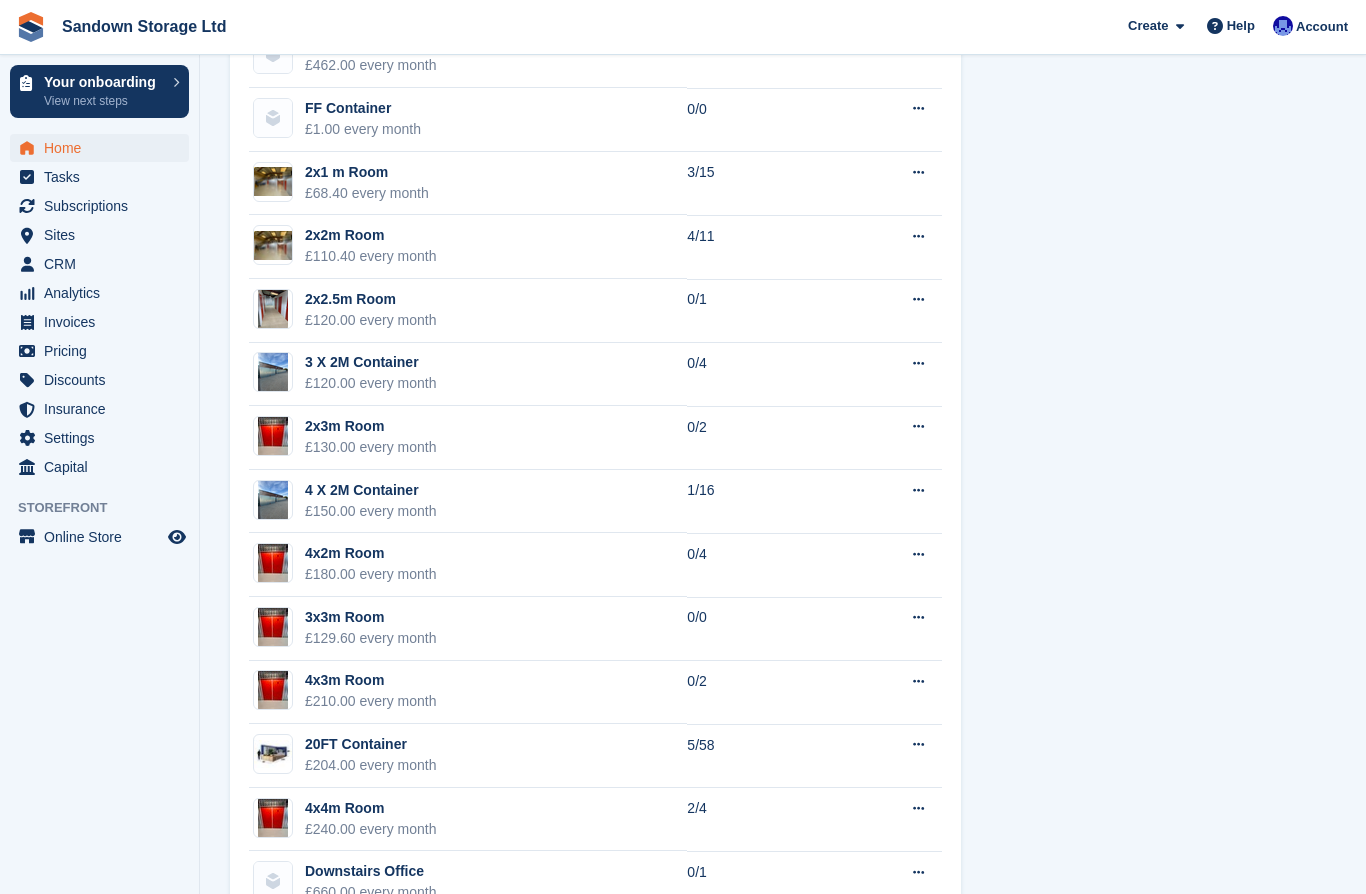 click on "Home" at bounding box center (104, 148) 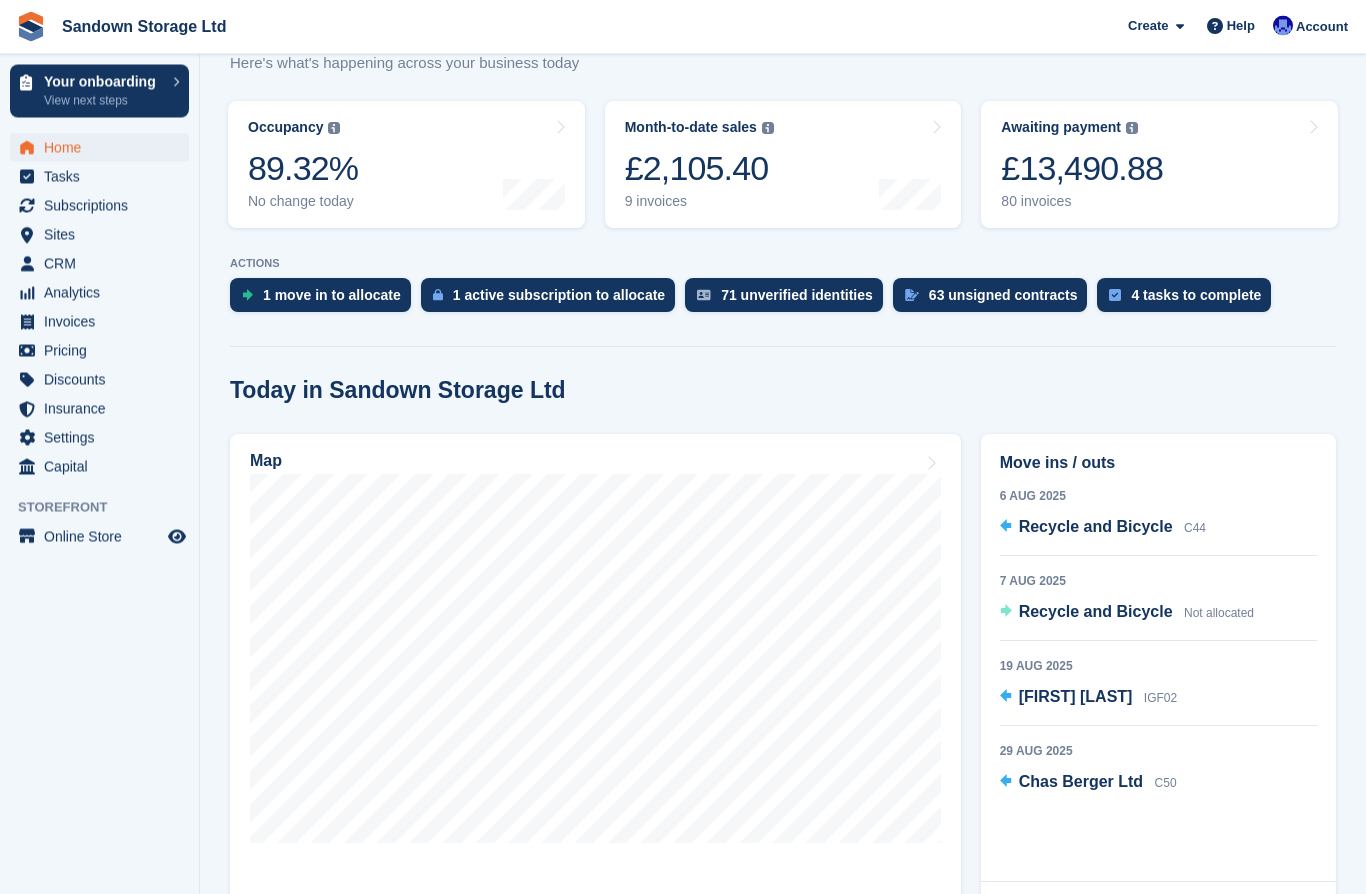 scroll, scrollTop: 279, scrollLeft: 0, axis: vertical 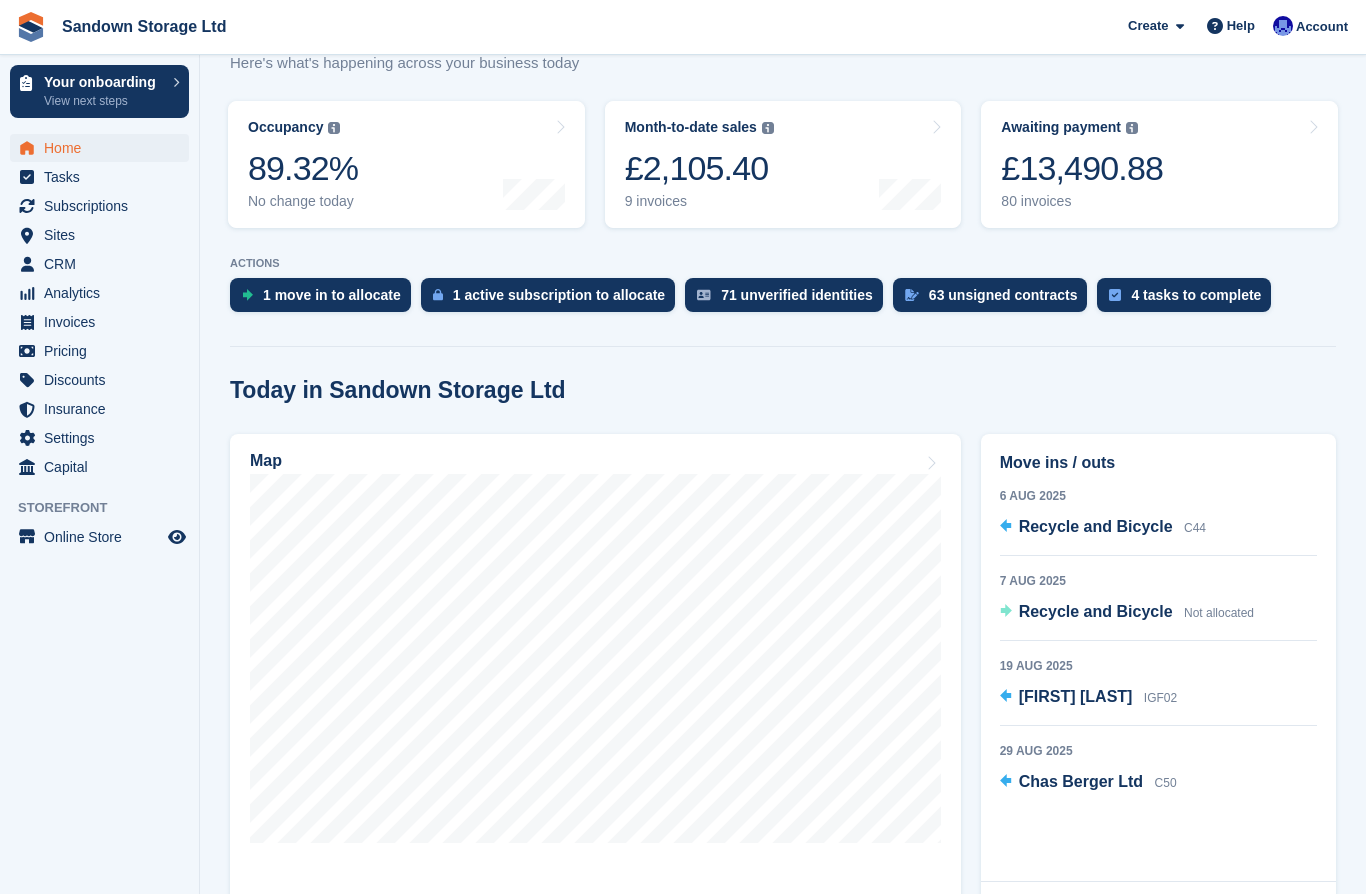 click on "£13,490.88" at bounding box center [1082, 168] 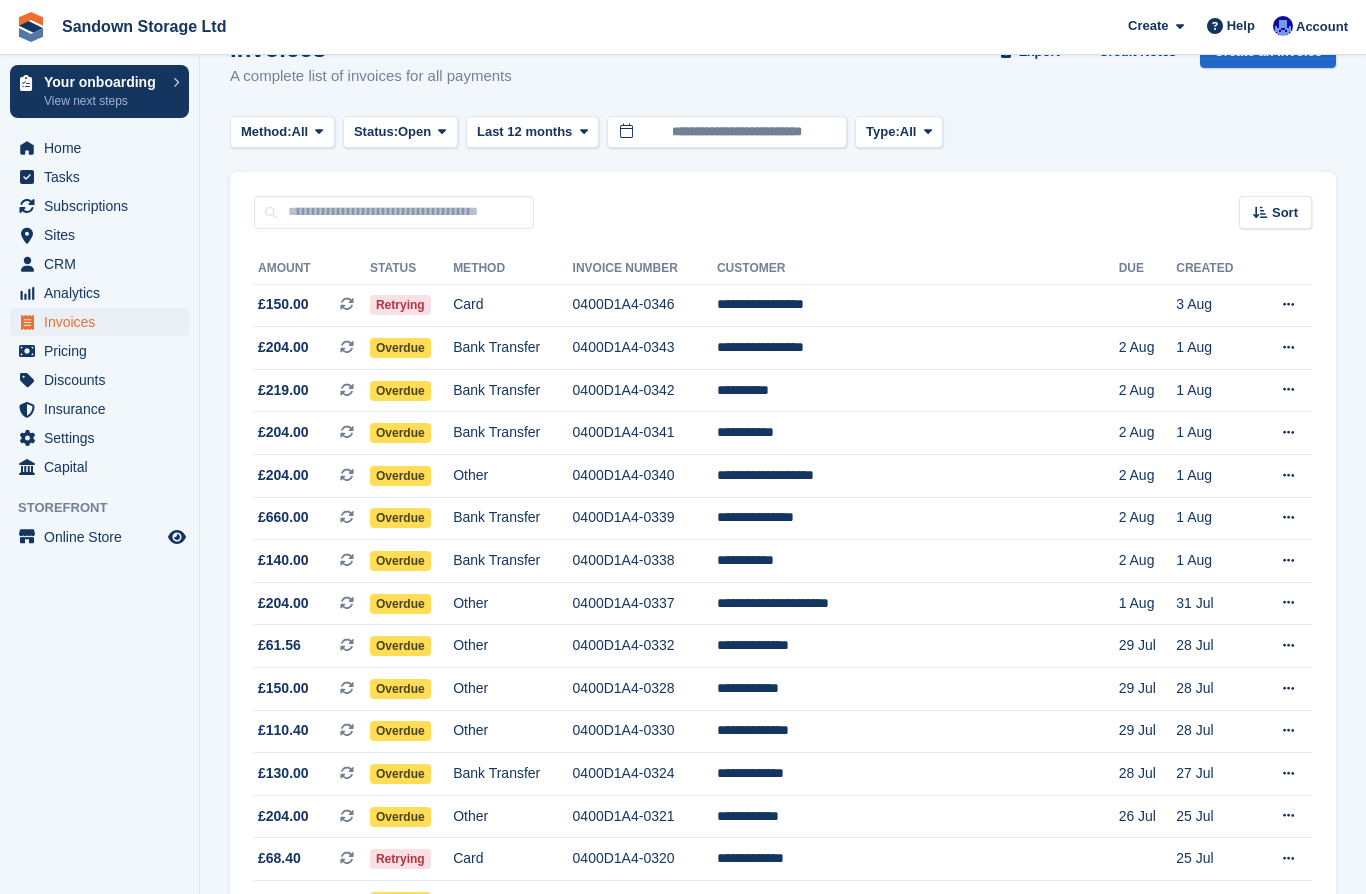 scroll, scrollTop: 0, scrollLeft: 0, axis: both 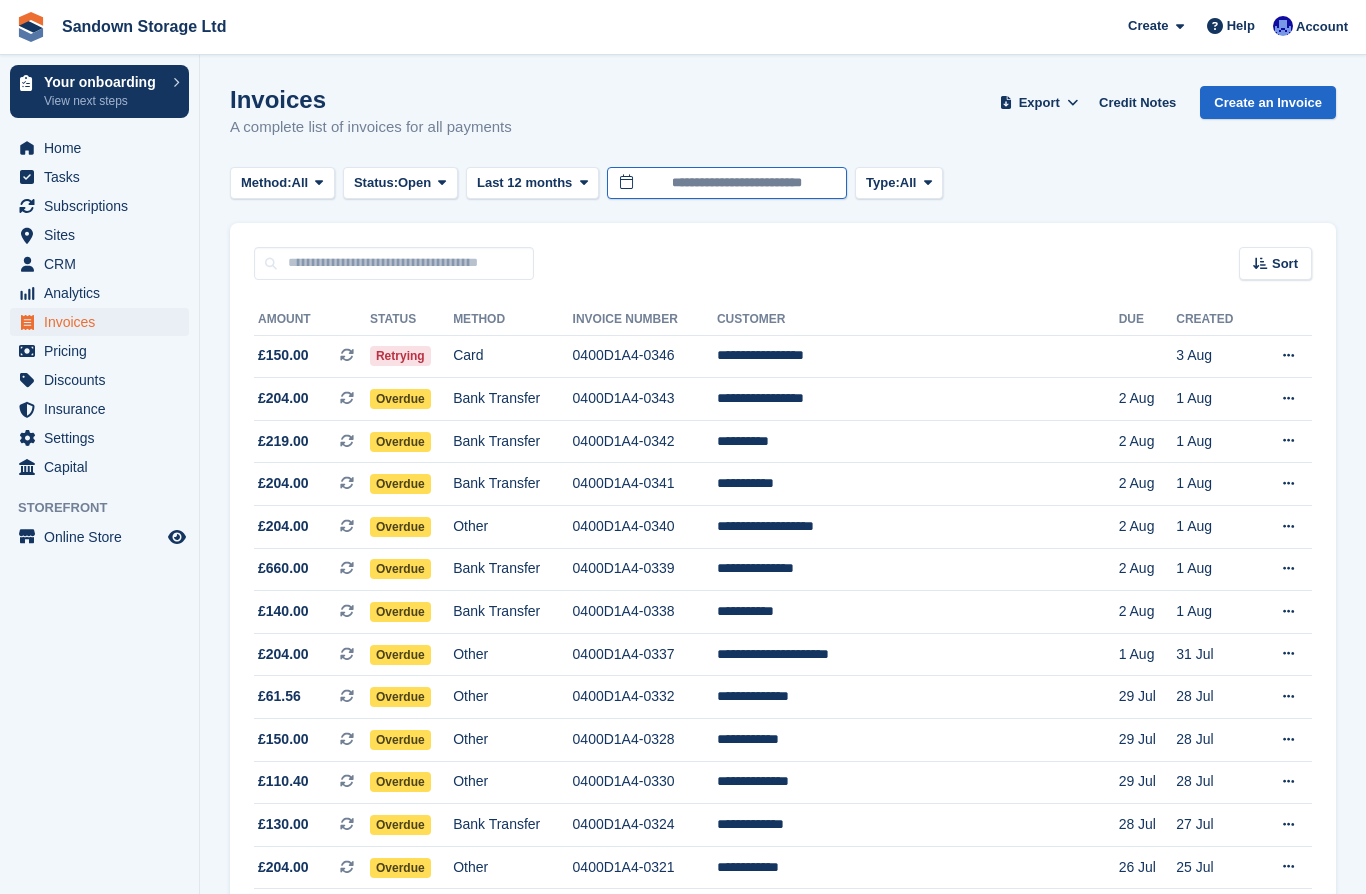 click on "**********" at bounding box center (727, 183) 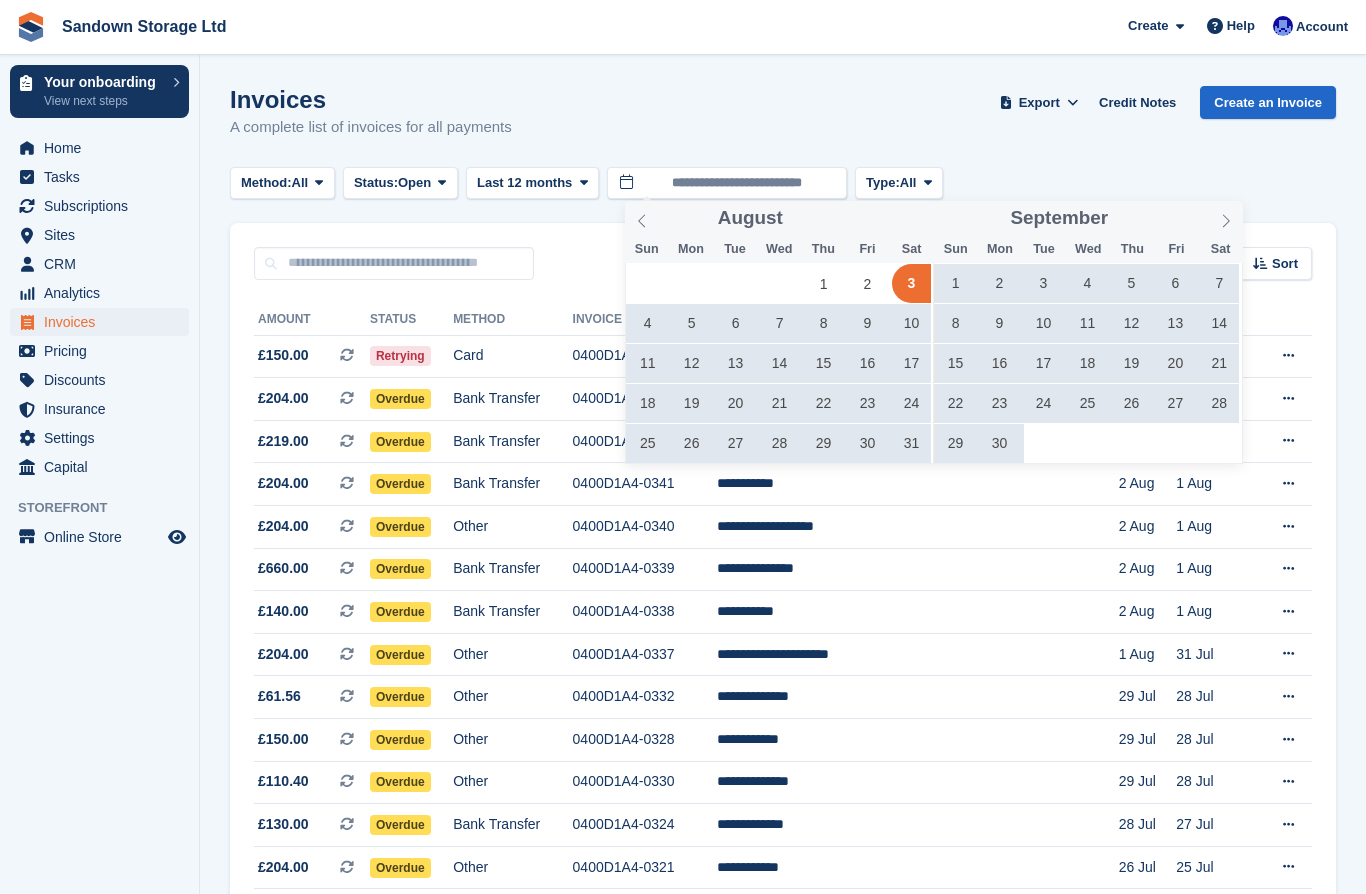click at bounding box center [642, 218] 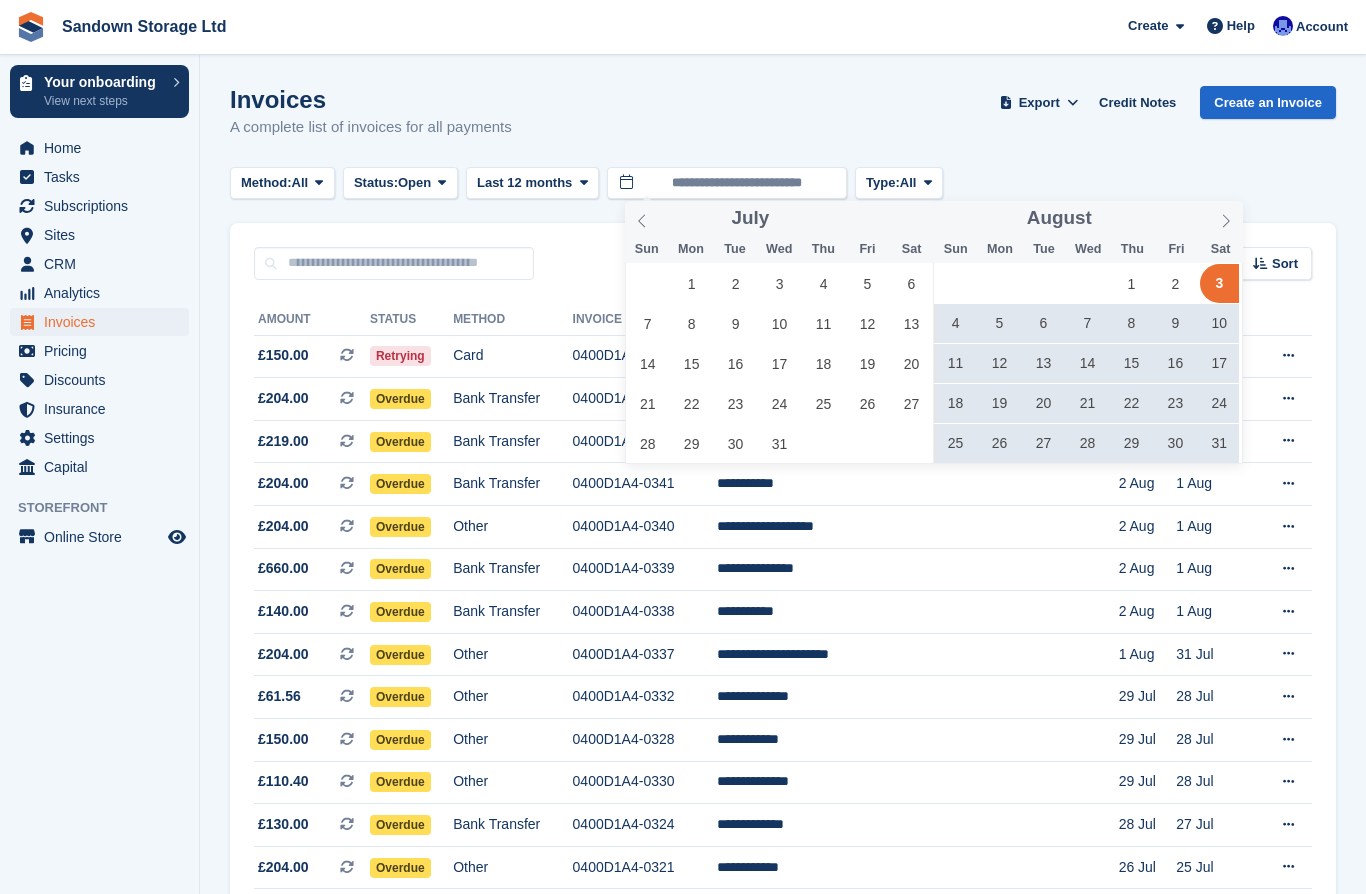click 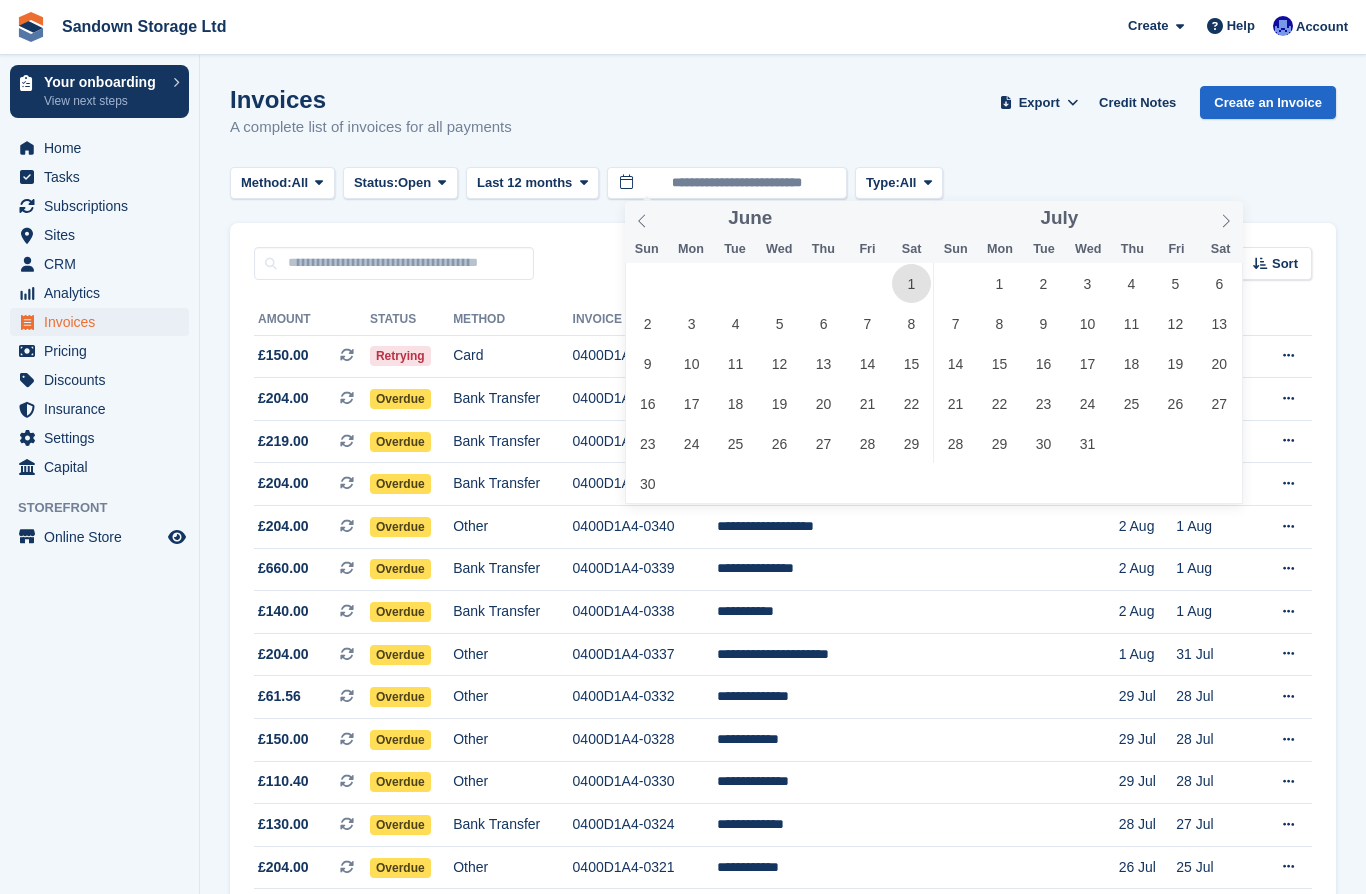 click on "1" at bounding box center [911, 283] 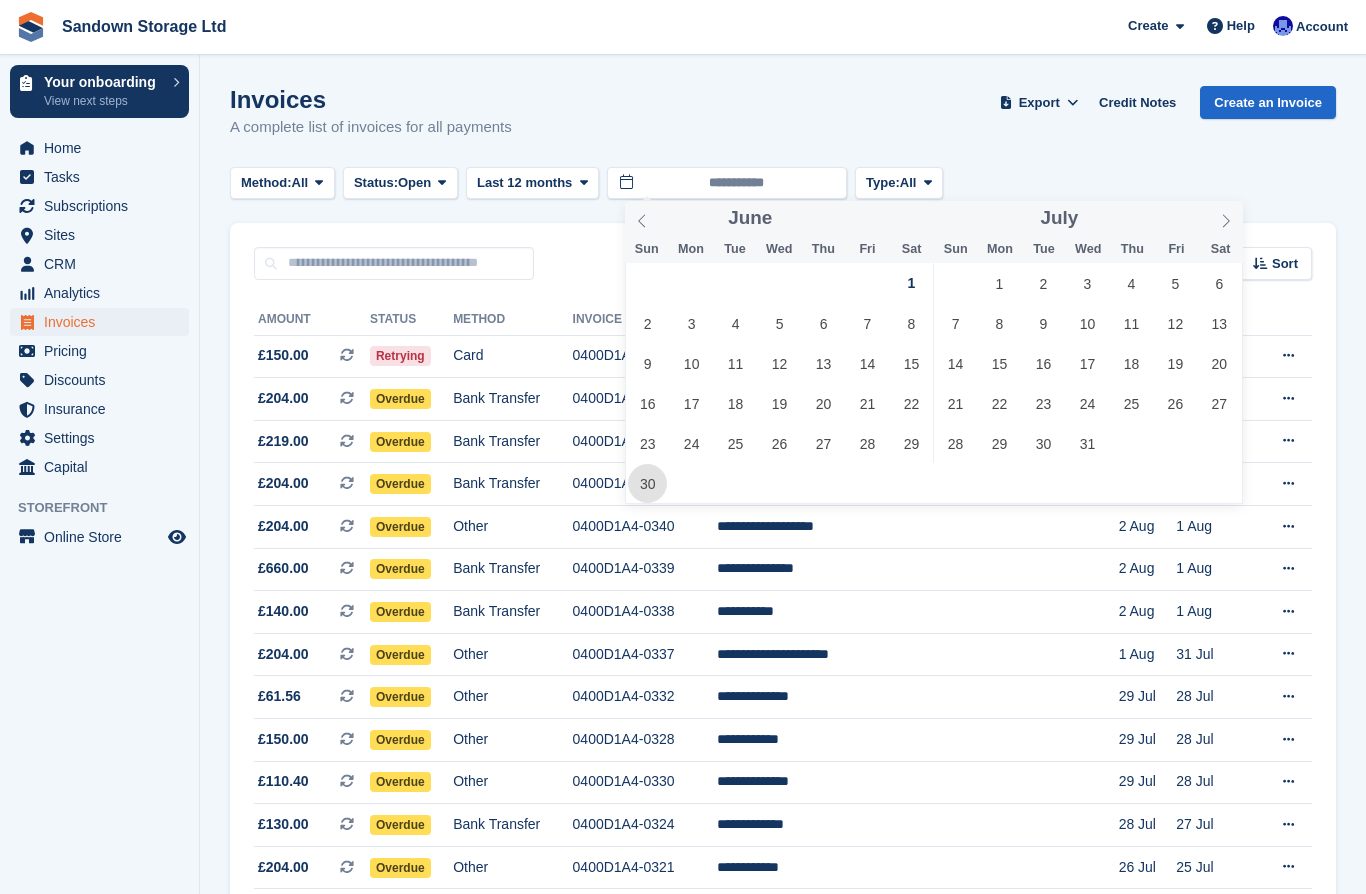 click on "30" at bounding box center [647, 483] 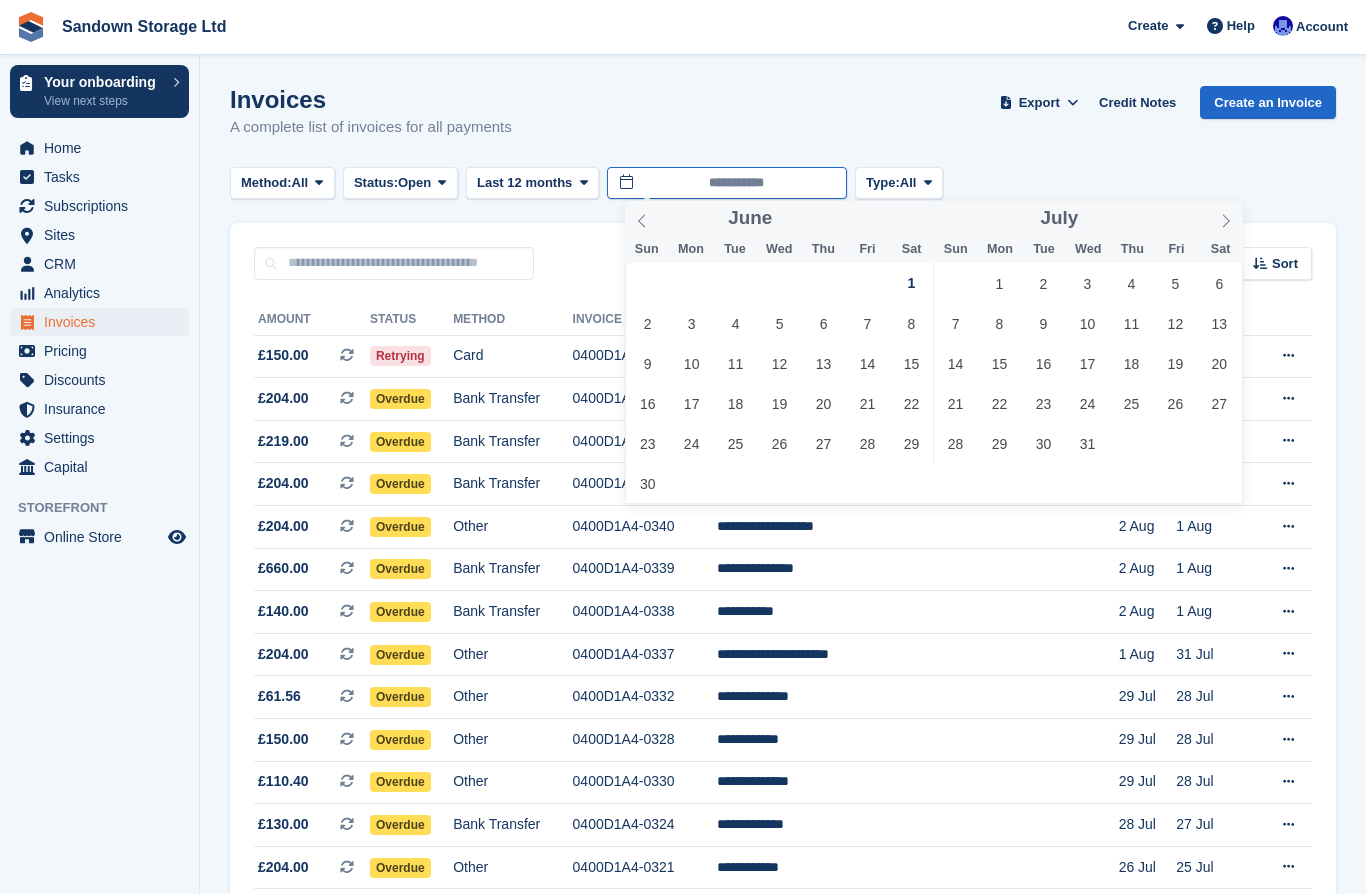 type on "**********" 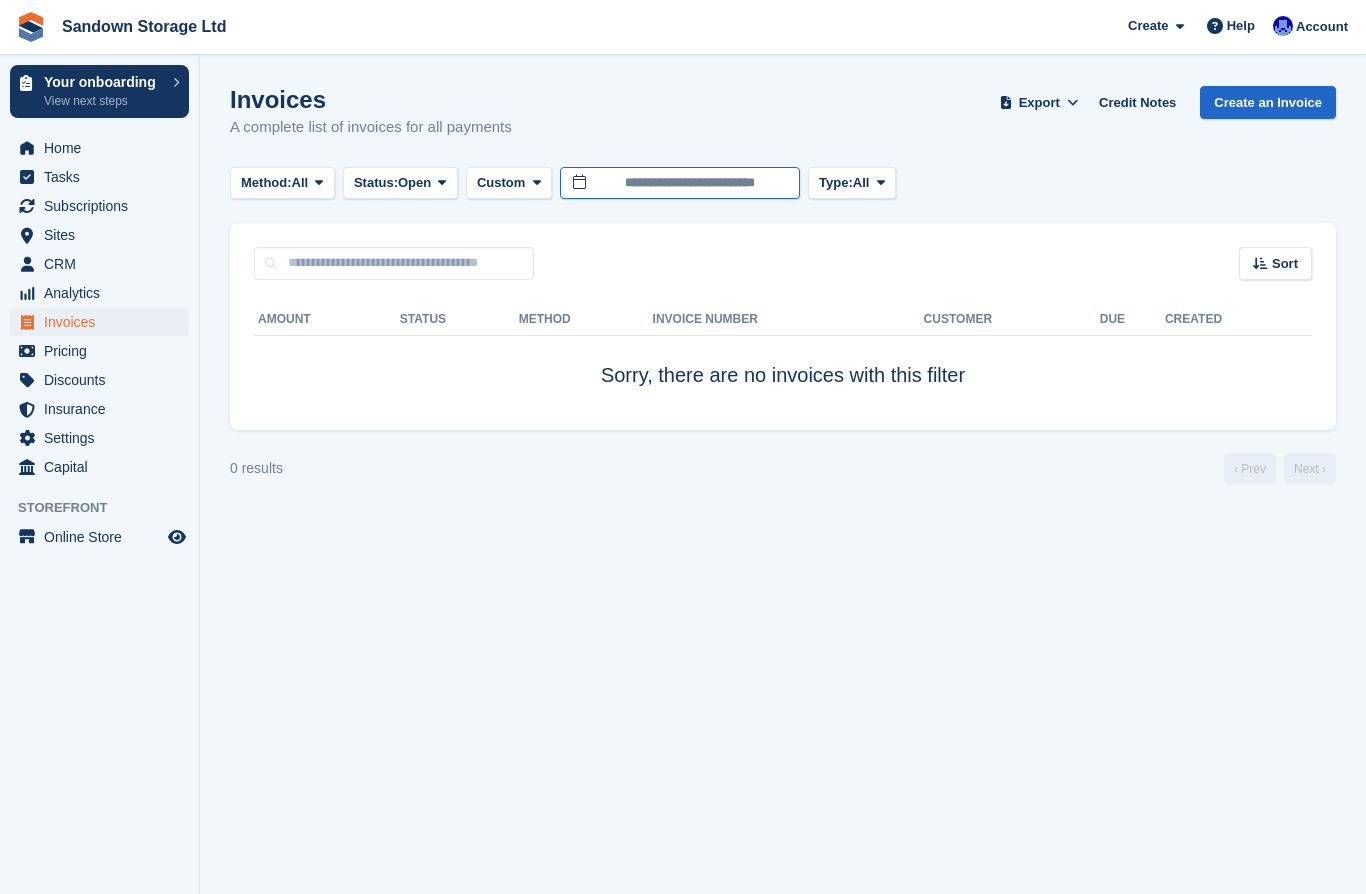 click on "**********" at bounding box center (680, 183) 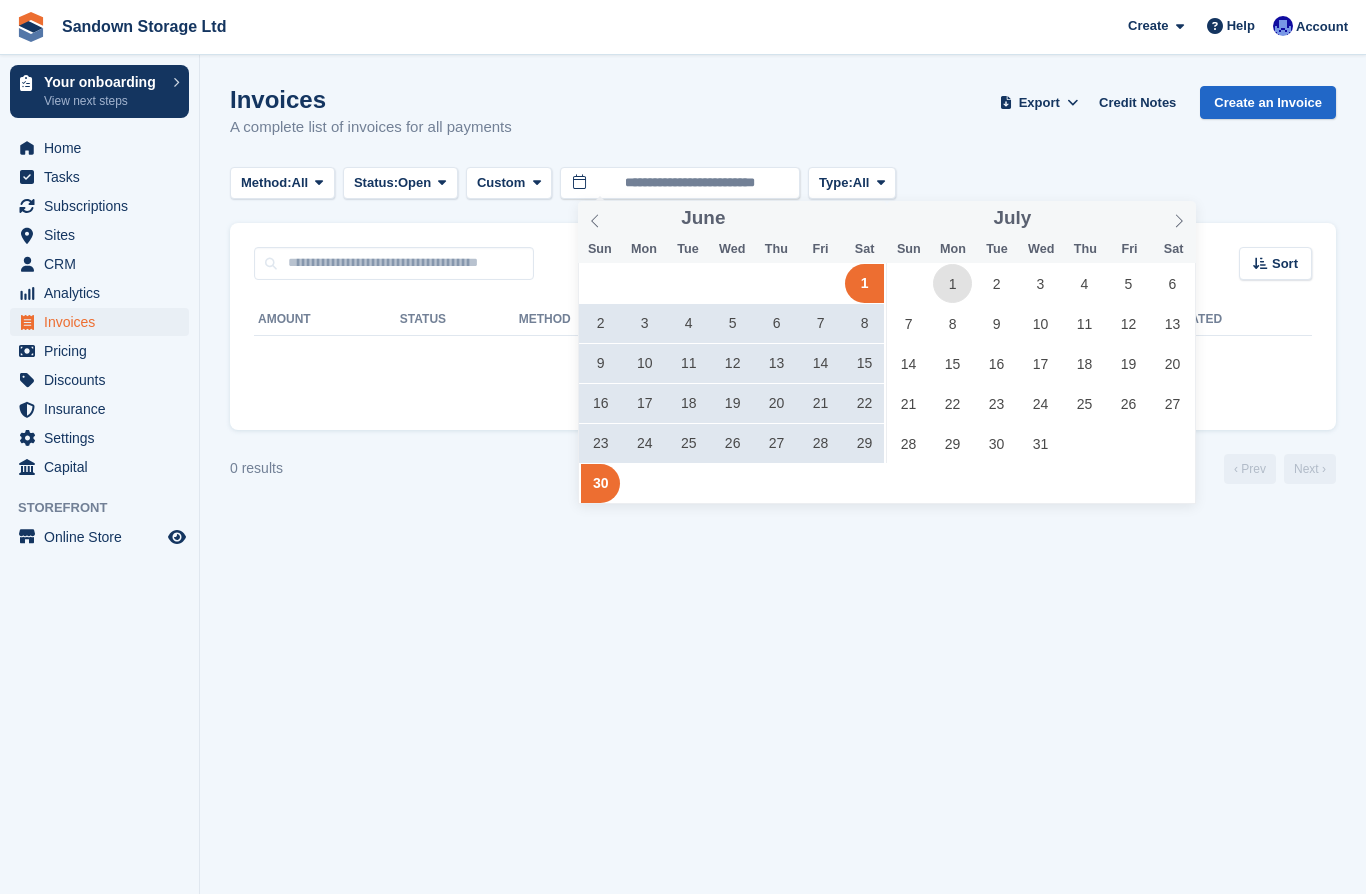 click on "1" at bounding box center (952, 283) 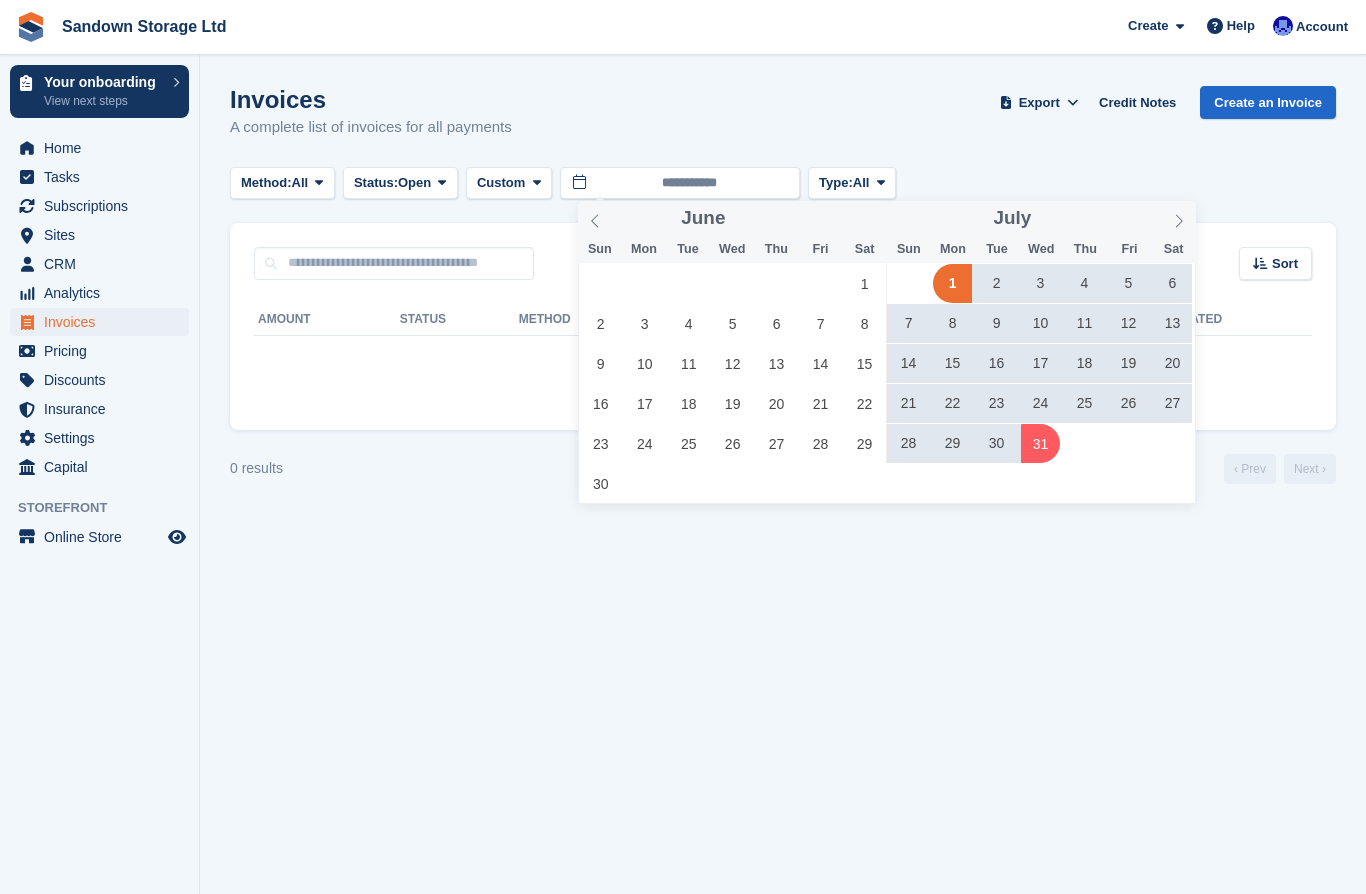 click on "31" at bounding box center [1040, 443] 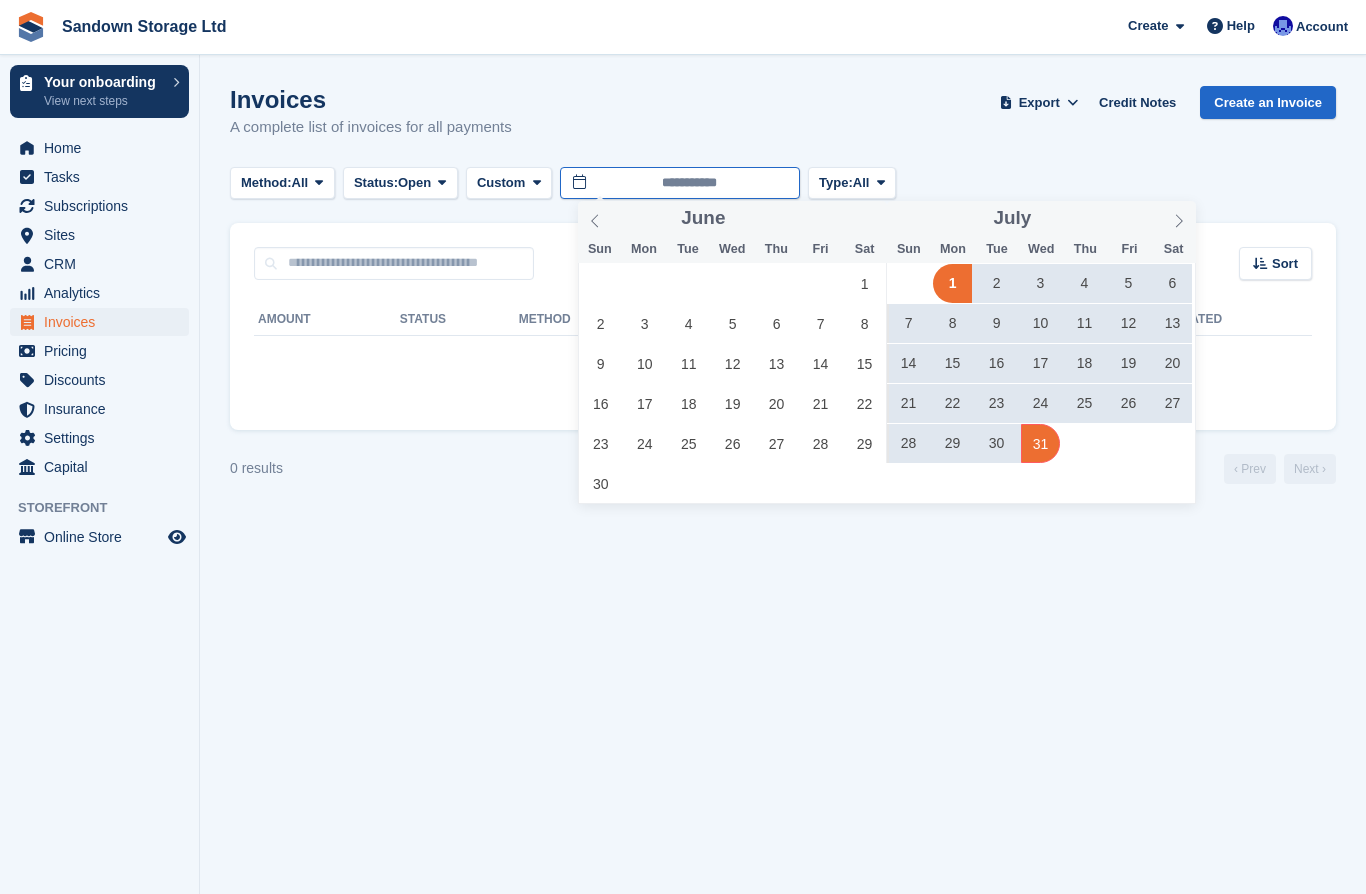 type on "**********" 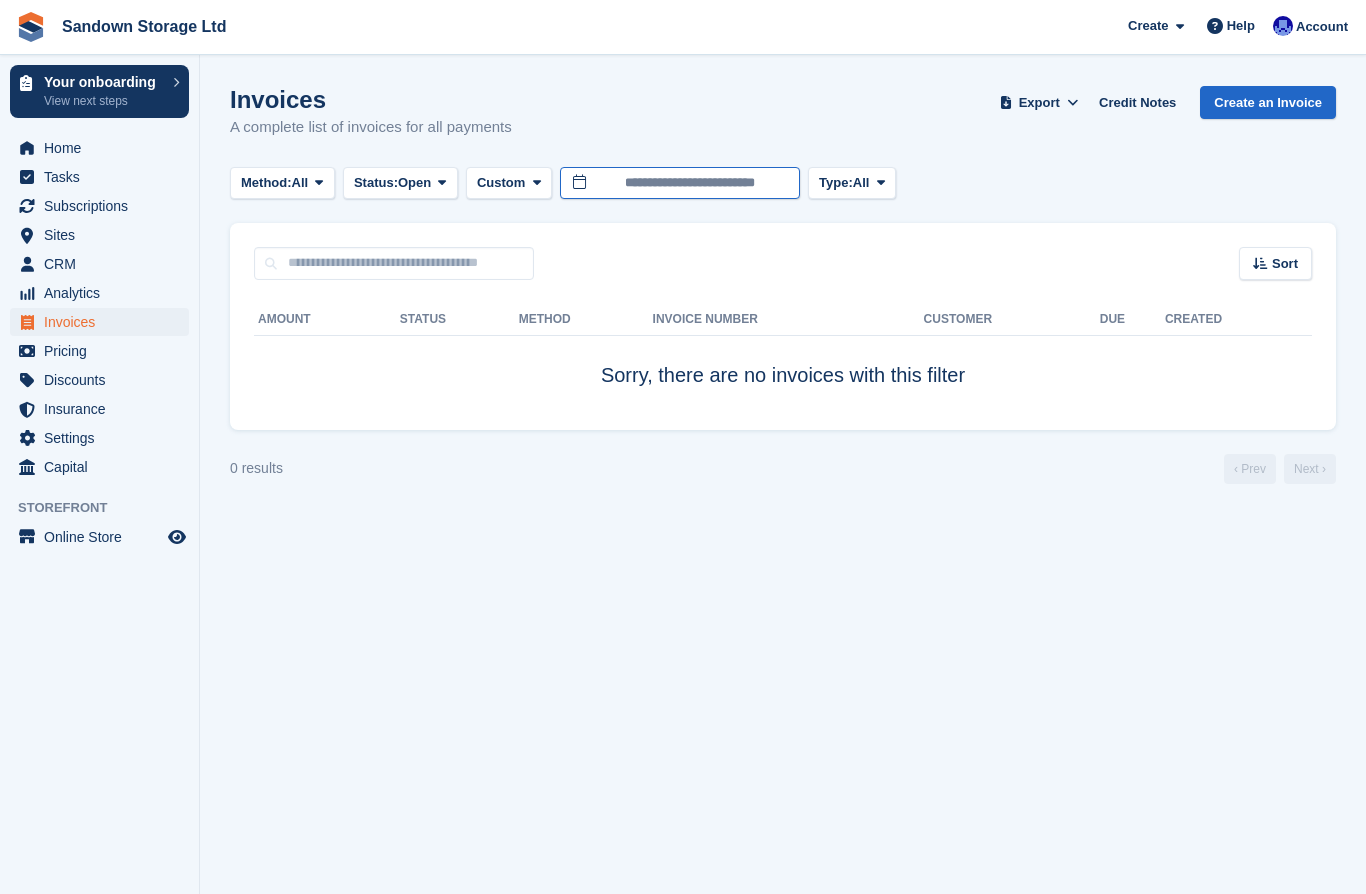 click on "Sandown Storage Ltd
Create
Subscription
Invoice
Contact
Deal
Discount
Page
Help
Chat Support
Submit a support request
Help Center
Get answers to Stora questions
What's New" at bounding box center [683, 447] 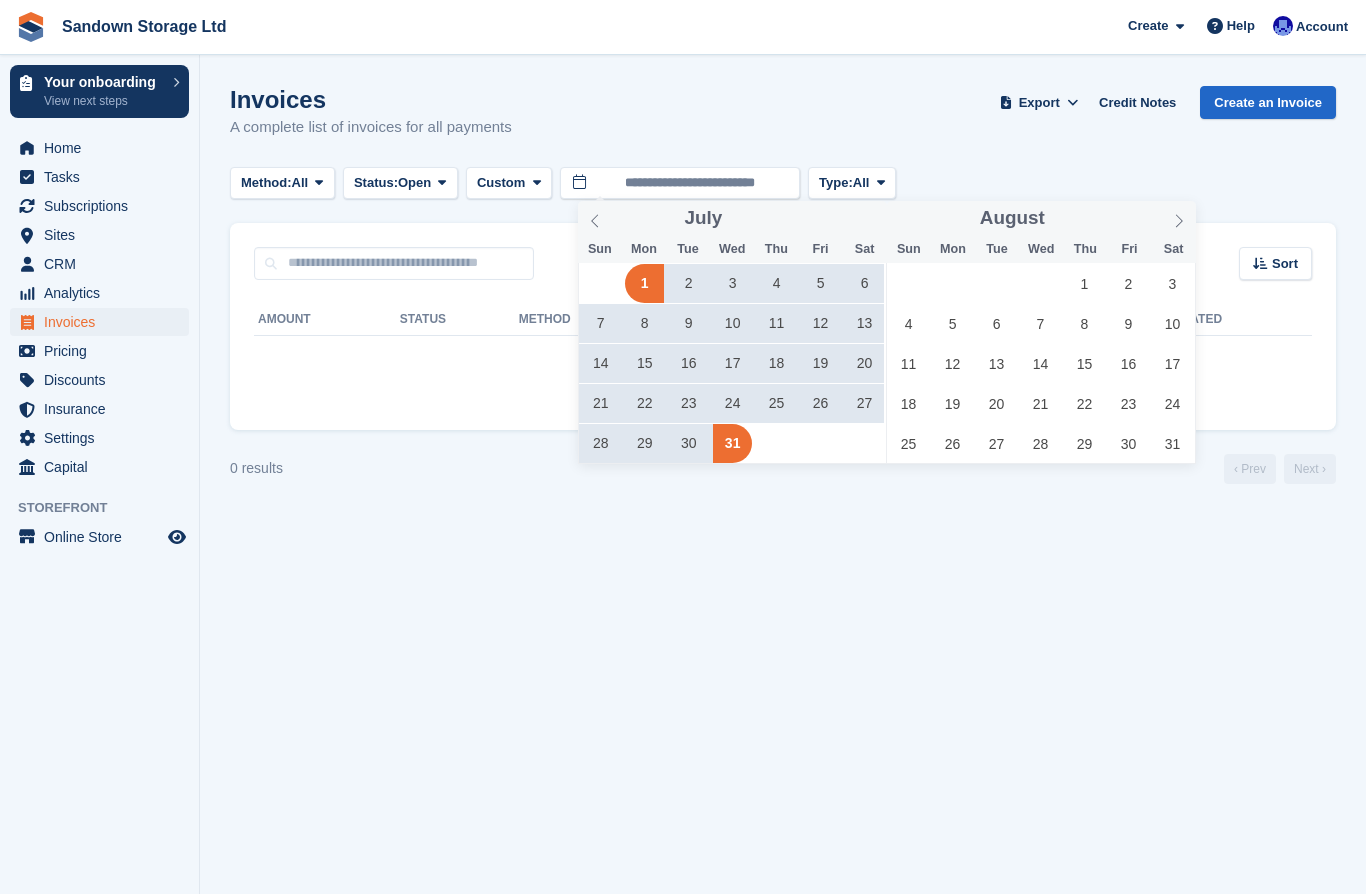 click 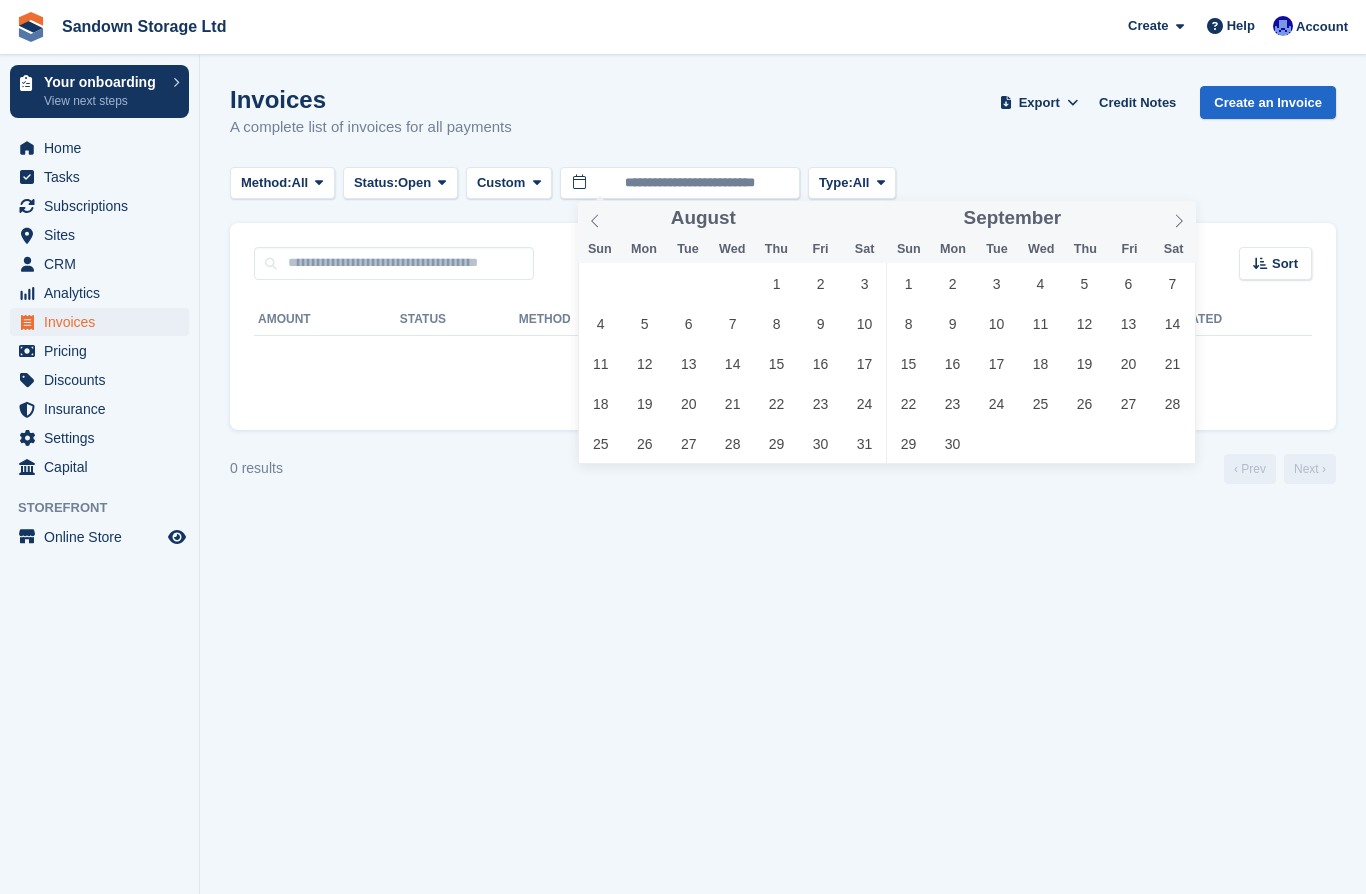 click at bounding box center (1179, 218) 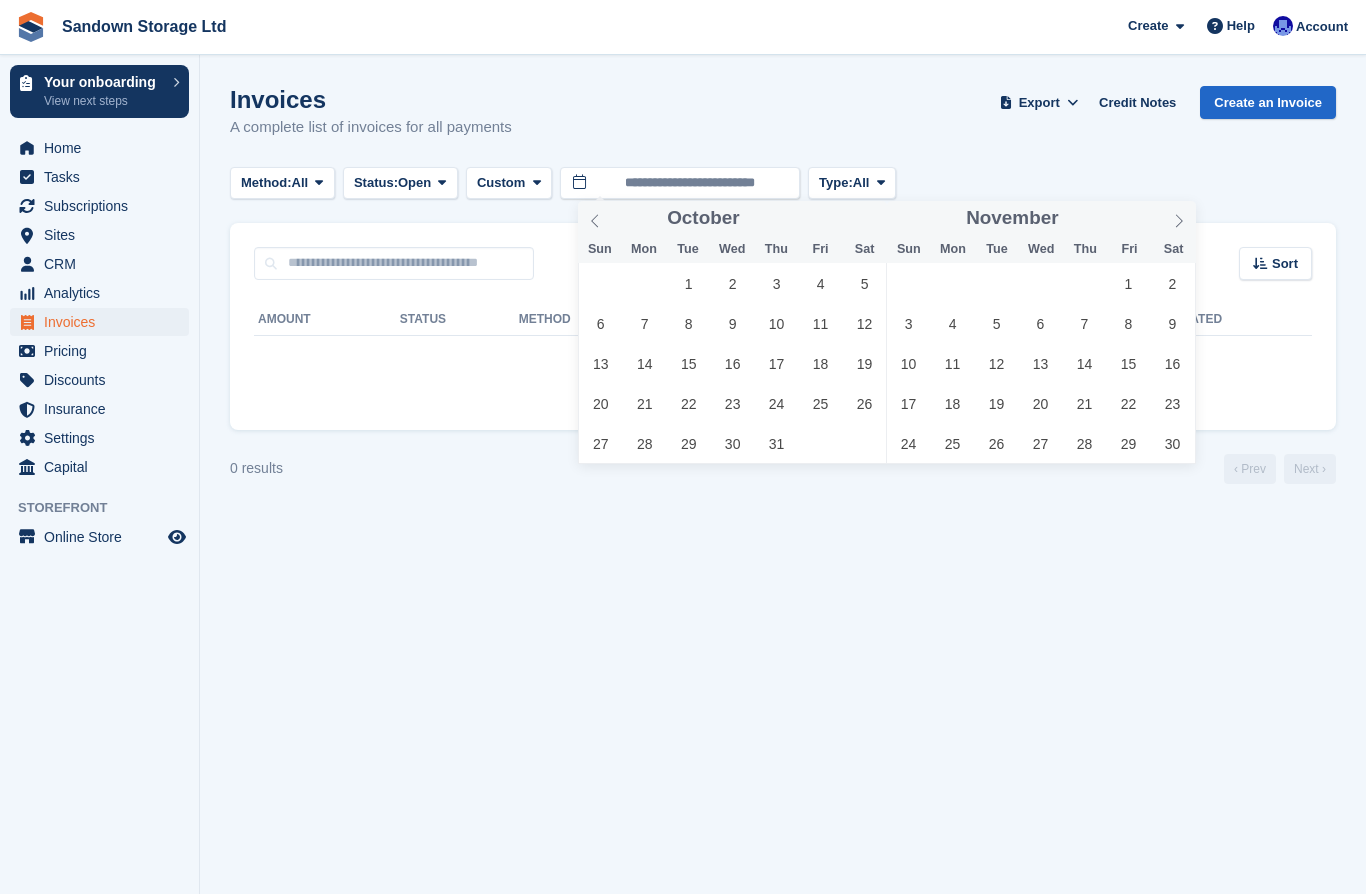 click 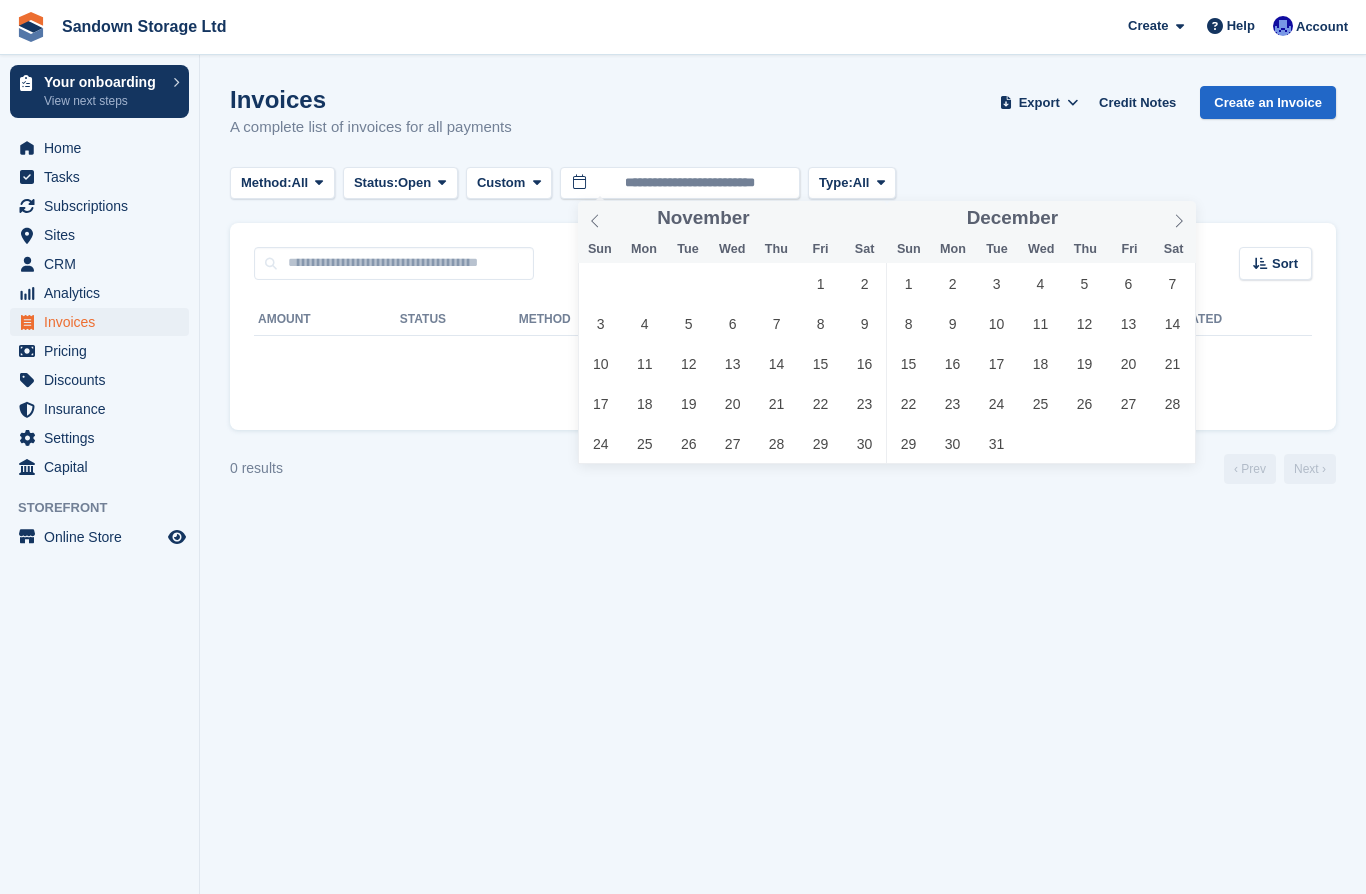 click at bounding box center [1179, 218] 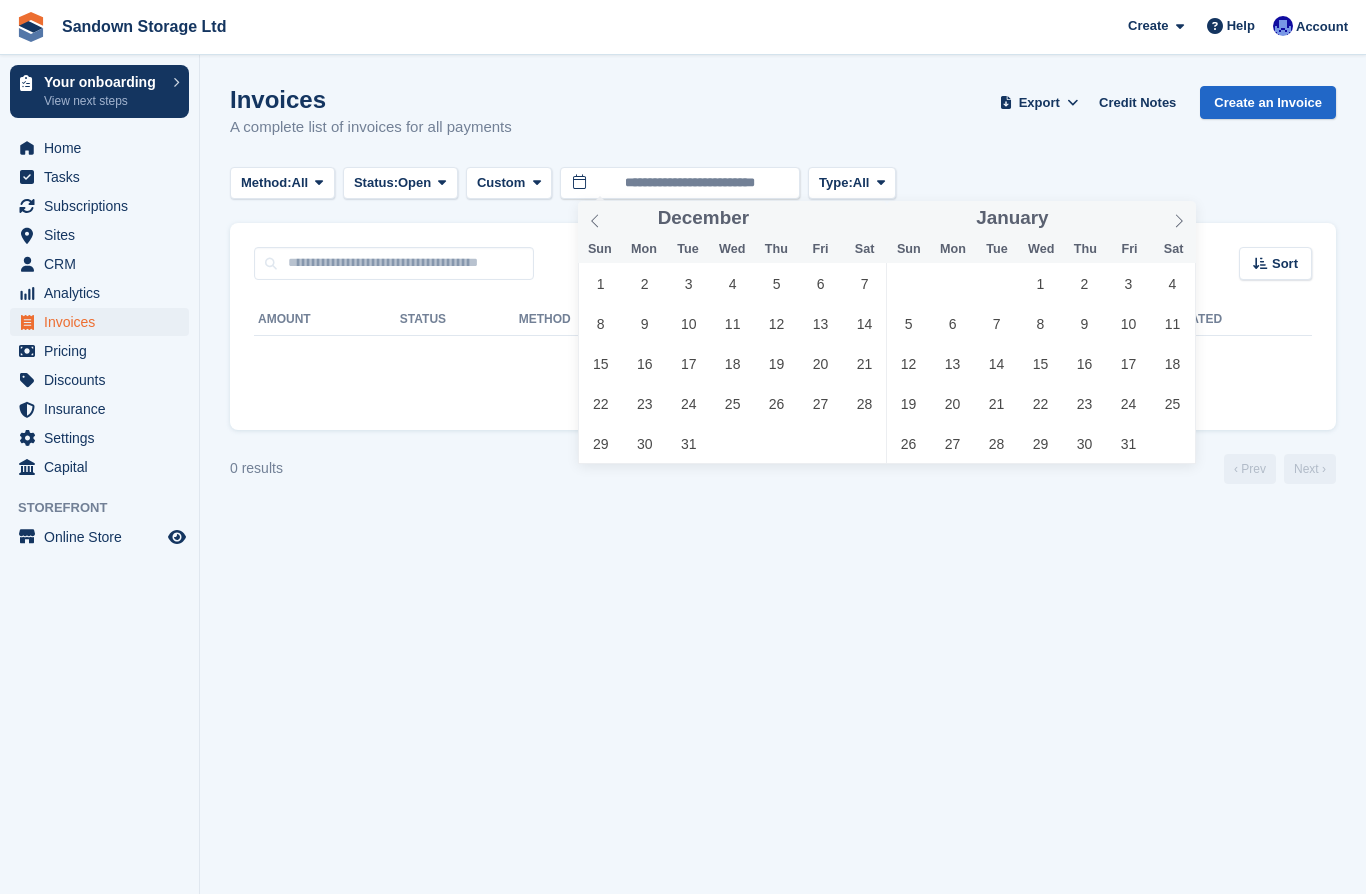 click at bounding box center [1179, 218] 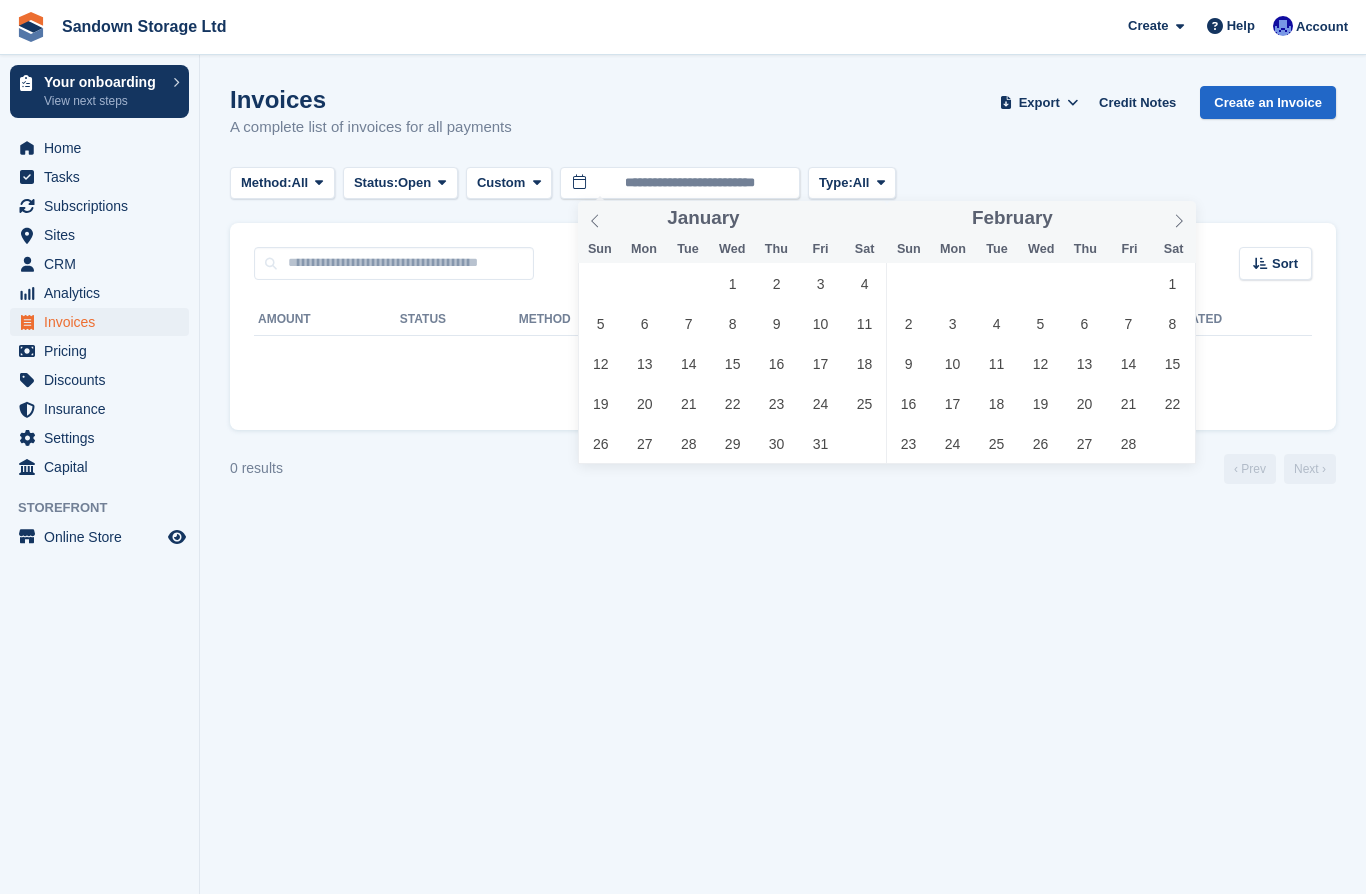 click at bounding box center [1179, 218] 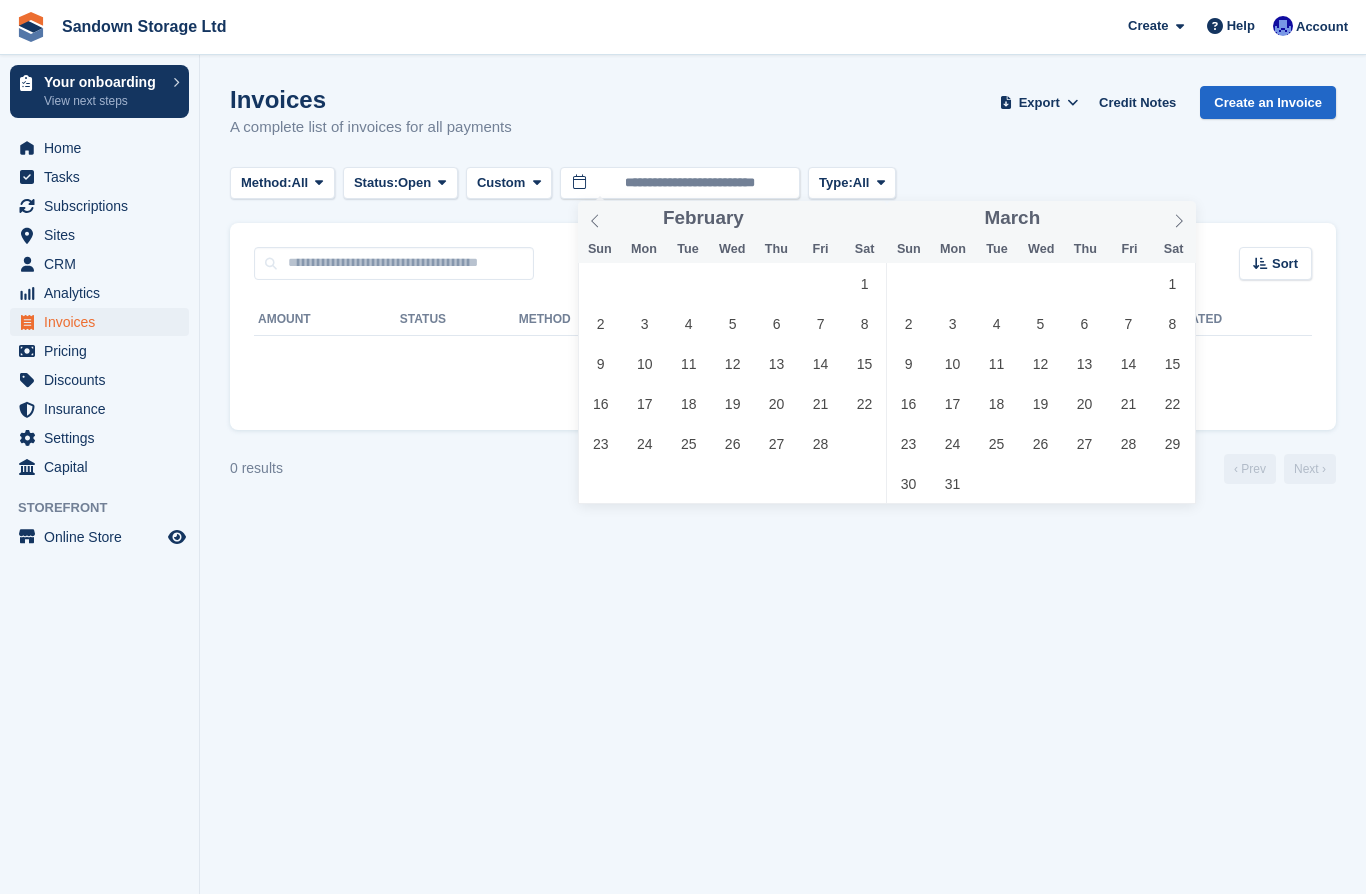 click at bounding box center [1179, 218] 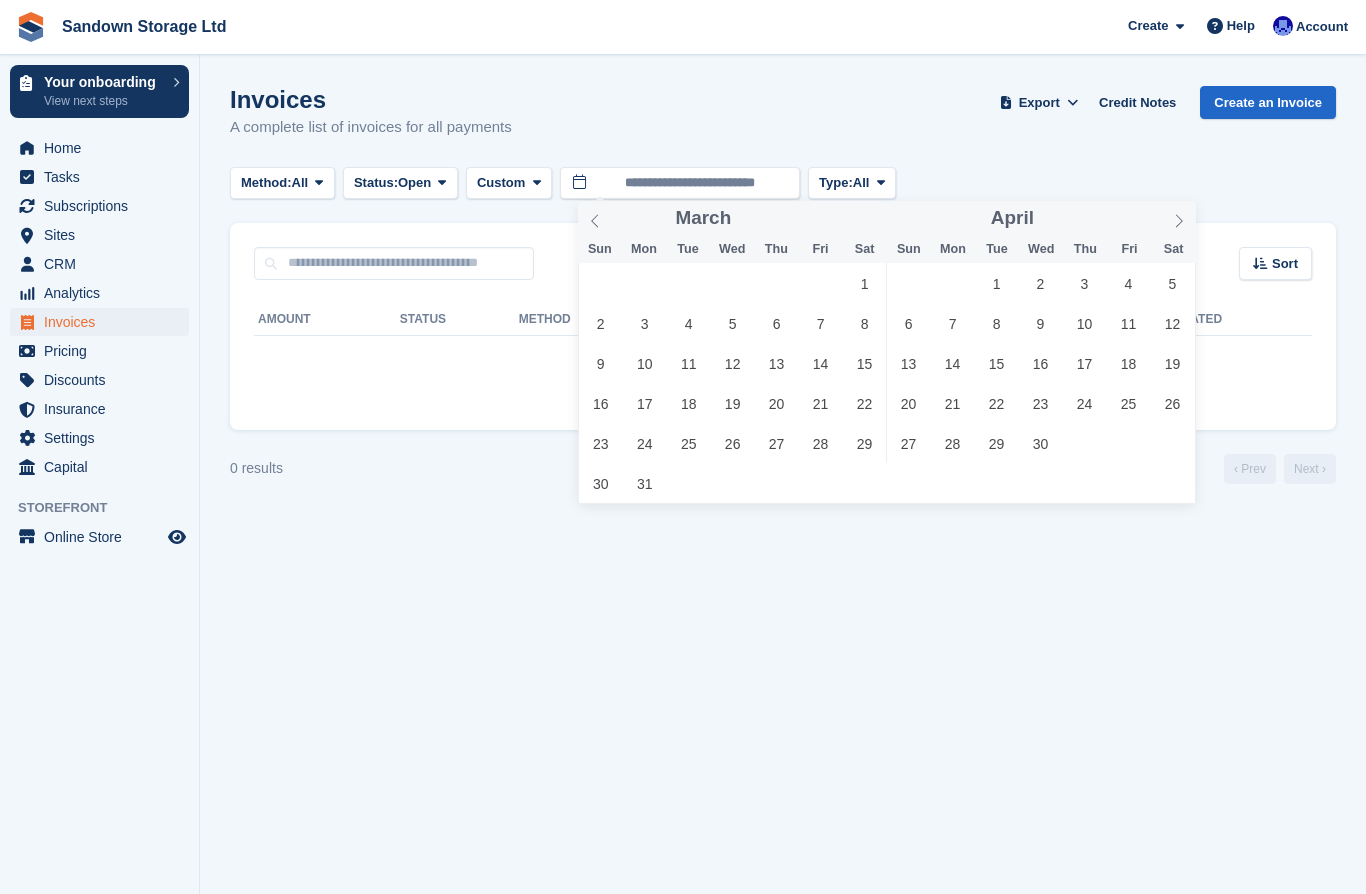 click at bounding box center [1179, 218] 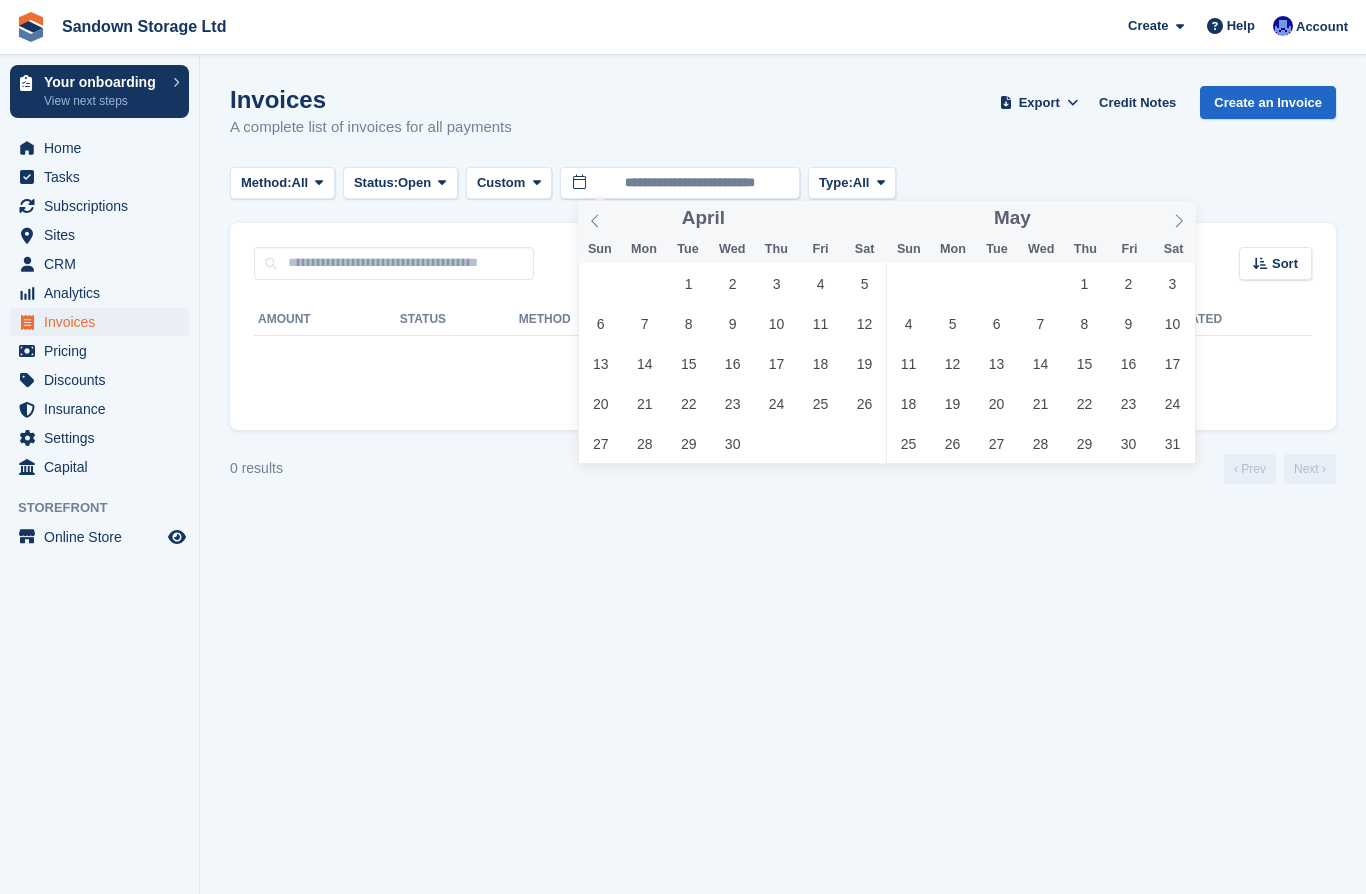 click at bounding box center (1179, 218) 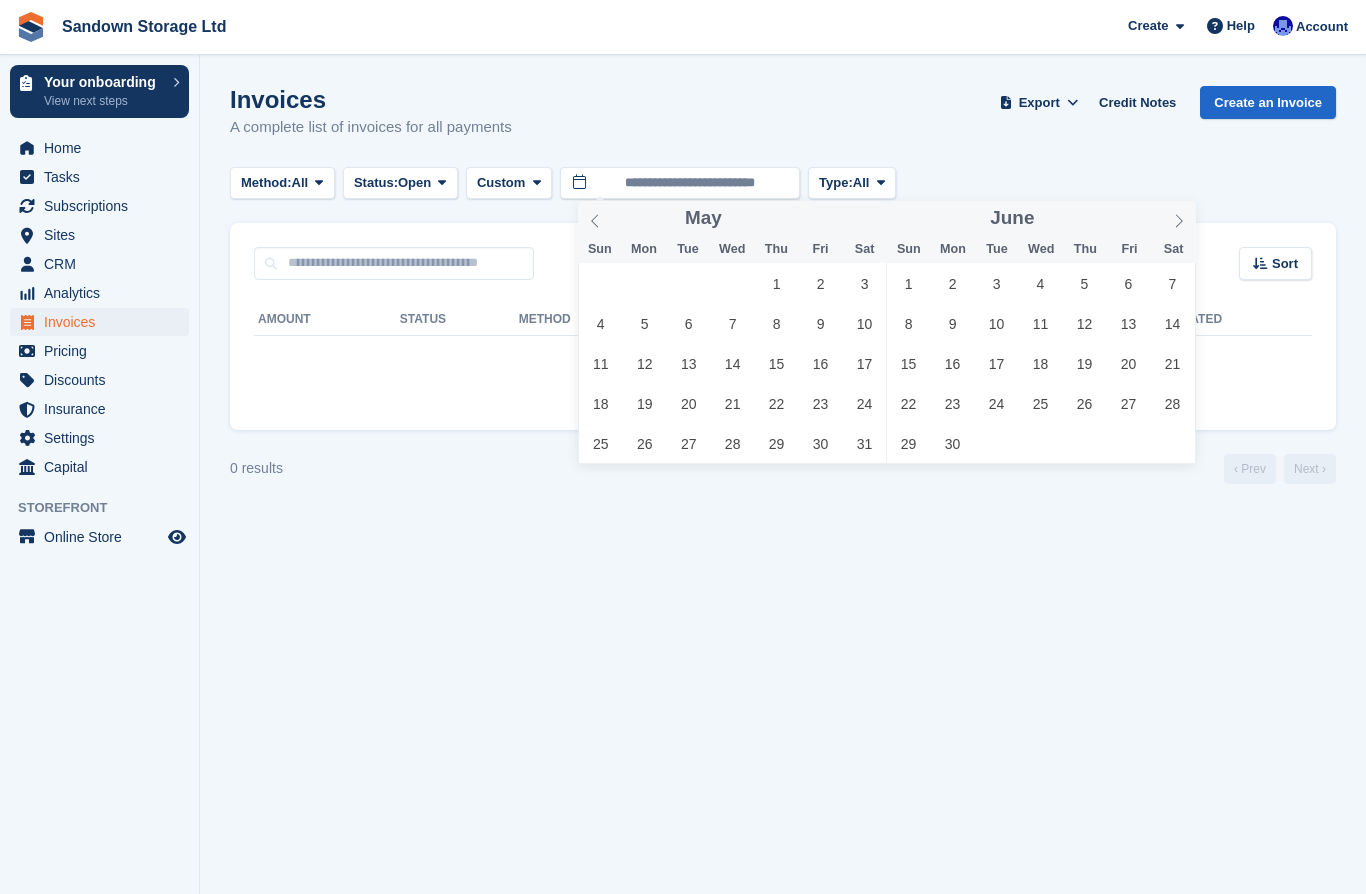 click at bounding box center (1179, 218) 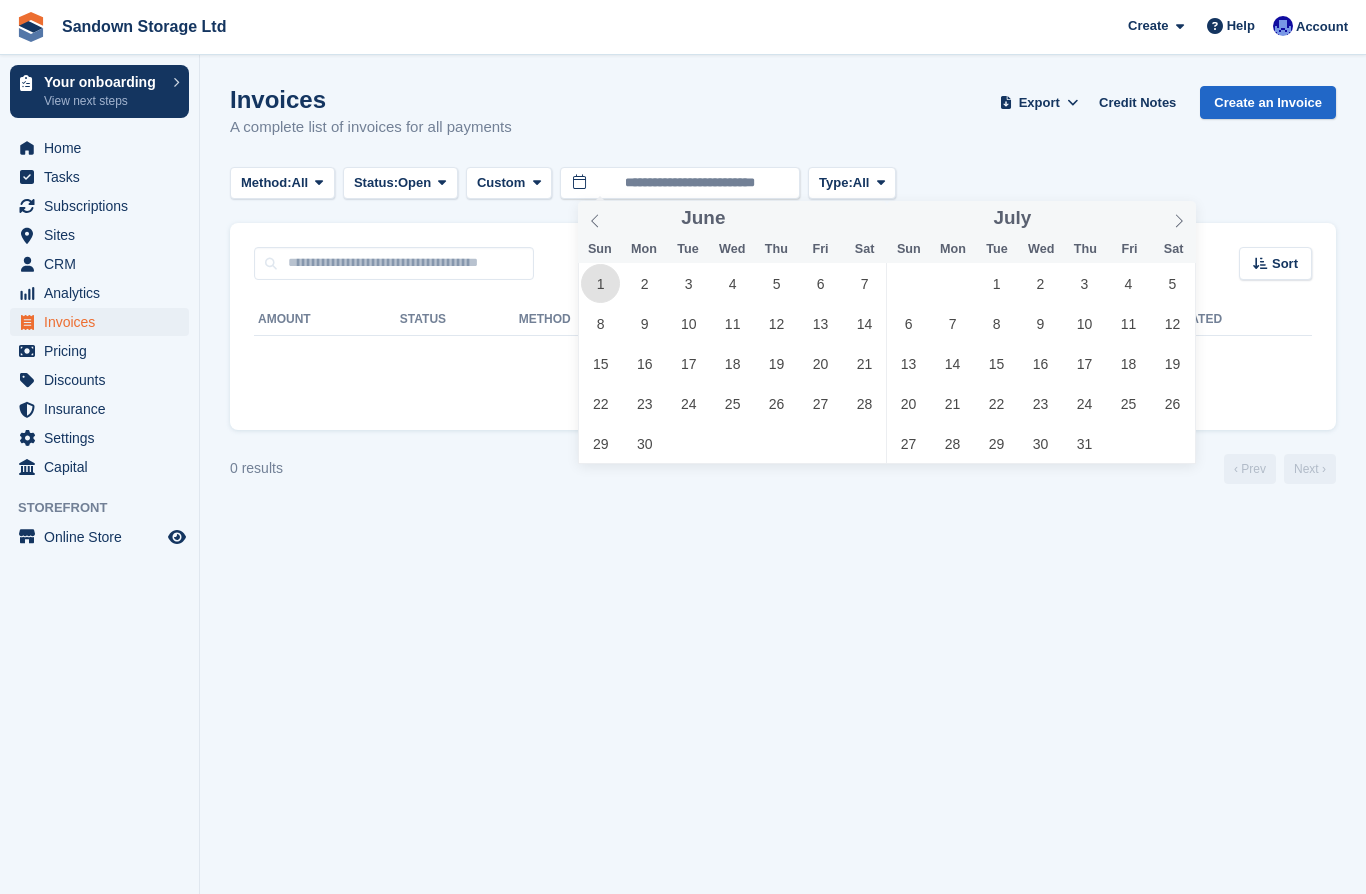 click on "1" at bounding box center (600, 283) 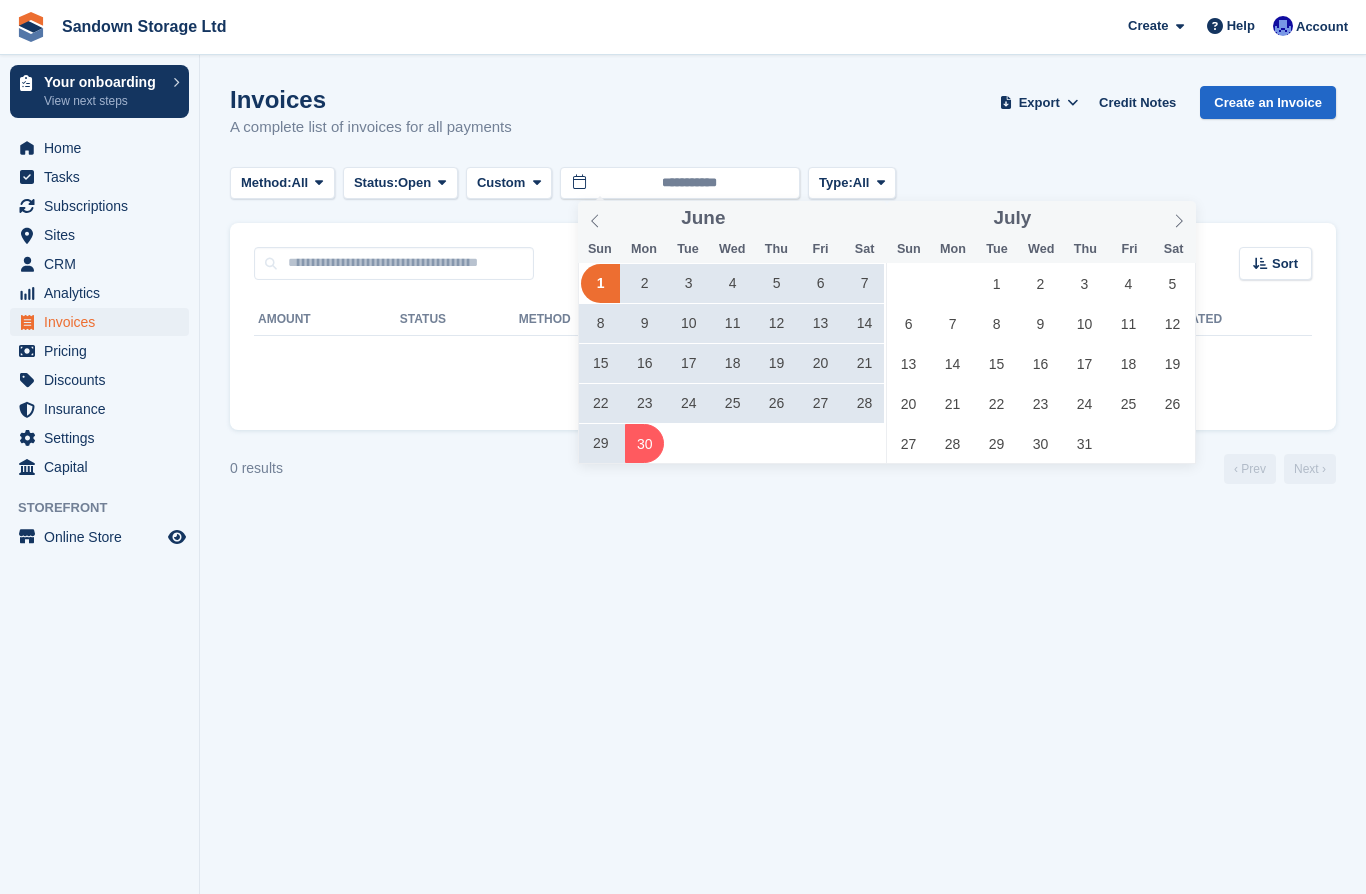 click on "30" at bounding box center [644, 443] 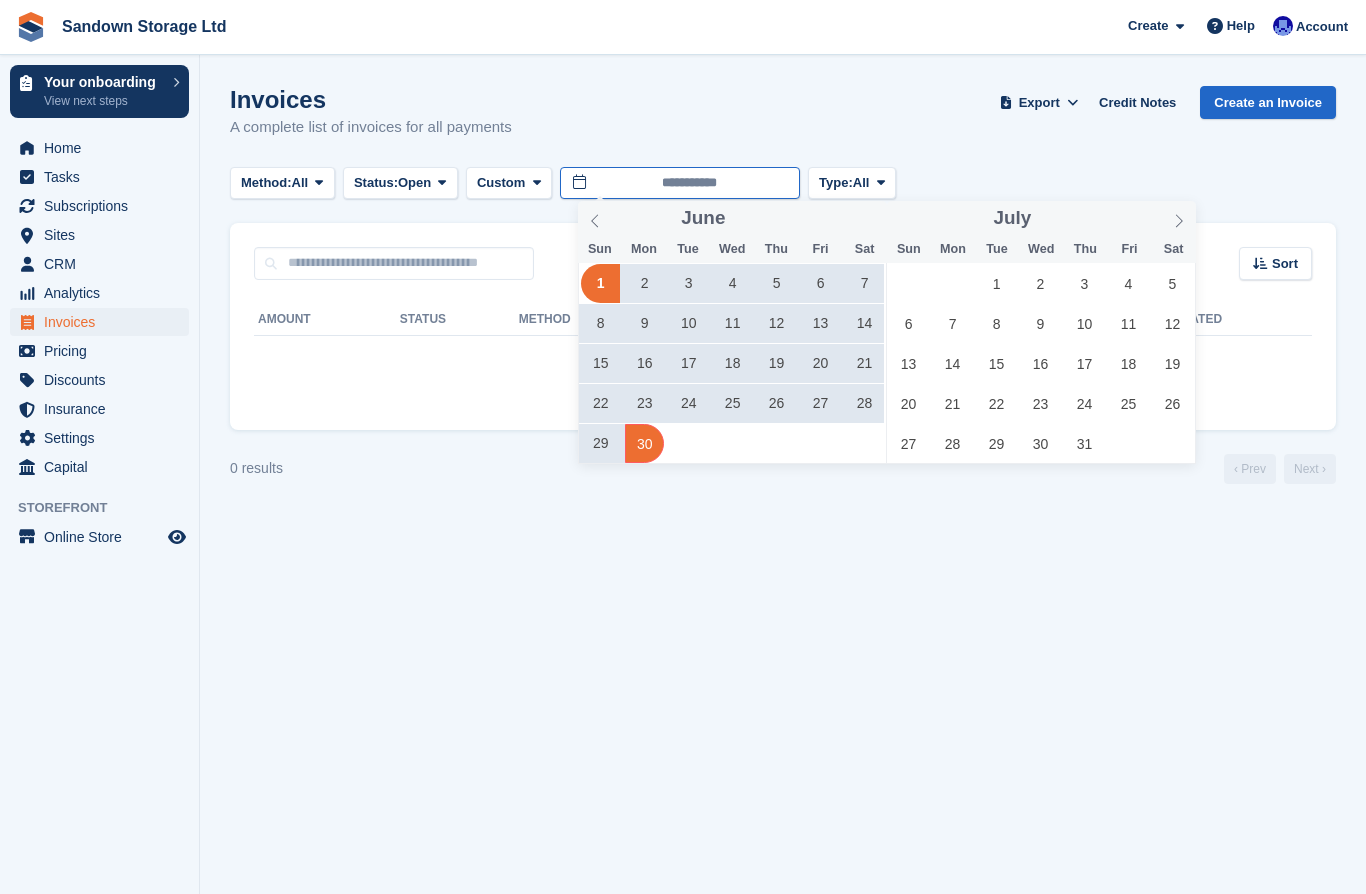 type on "**********" 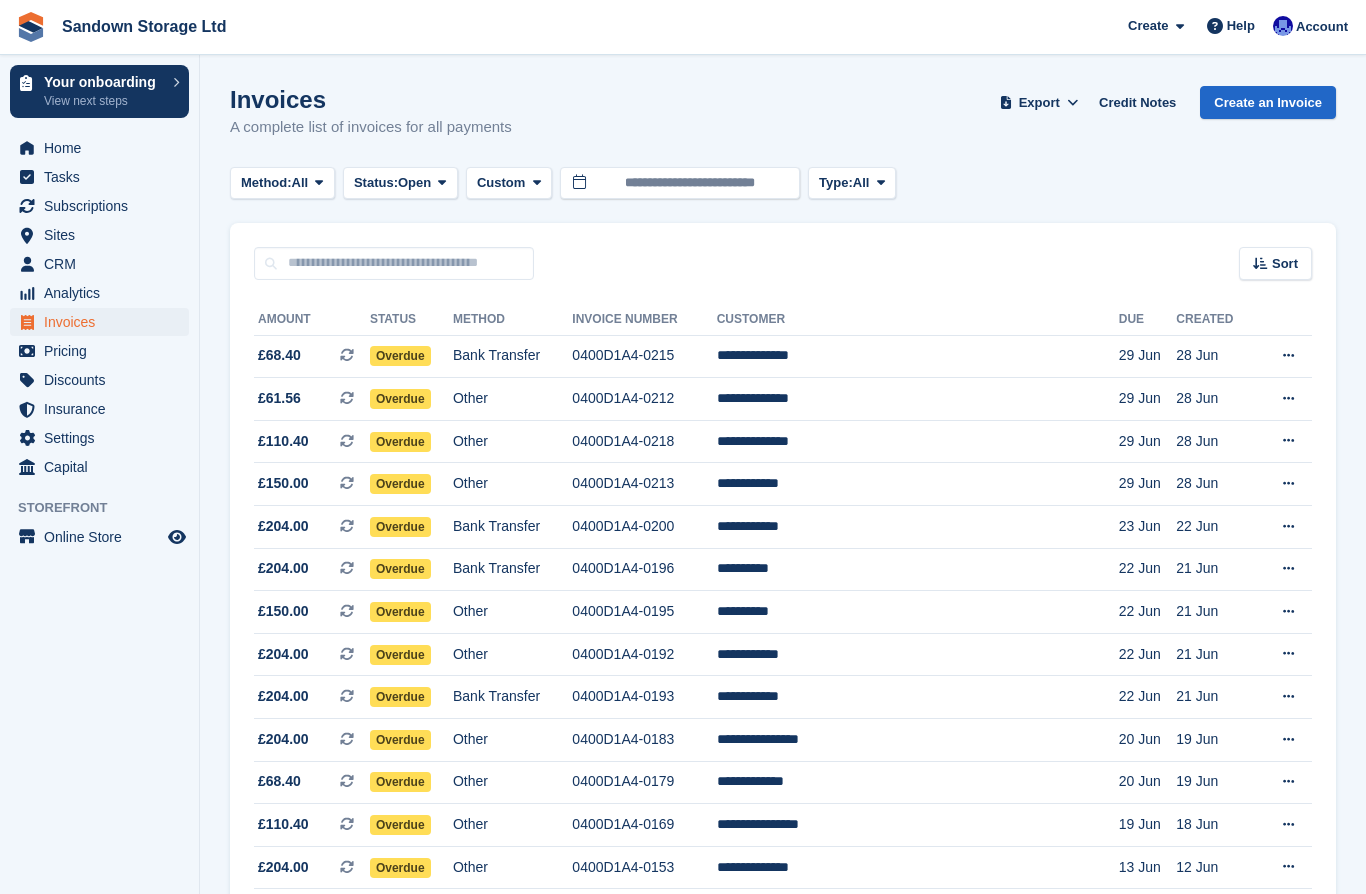 click on "Export" at bounding box center [1039, 103] 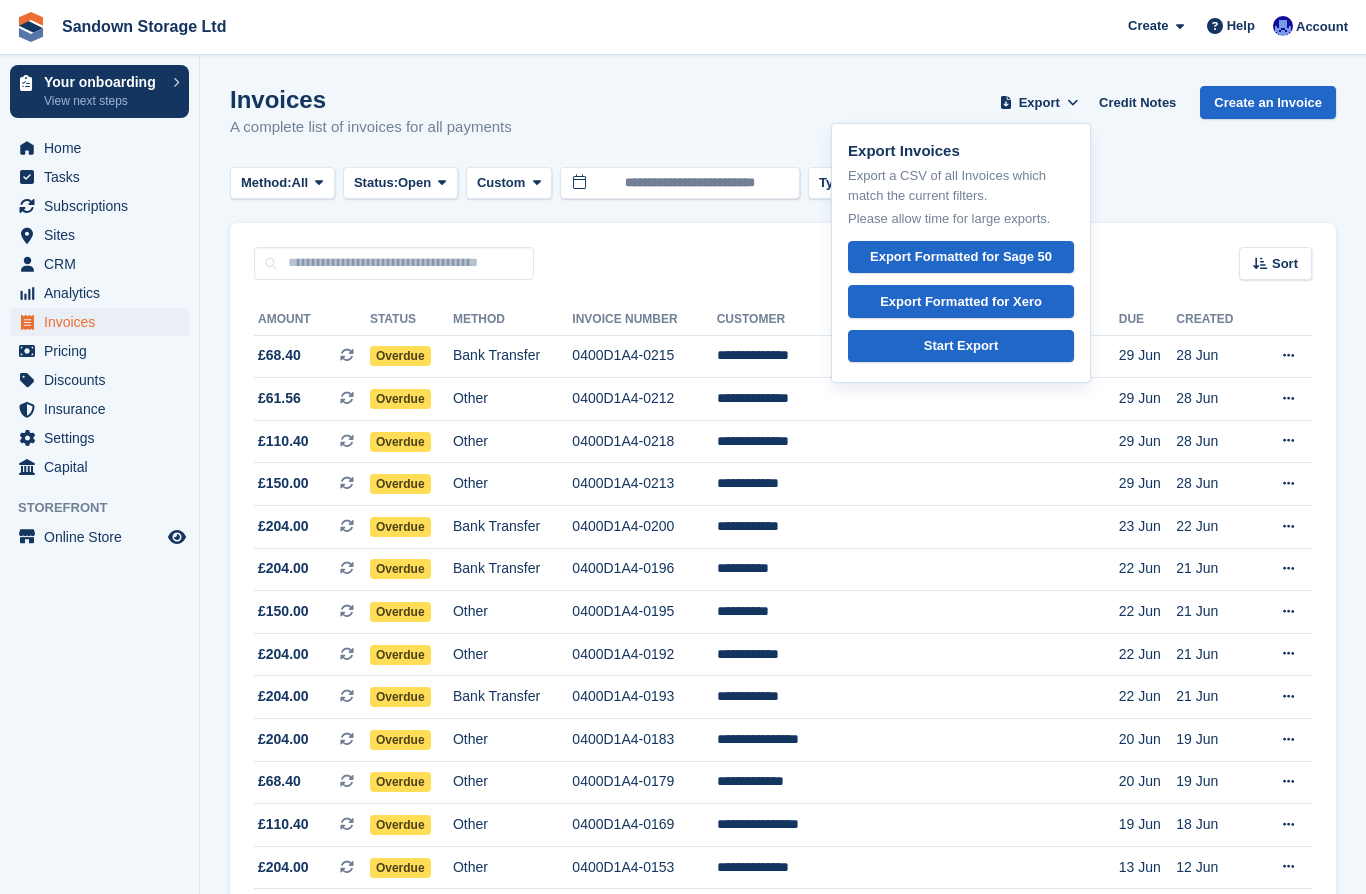 click on "Export Formatted for Sage 50" at bounding box center [961, 257] 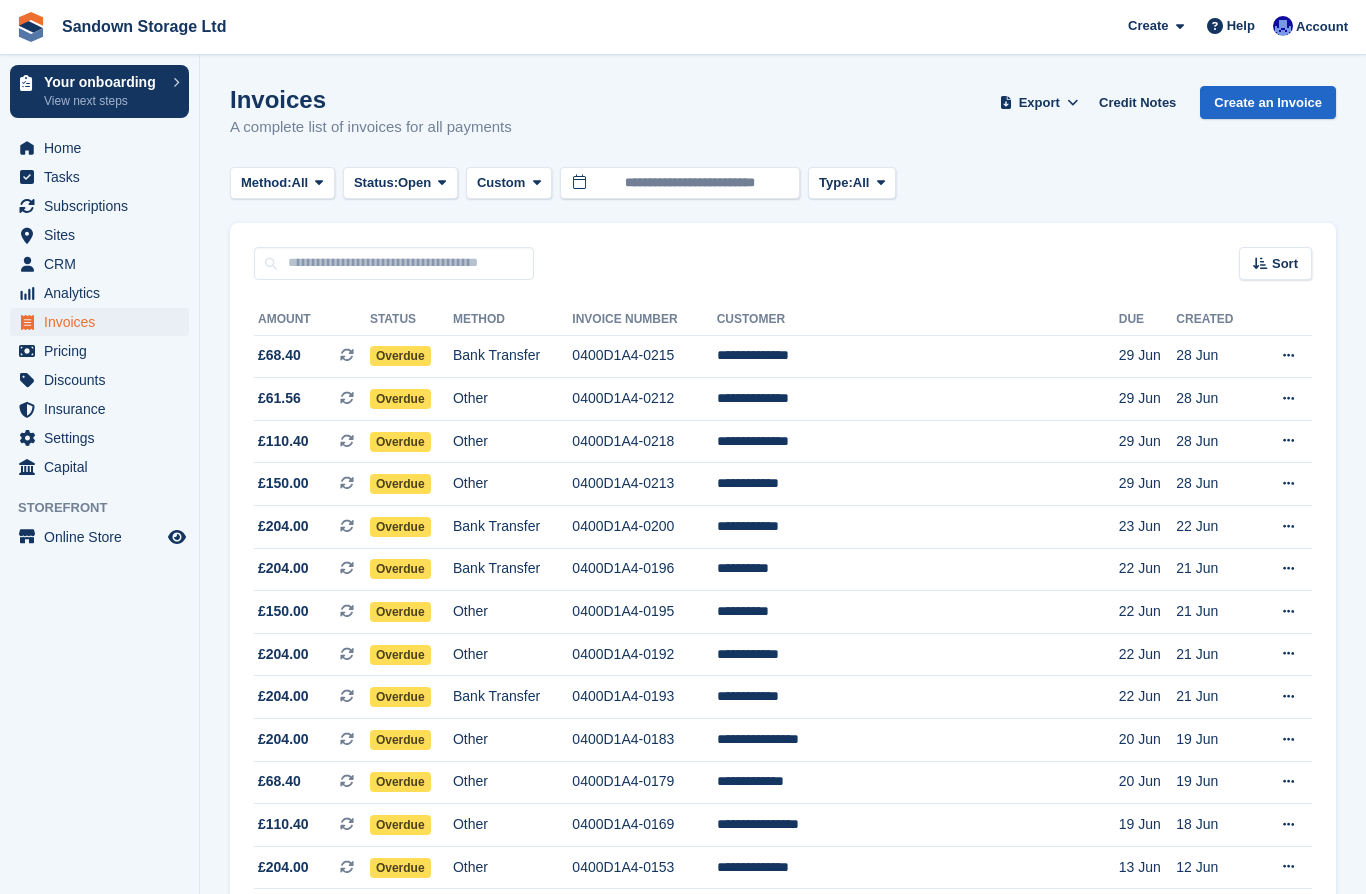 click at bounding box center [319, 182] 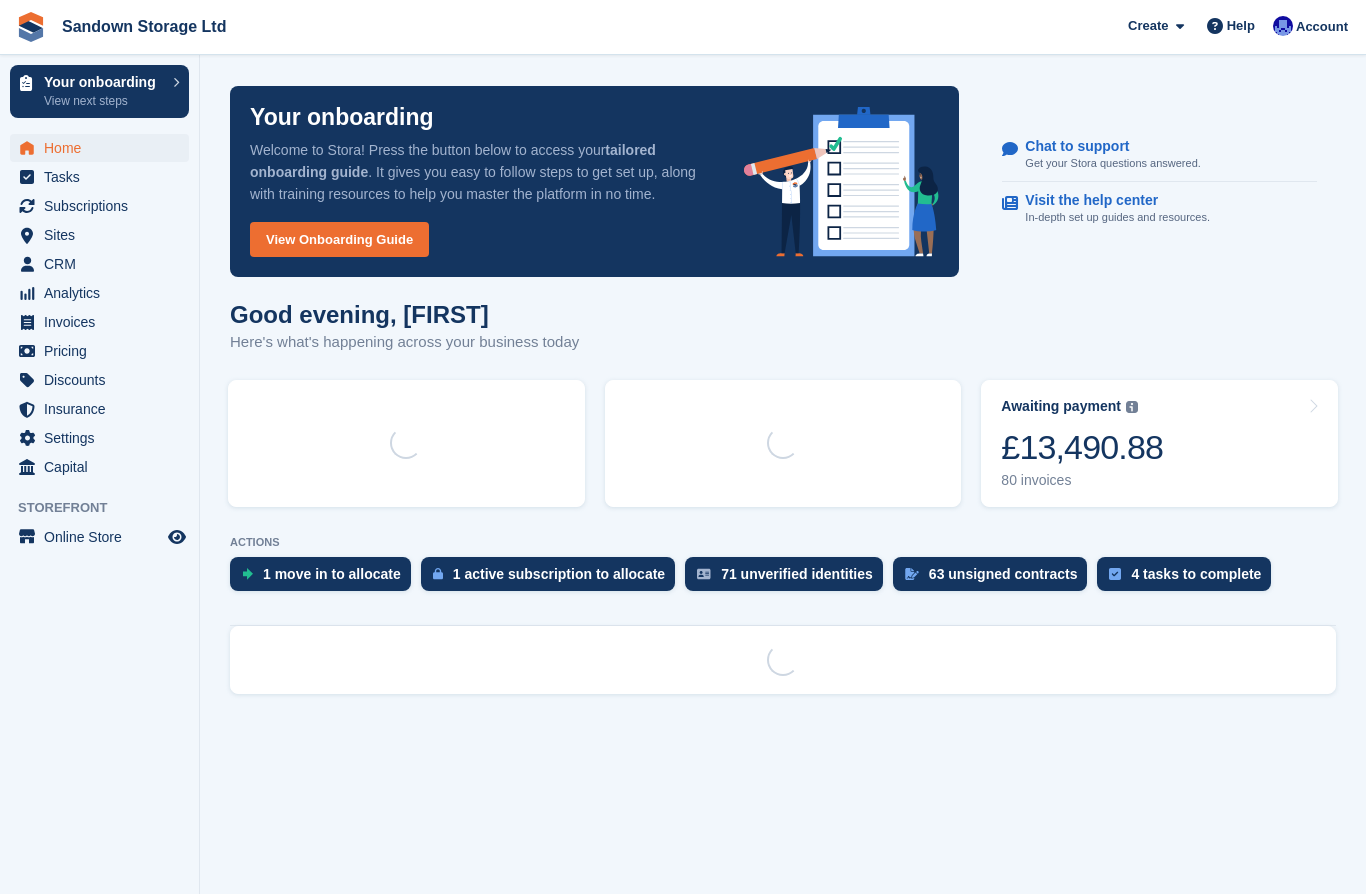 scroll, scrollTop: 0, scrollLeft: 0, axis: both 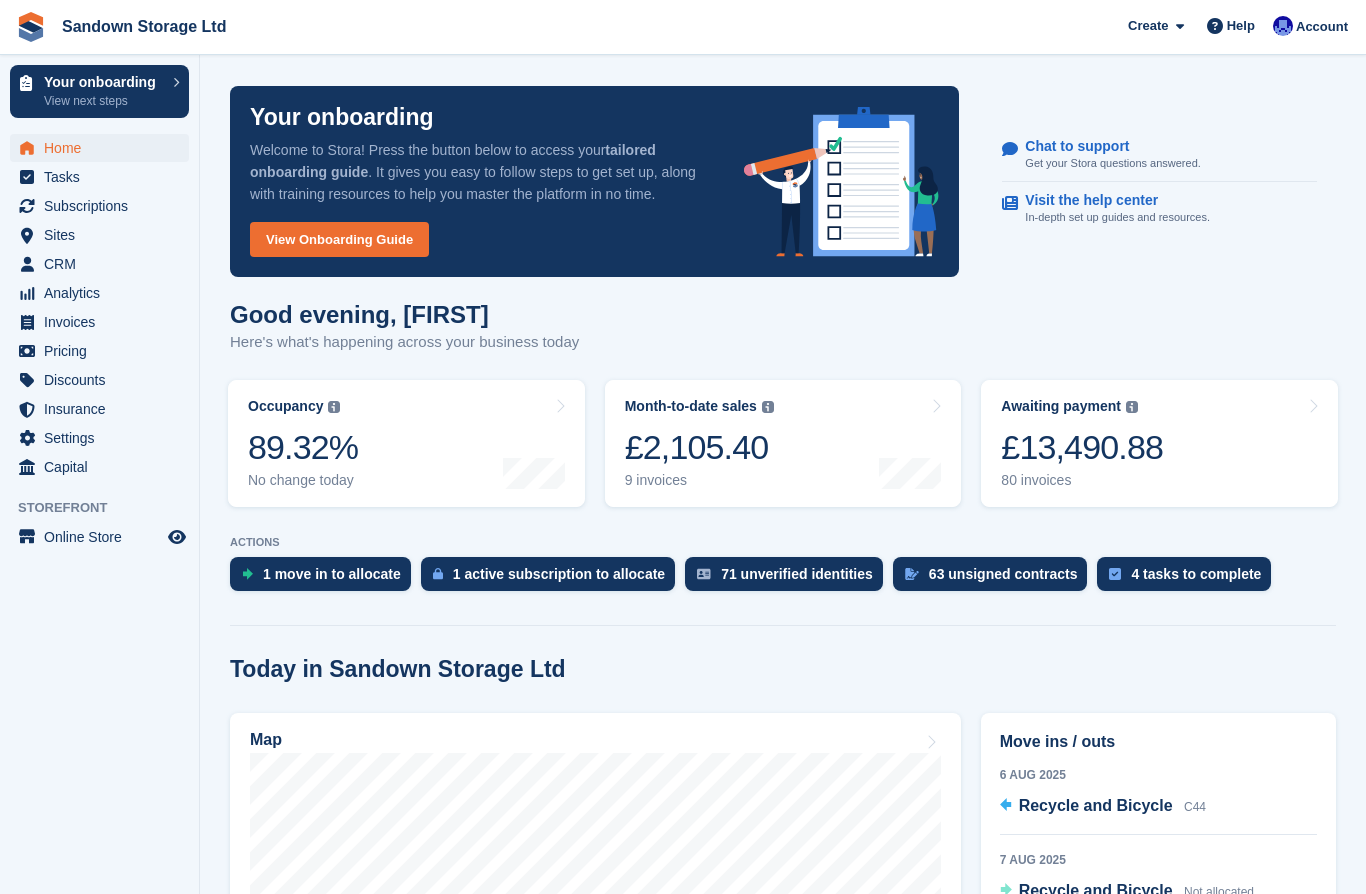 click on "Create" at bounding box center [1148, 26] 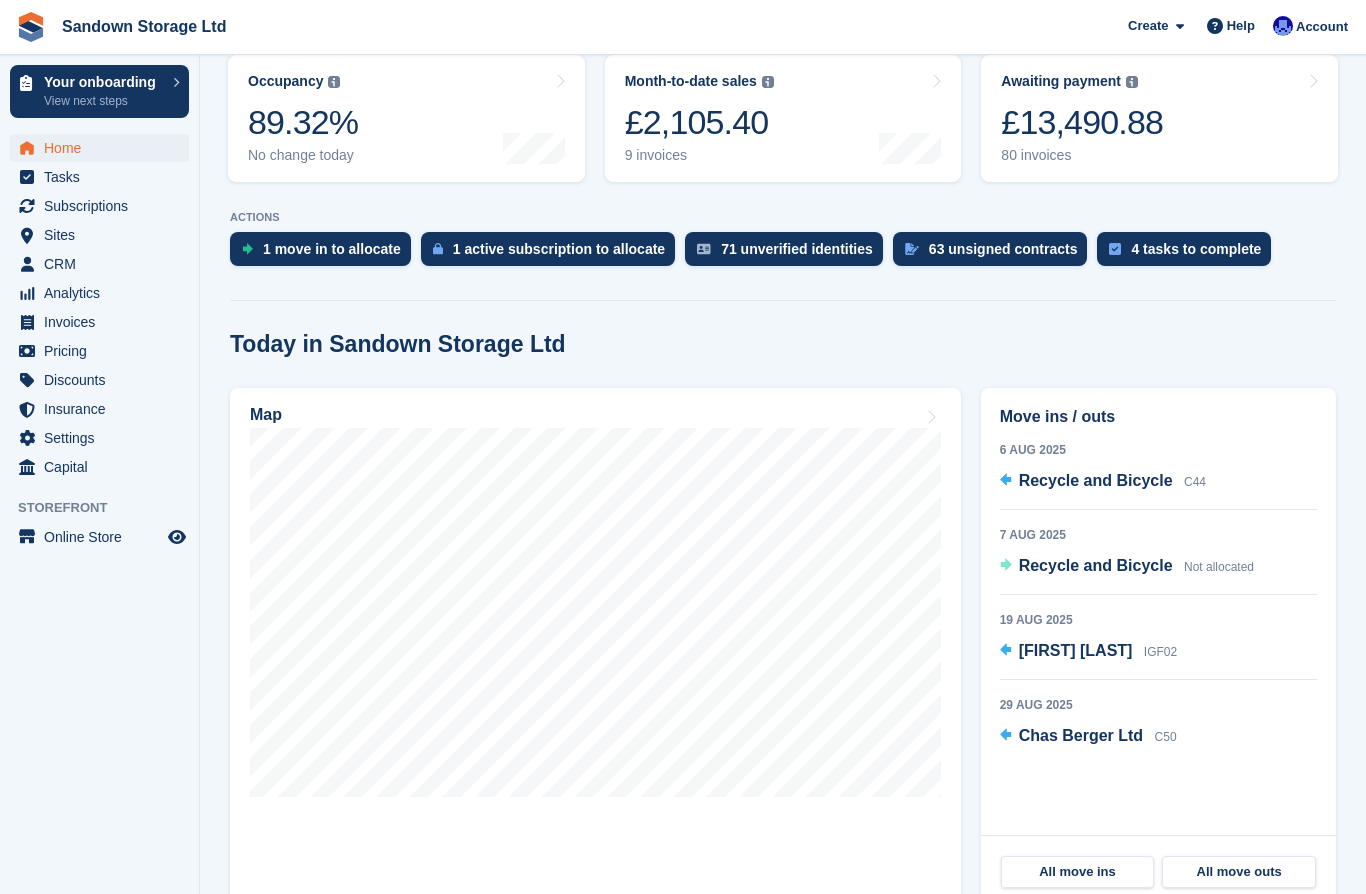 scroll, scrollTop: 323, scrollLeft: 0, axis: vertical 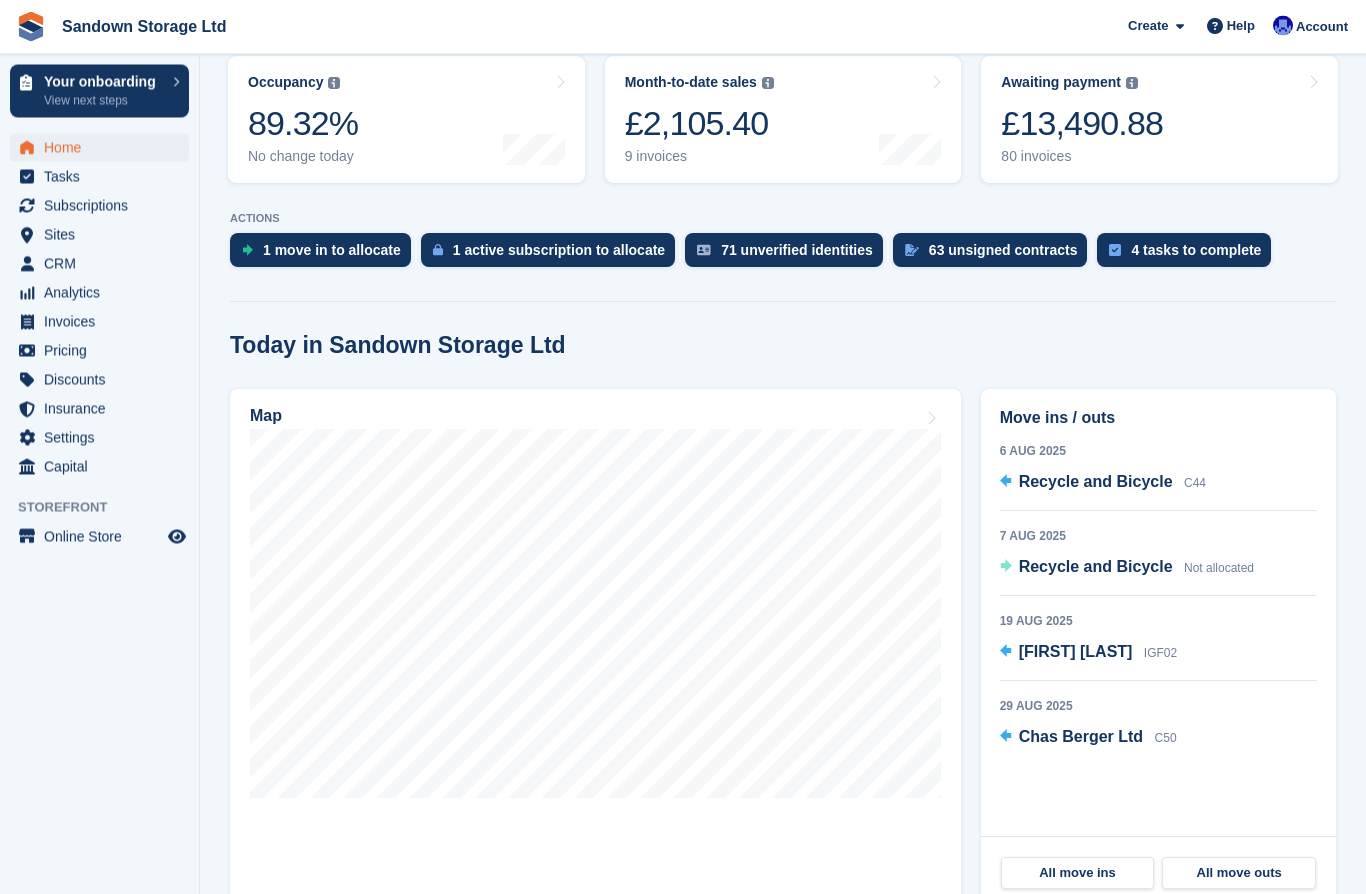 click on "Analytics" at bounding box center (104, 293) 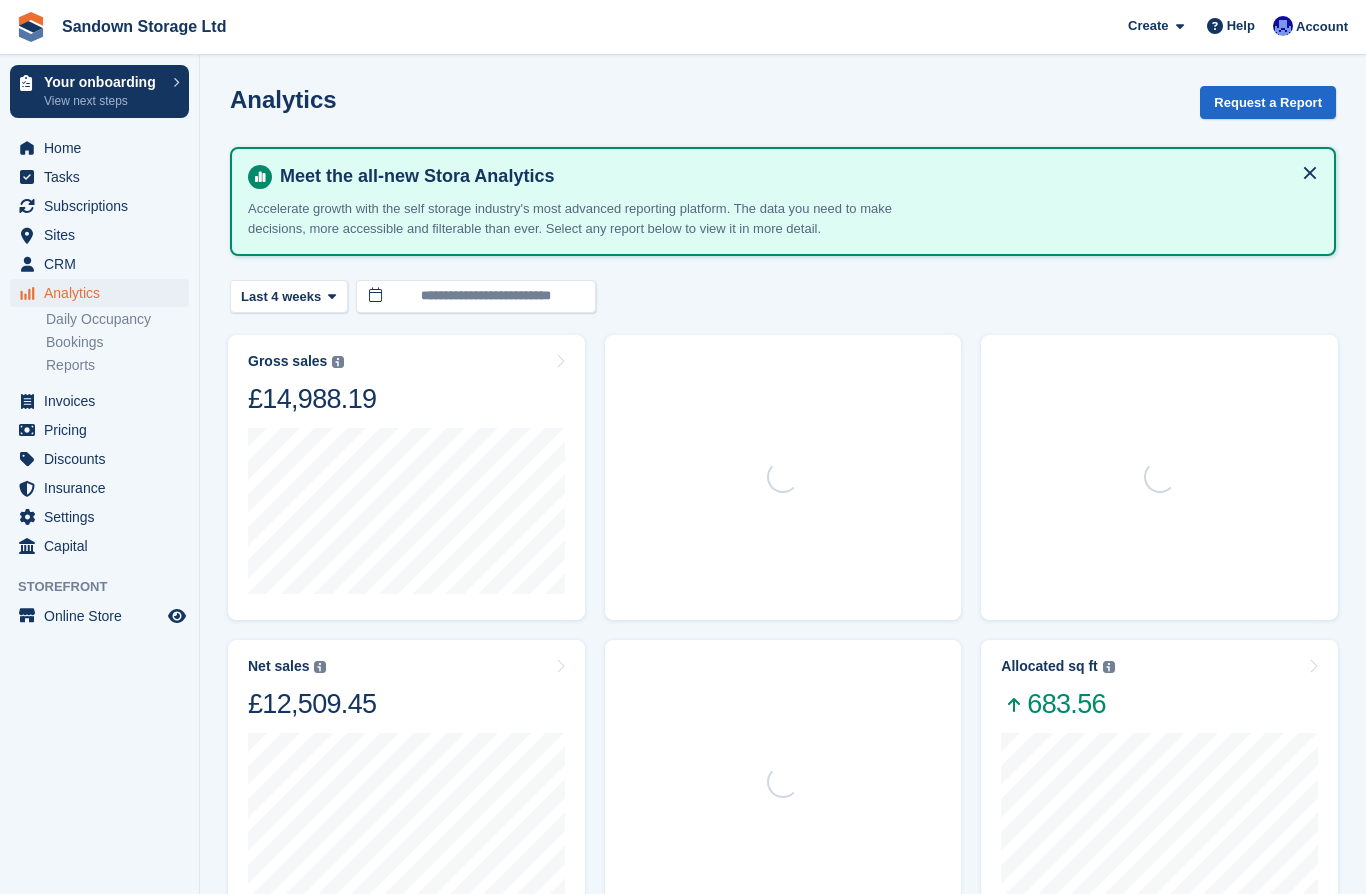 scroll, scrollTop: 0, scrollLeft: 0, axis: both 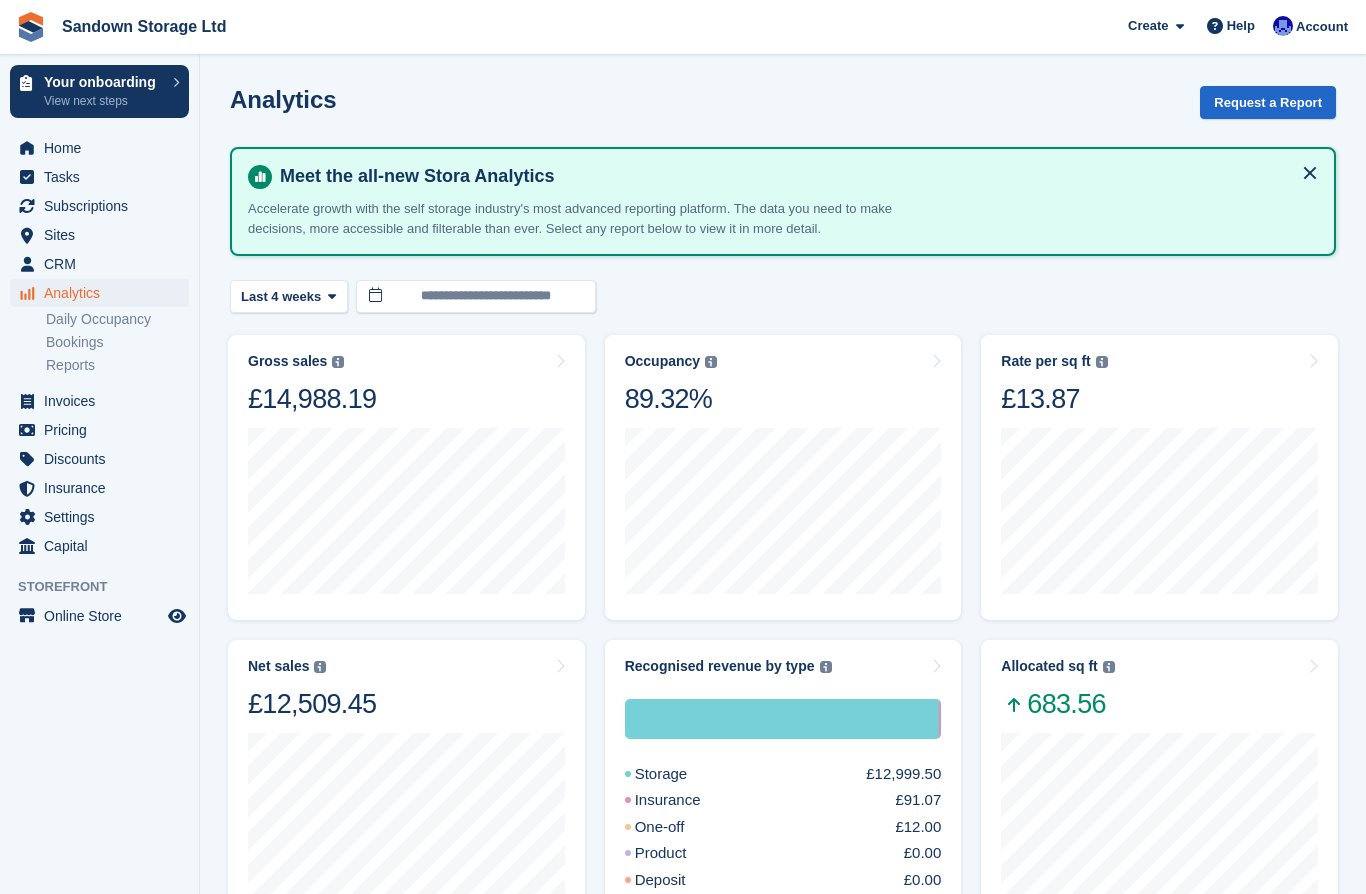 click on "Last 4 weeks" at bounding box center [281, 297] 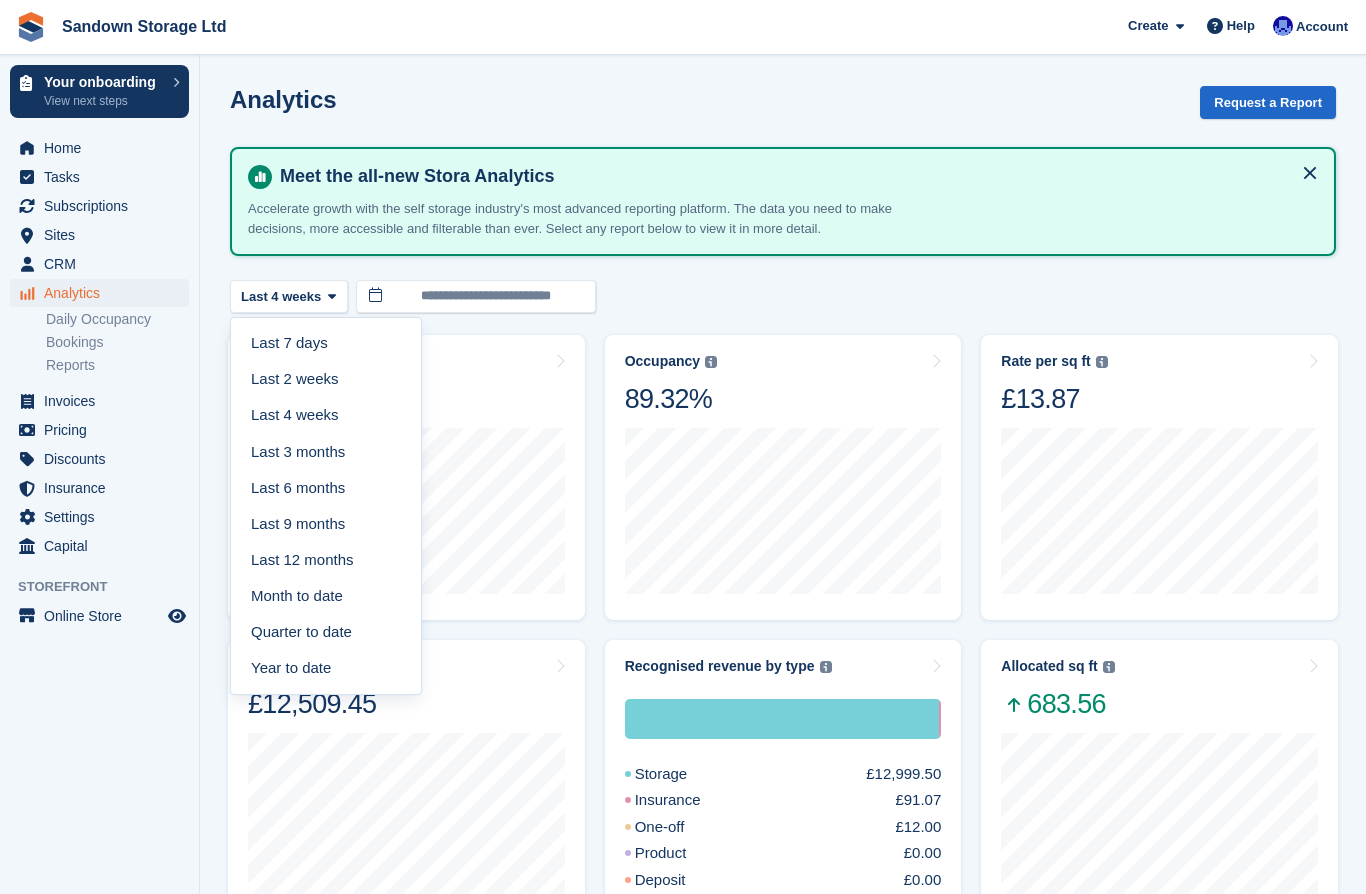 click on "Last 4 weeks" at bounding box center (326, 416) 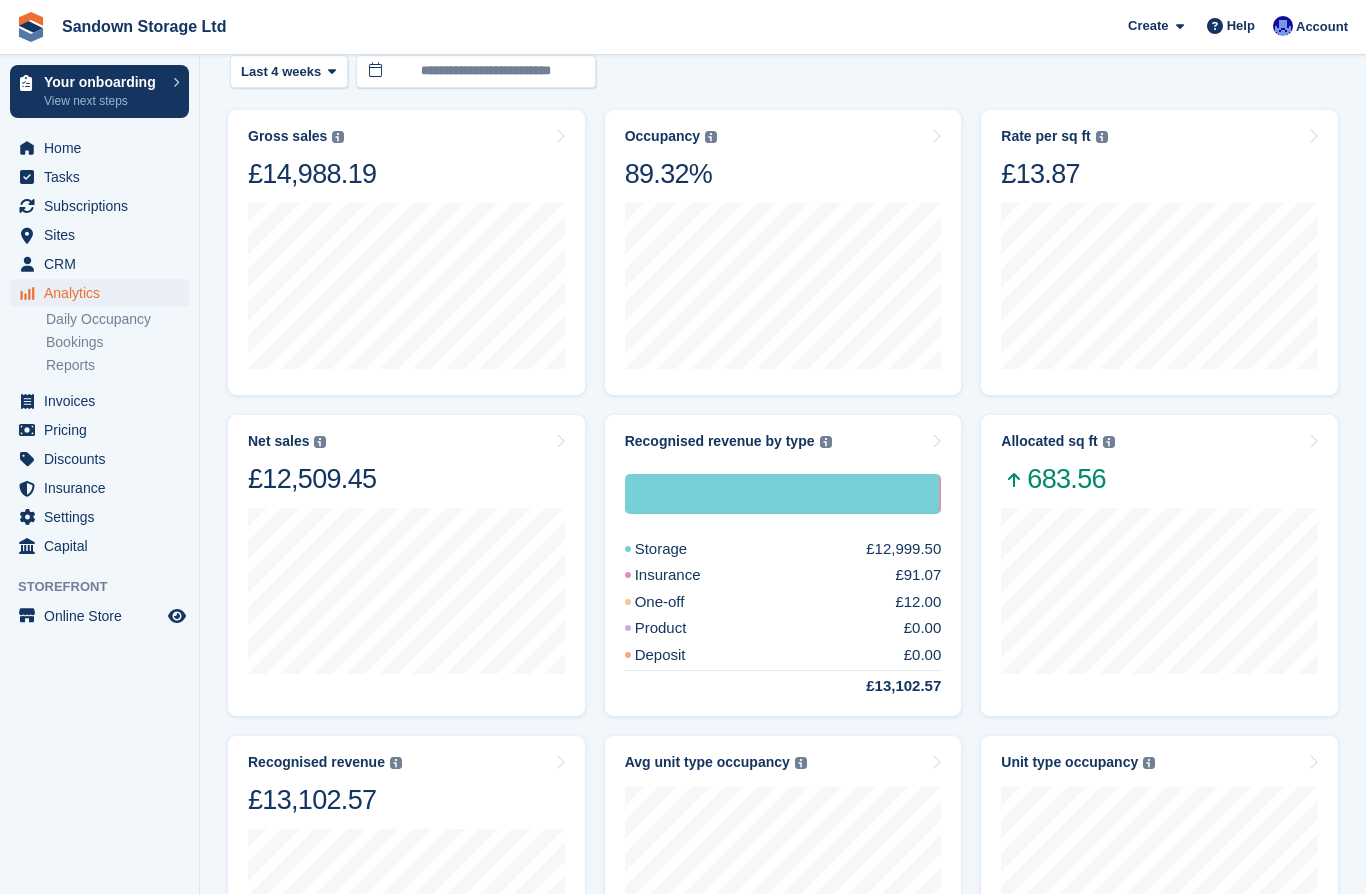 scroll, scrollTop: 224, scrollLeft: 0, axis: vertical 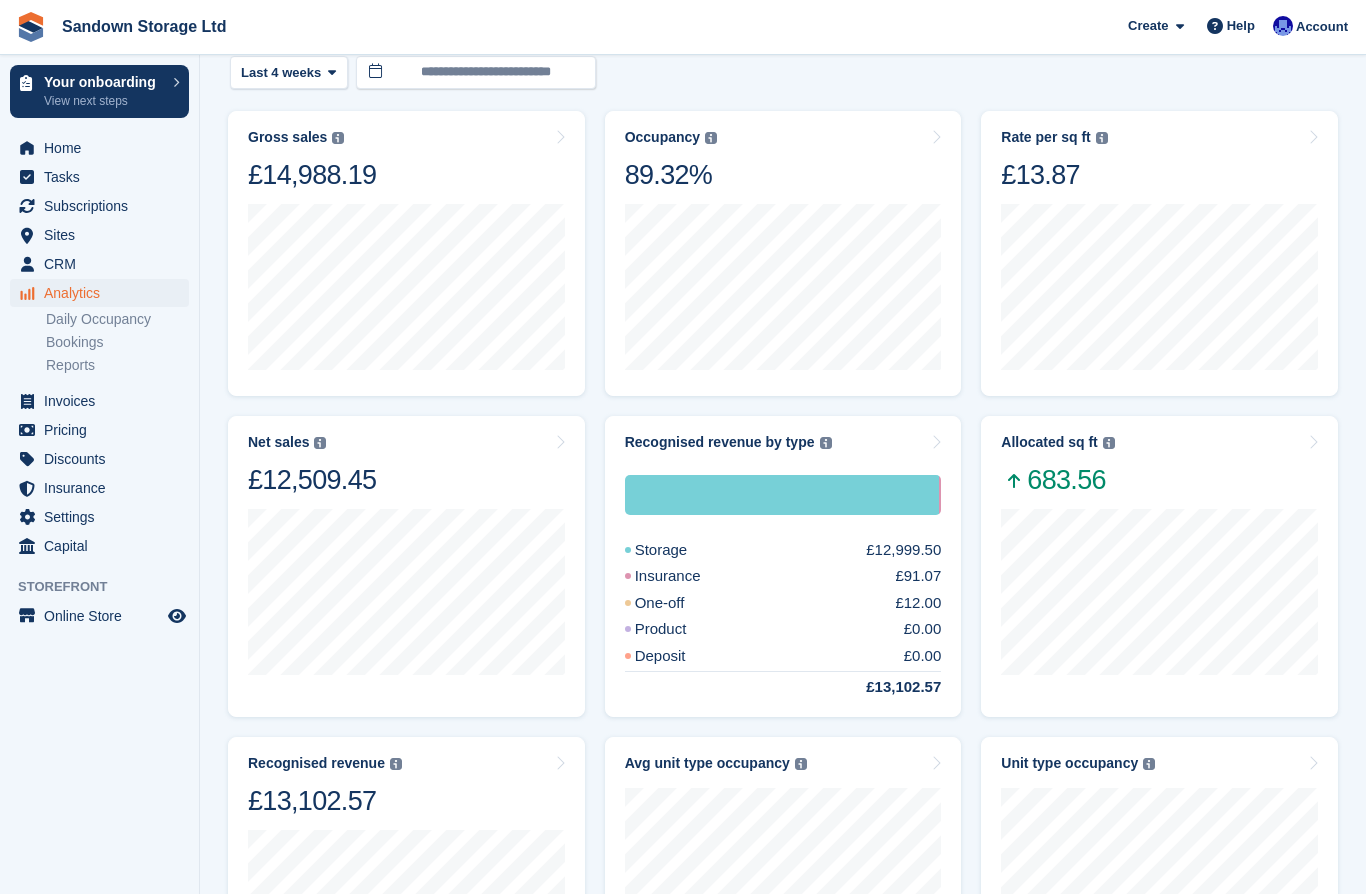 click on "Last 4 weeks" at bounding box center (281, 73) 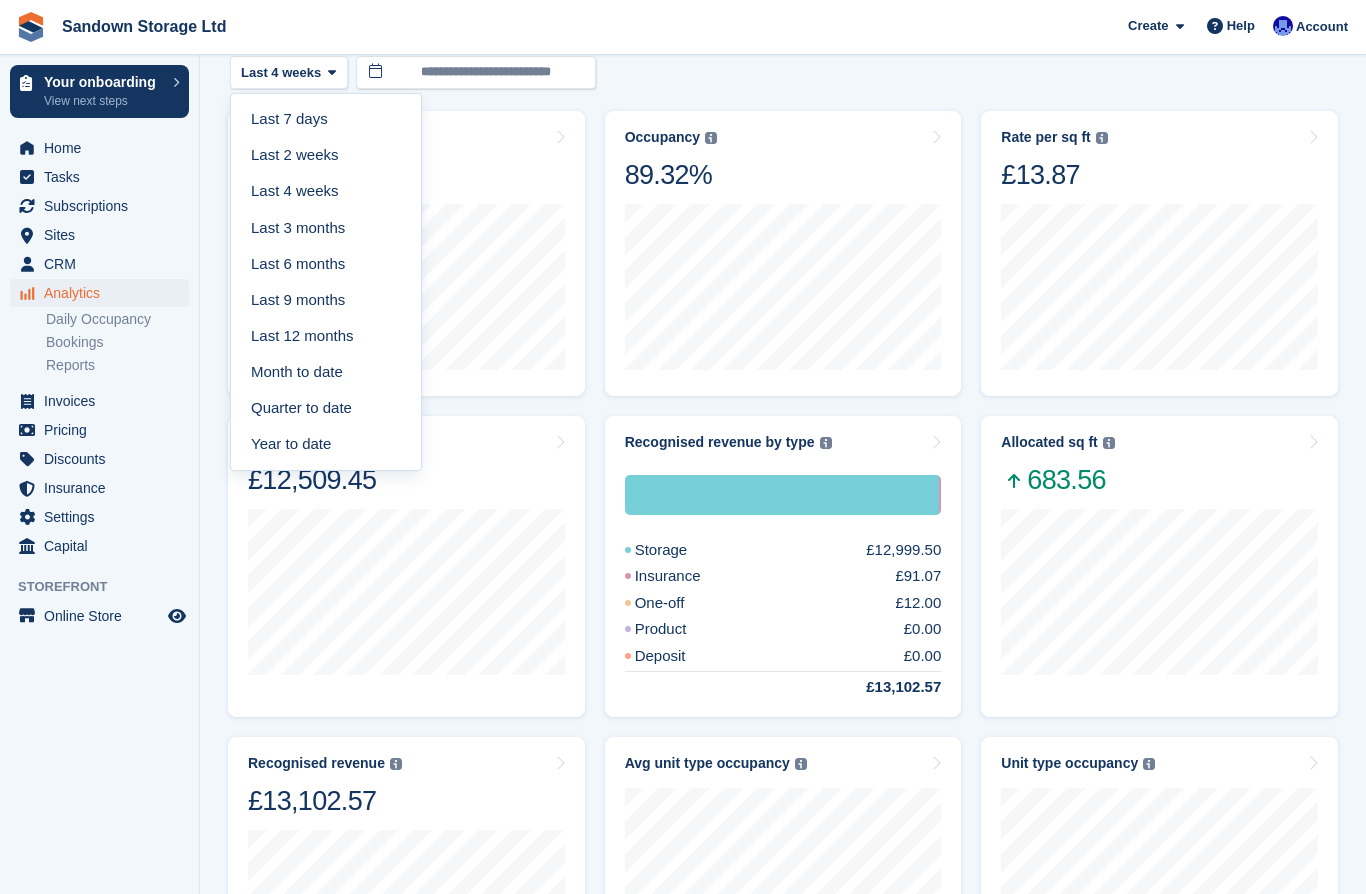 click on "Last 3 months" at bounding box center [326, 228] 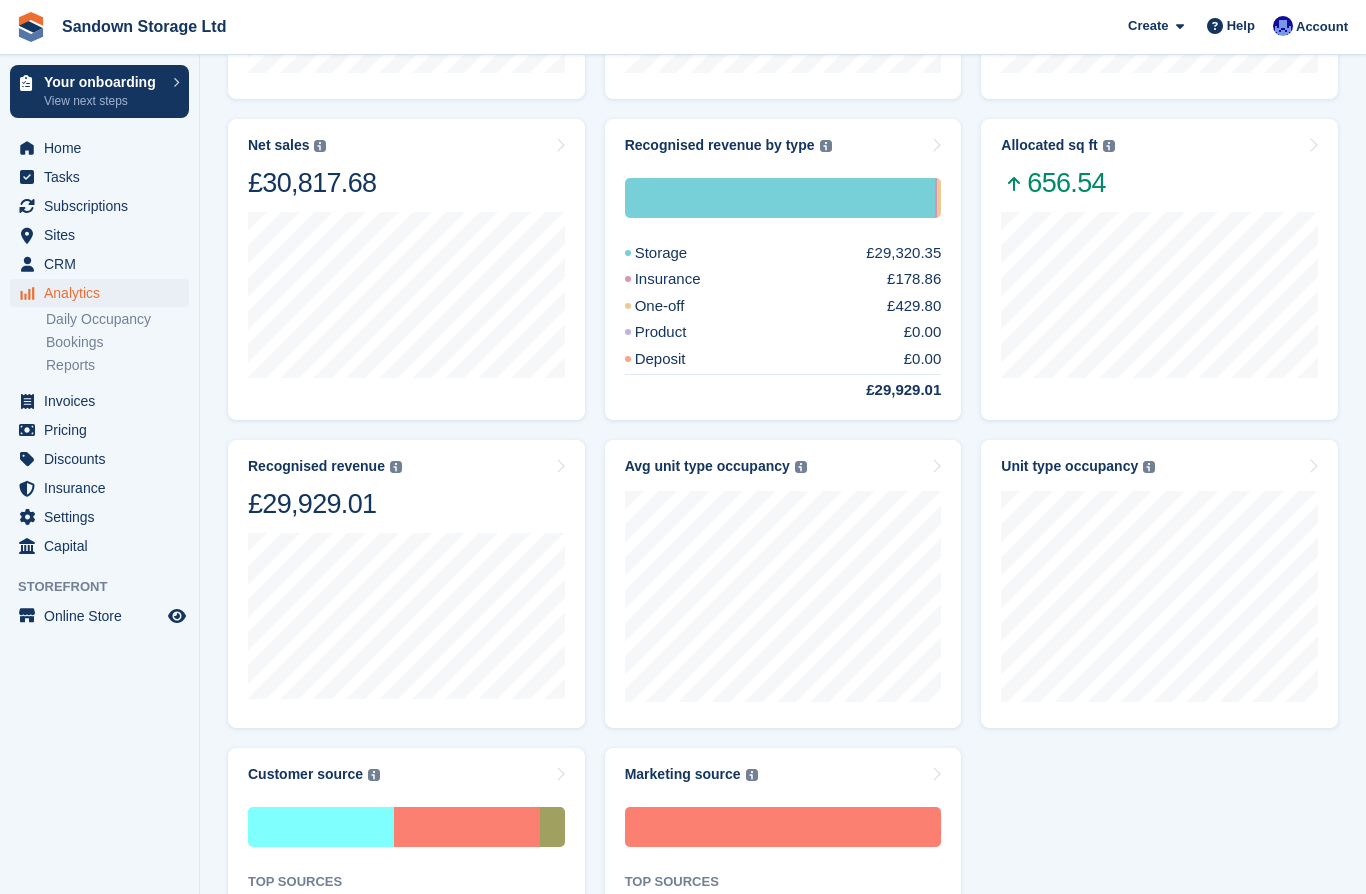 scroll, scrollTop: 520, scrollLeft: 0, axis: vertical 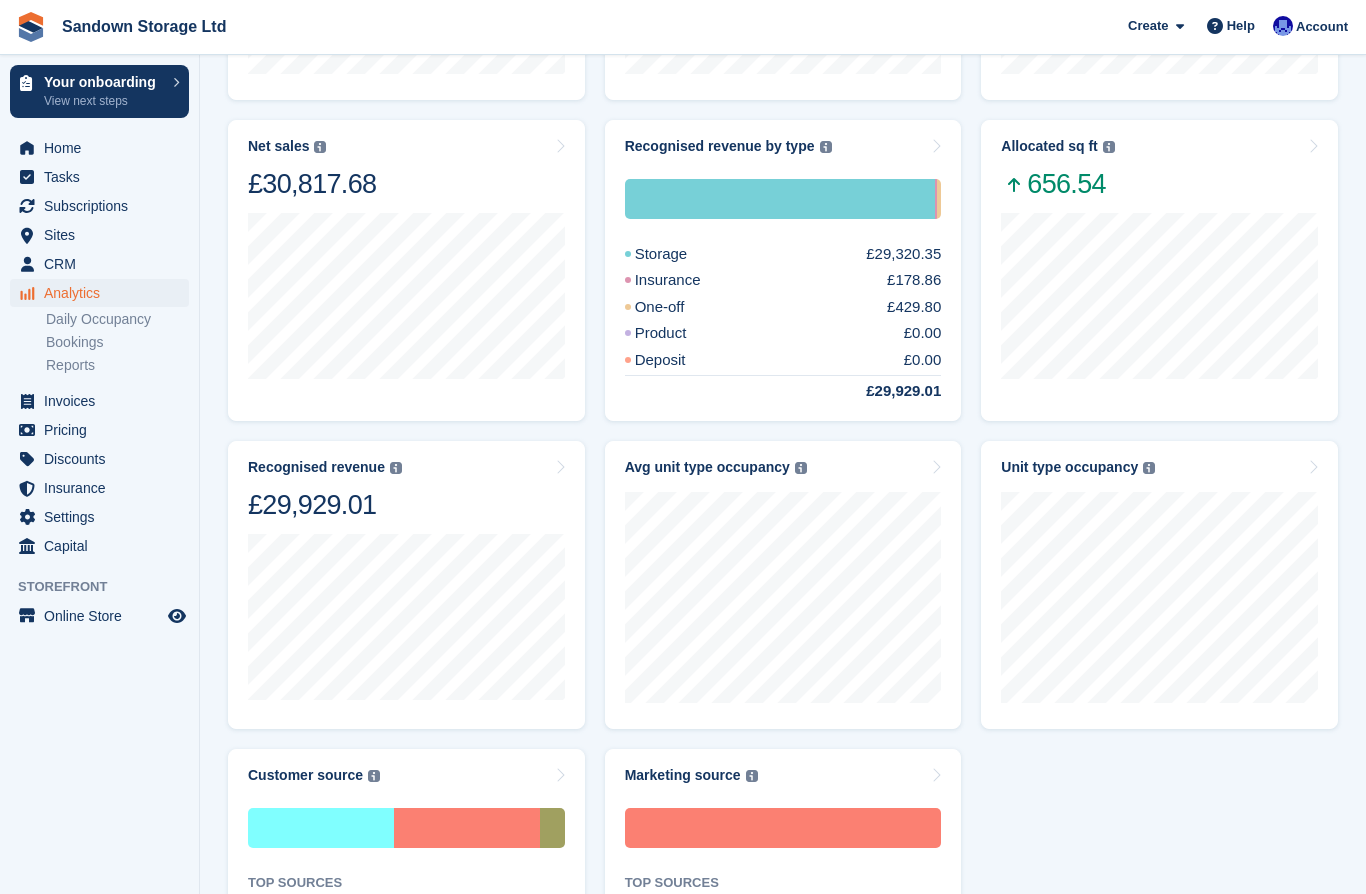 click on "Sites" at bounding box center [104, 235] 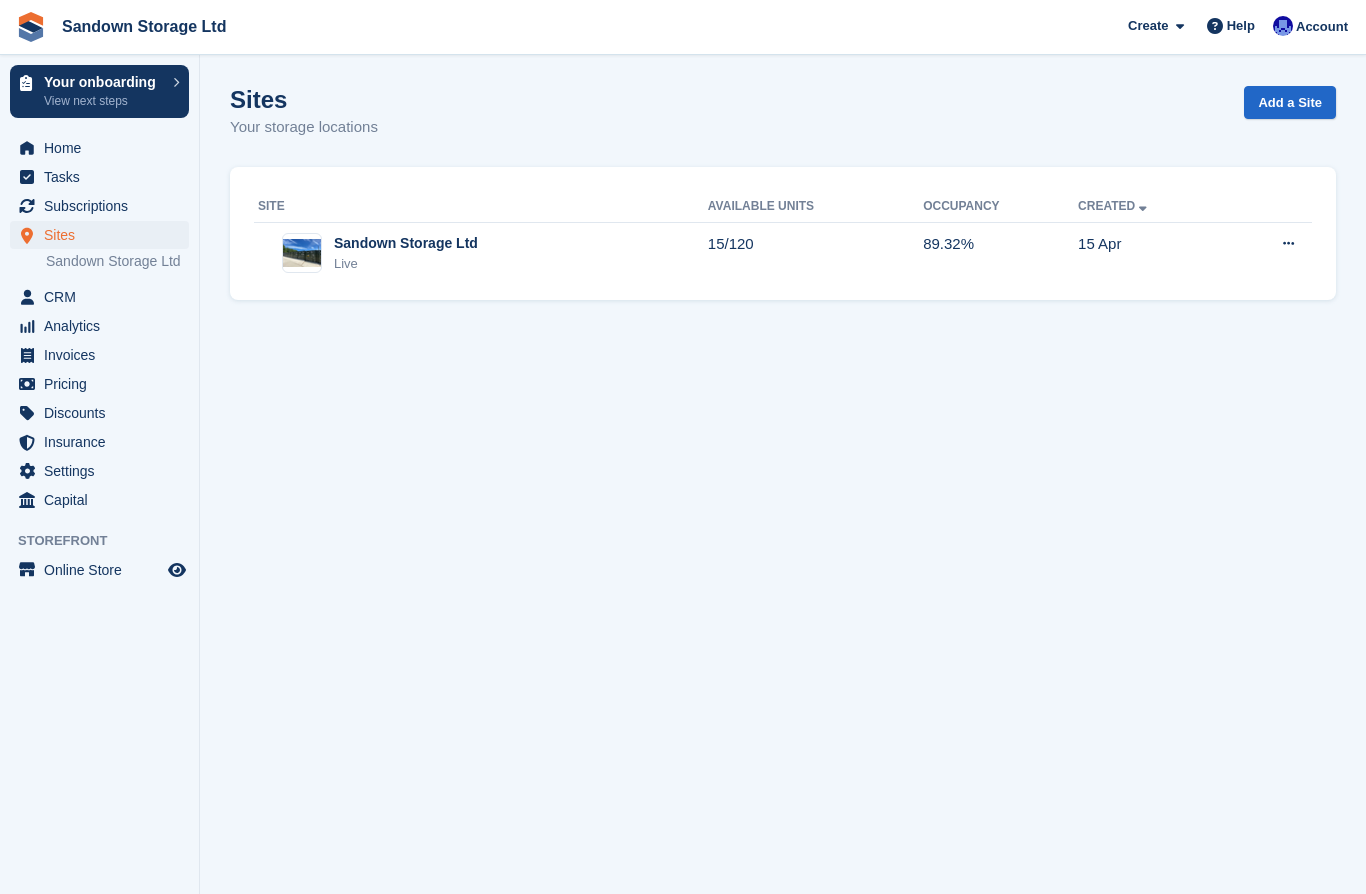scroll, scrollTop: 0, scrollLeft: 0, axis: both 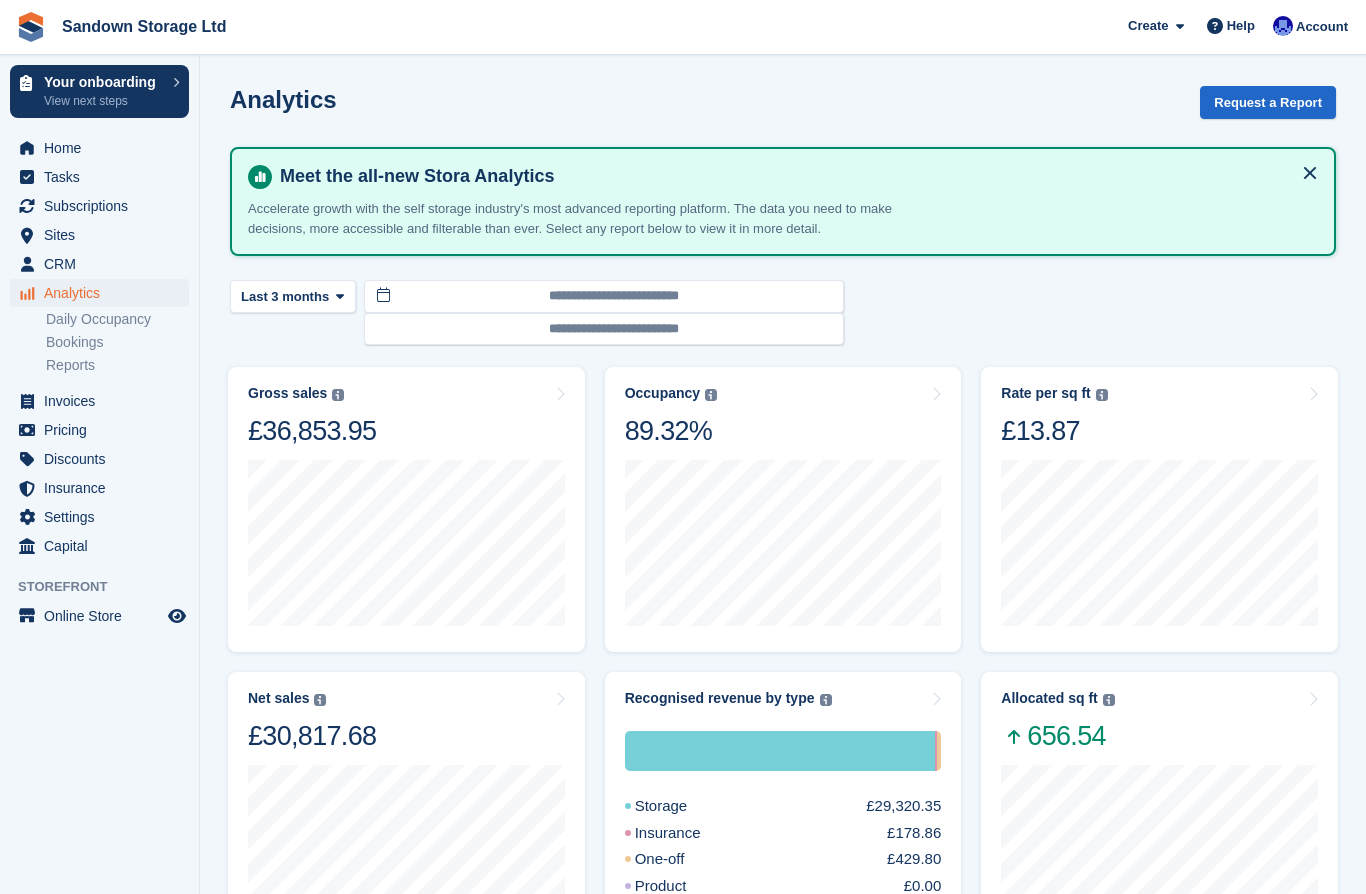 click on "Last 3 months" at bounding box center (285, 297) 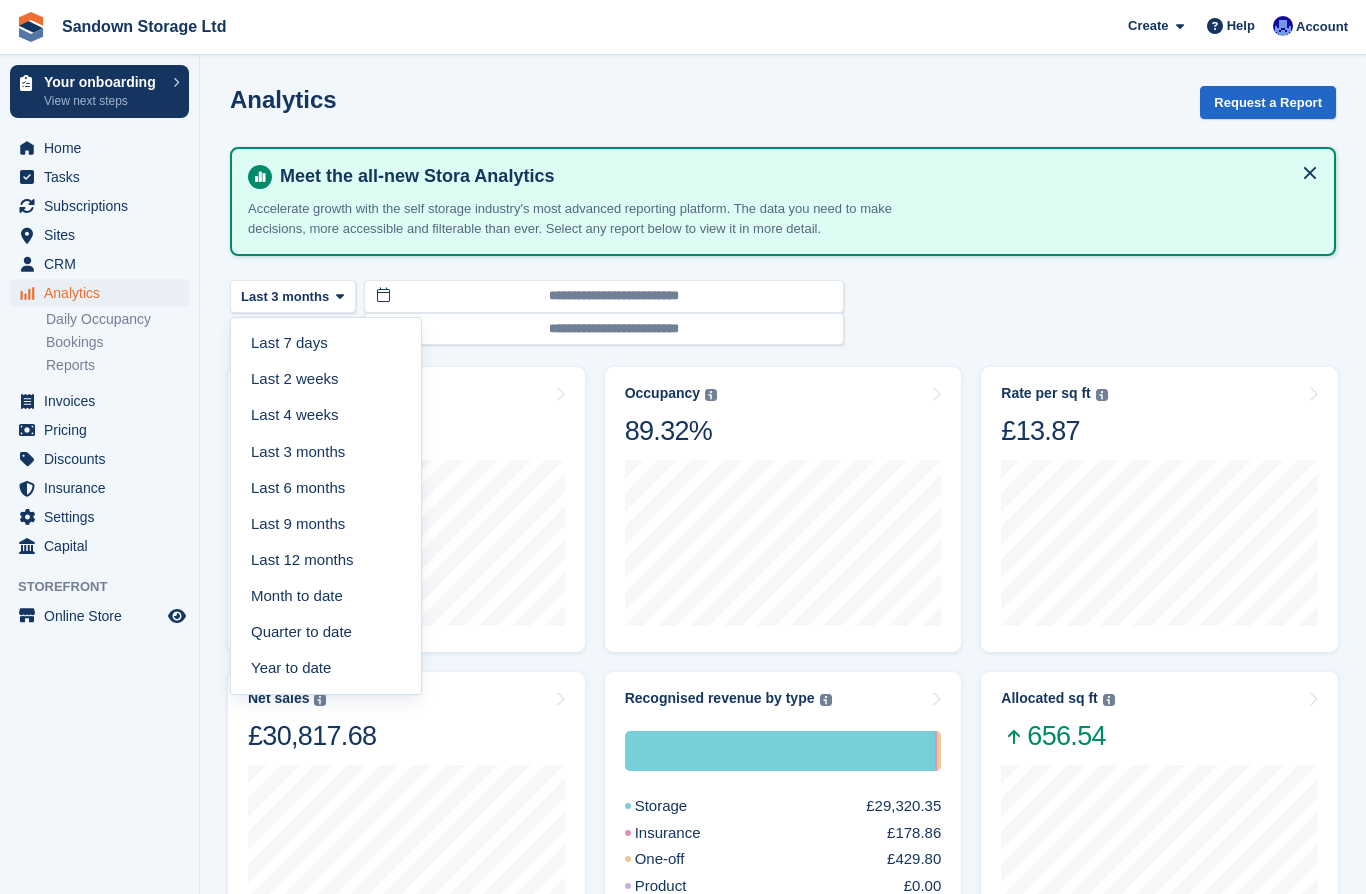 click on "Last 12 months" at bounding box center (326, 560) 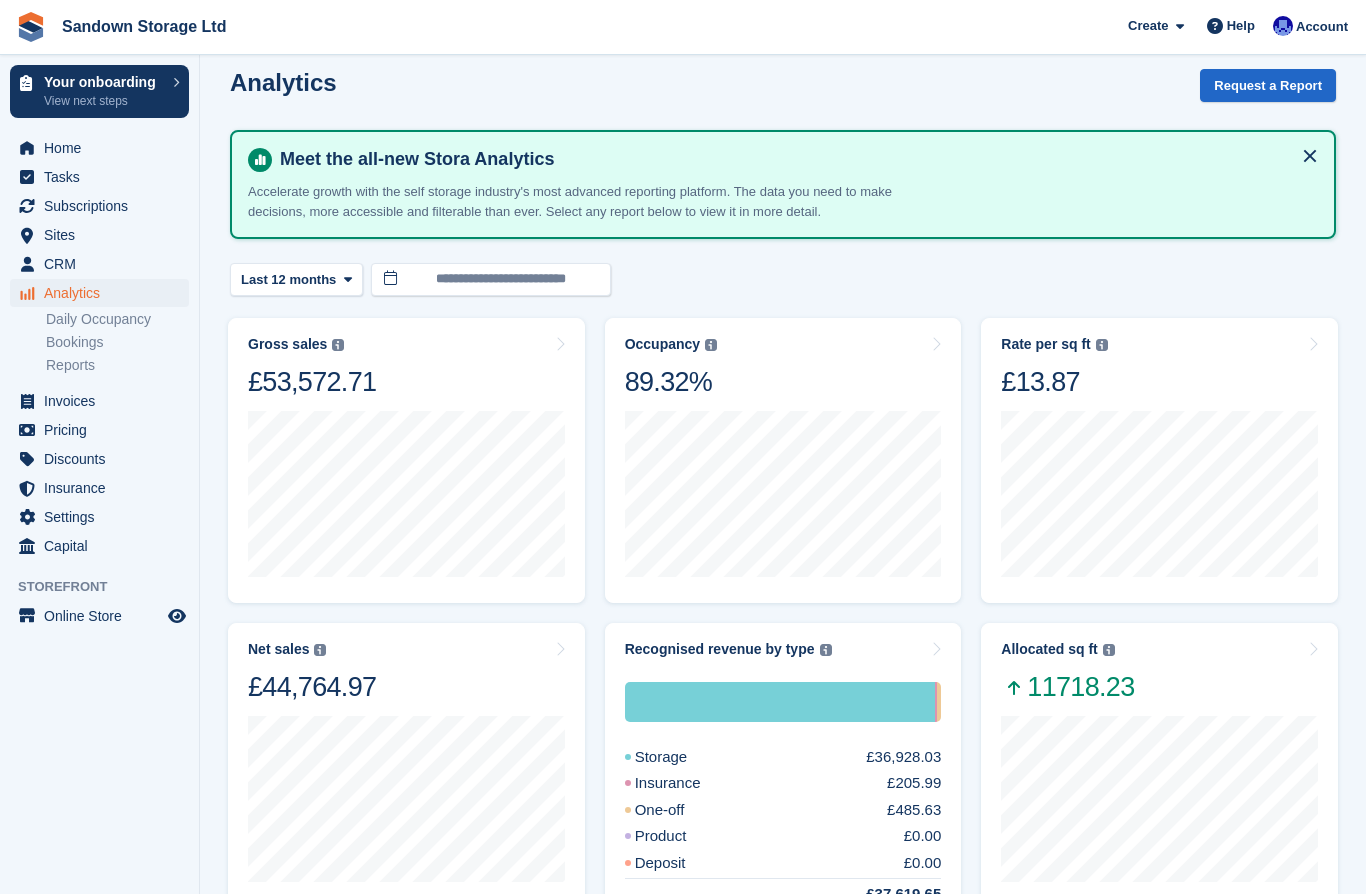 scroll, scrollTop: 0, scrollLeft: 0, axis: both 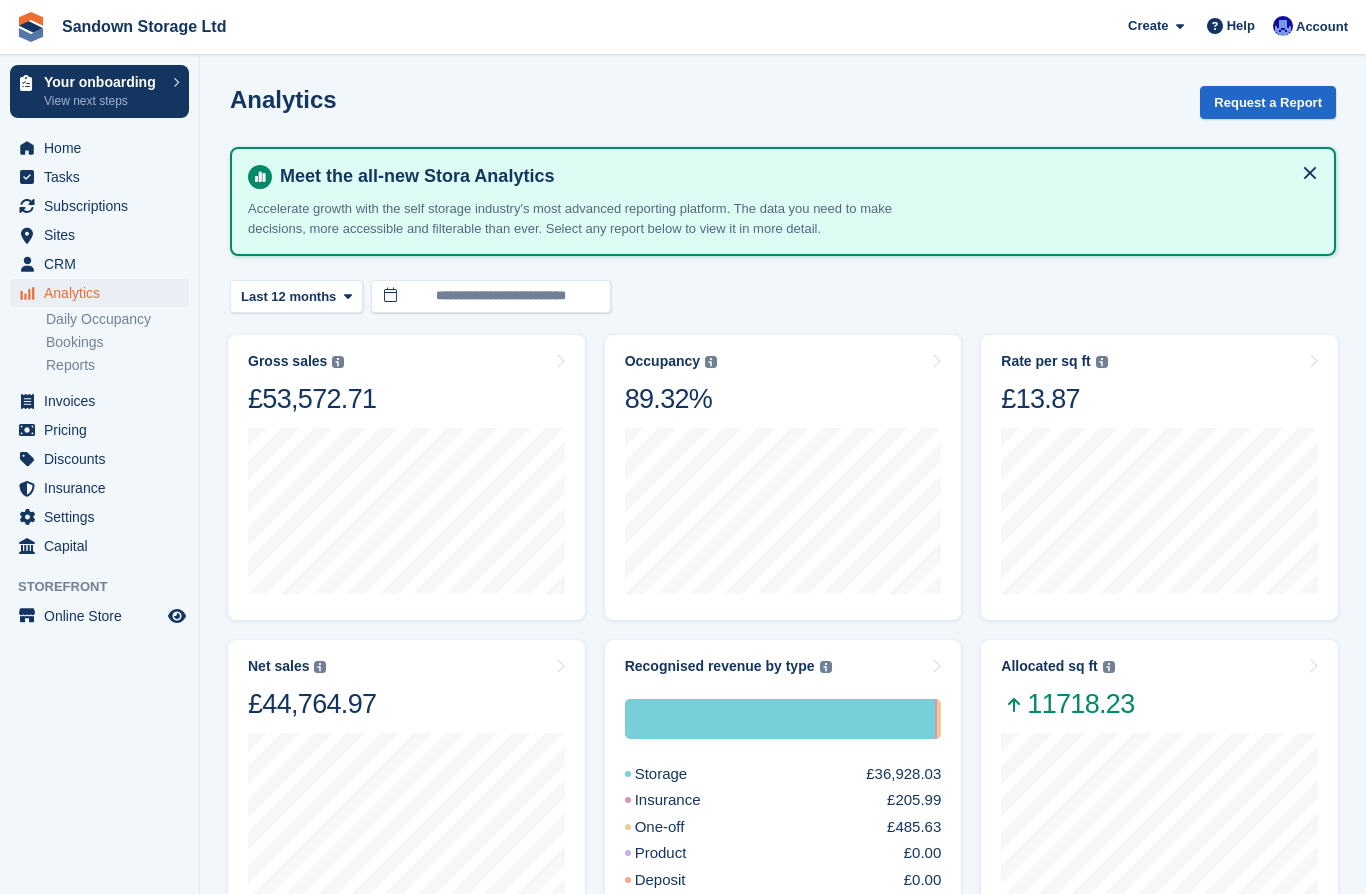 click on "Last 12 months" at bounding box center (296, 296) 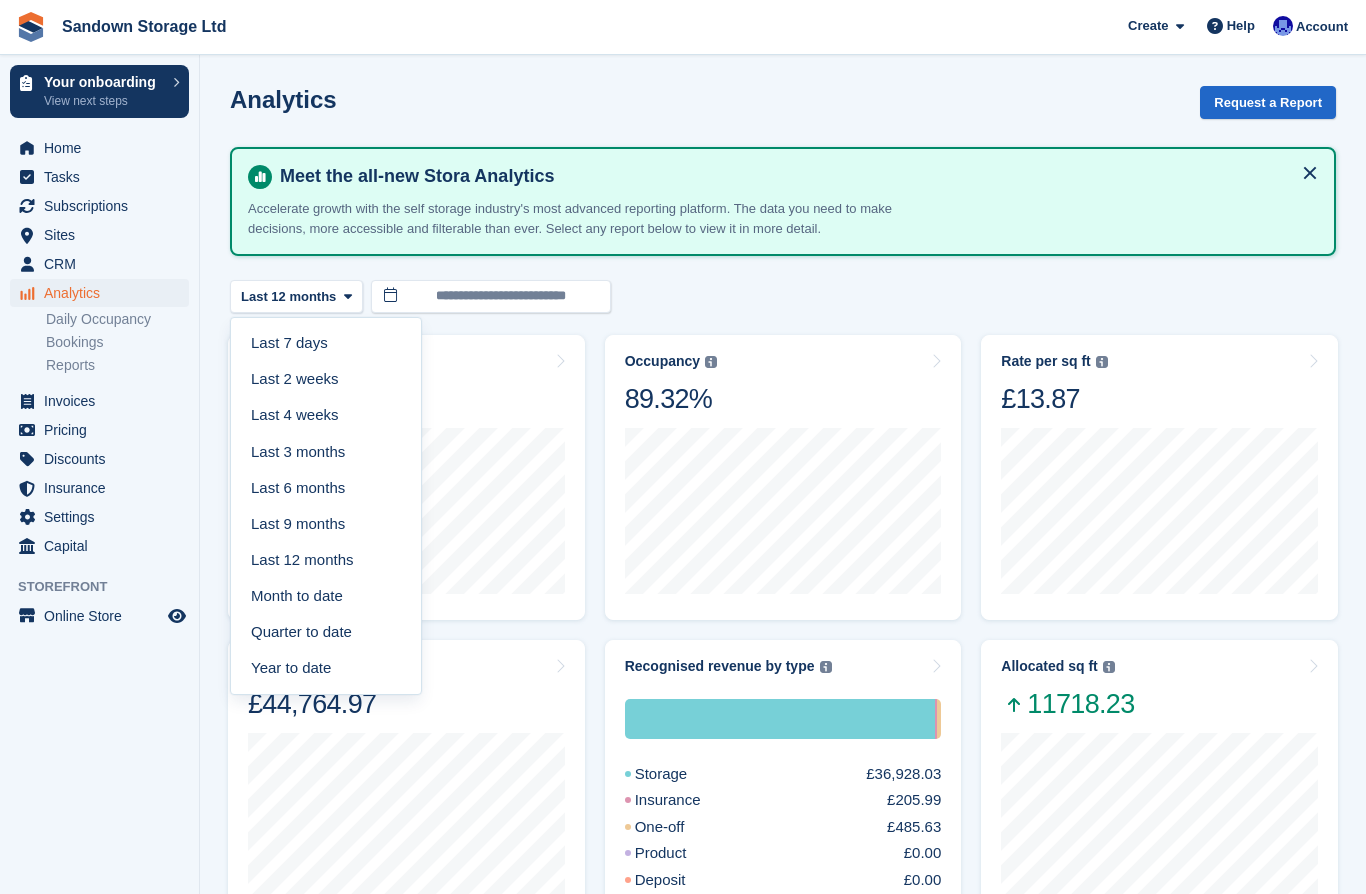 click on "Last 2 weeks" at bounding box center [326, 380] 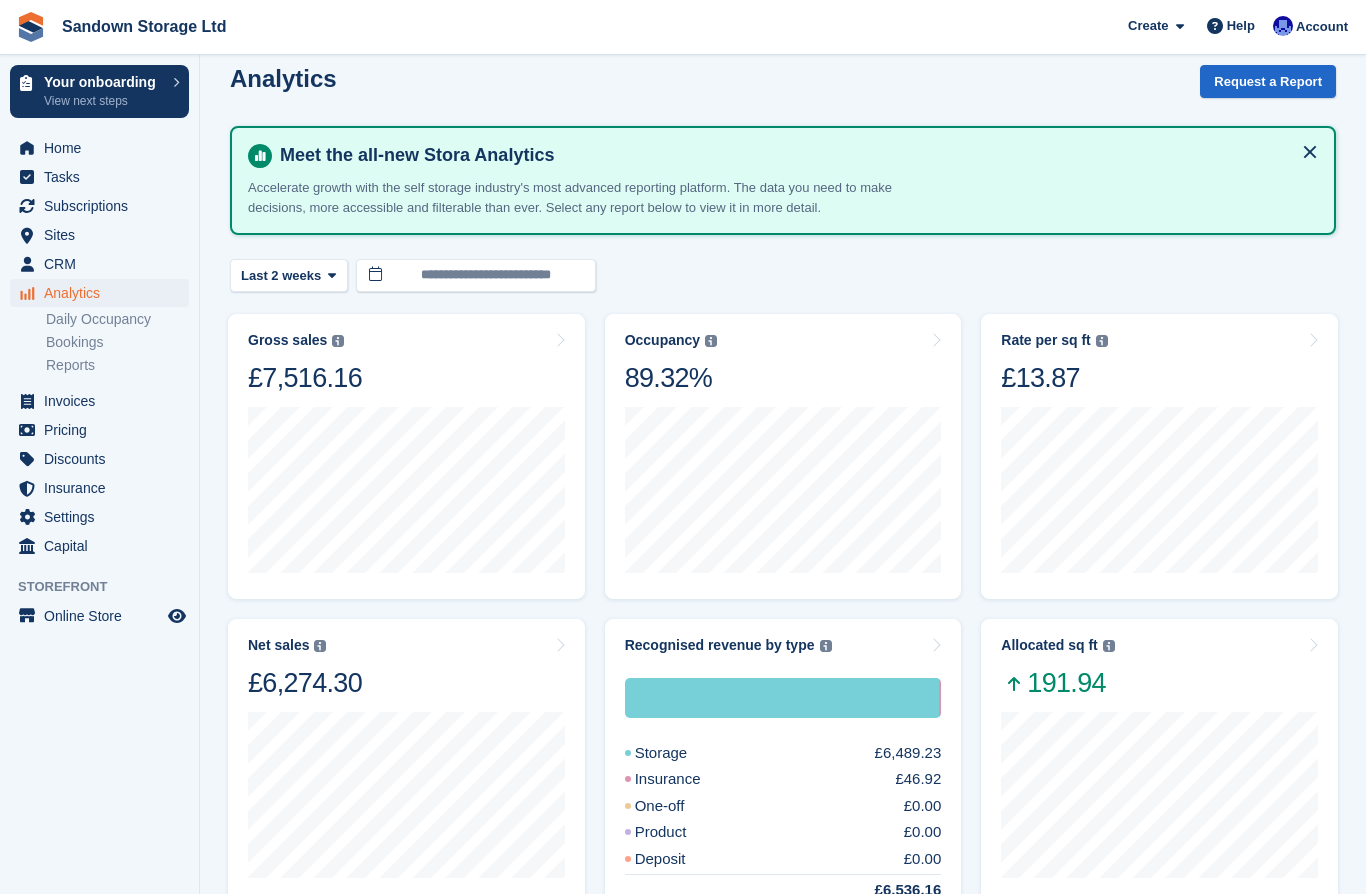 scroll, scrollTop: 0, scrollLeft: 0, axis: both 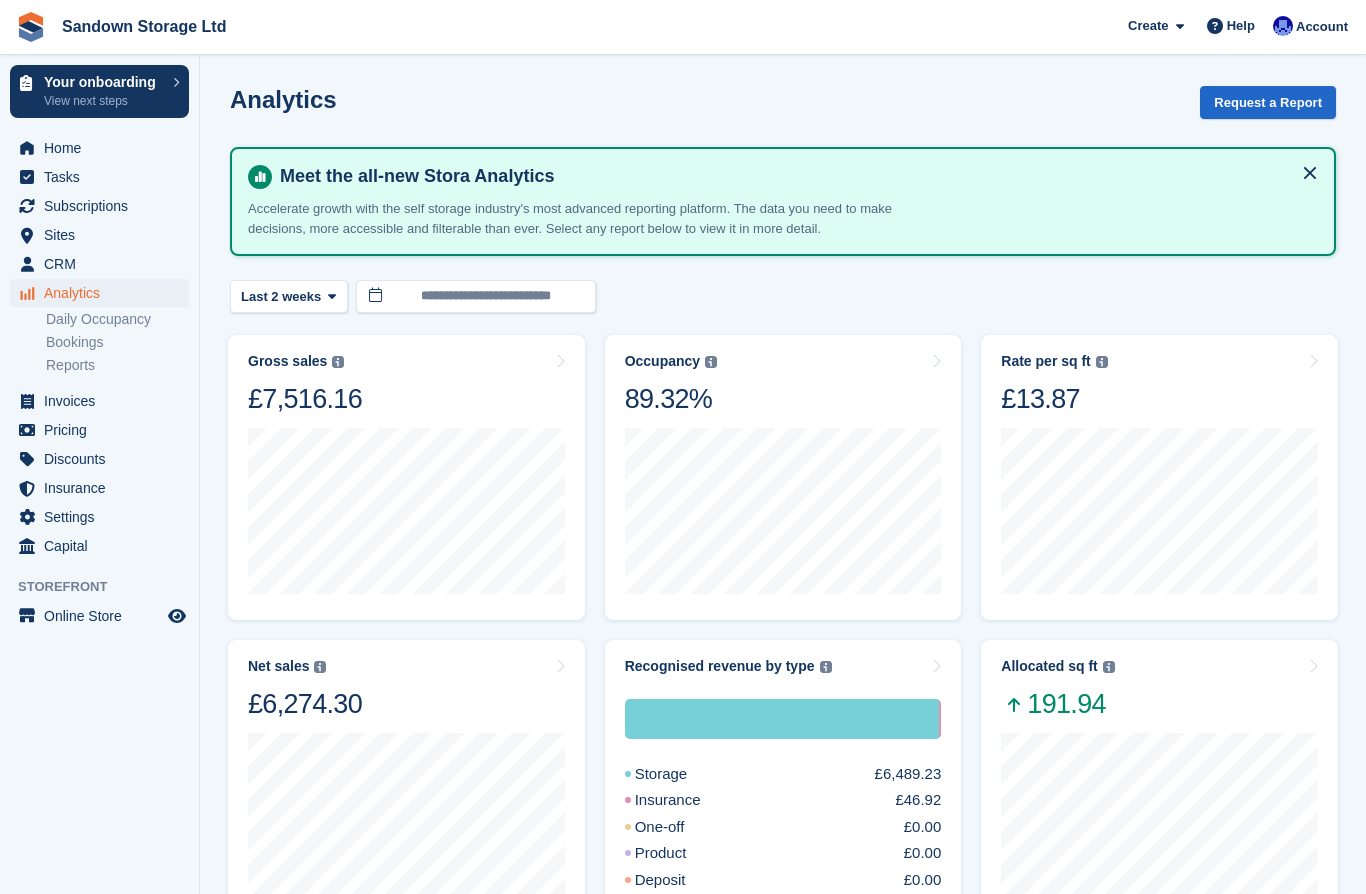 click on "Last 2 weeks" at bounding box center [281, 297] 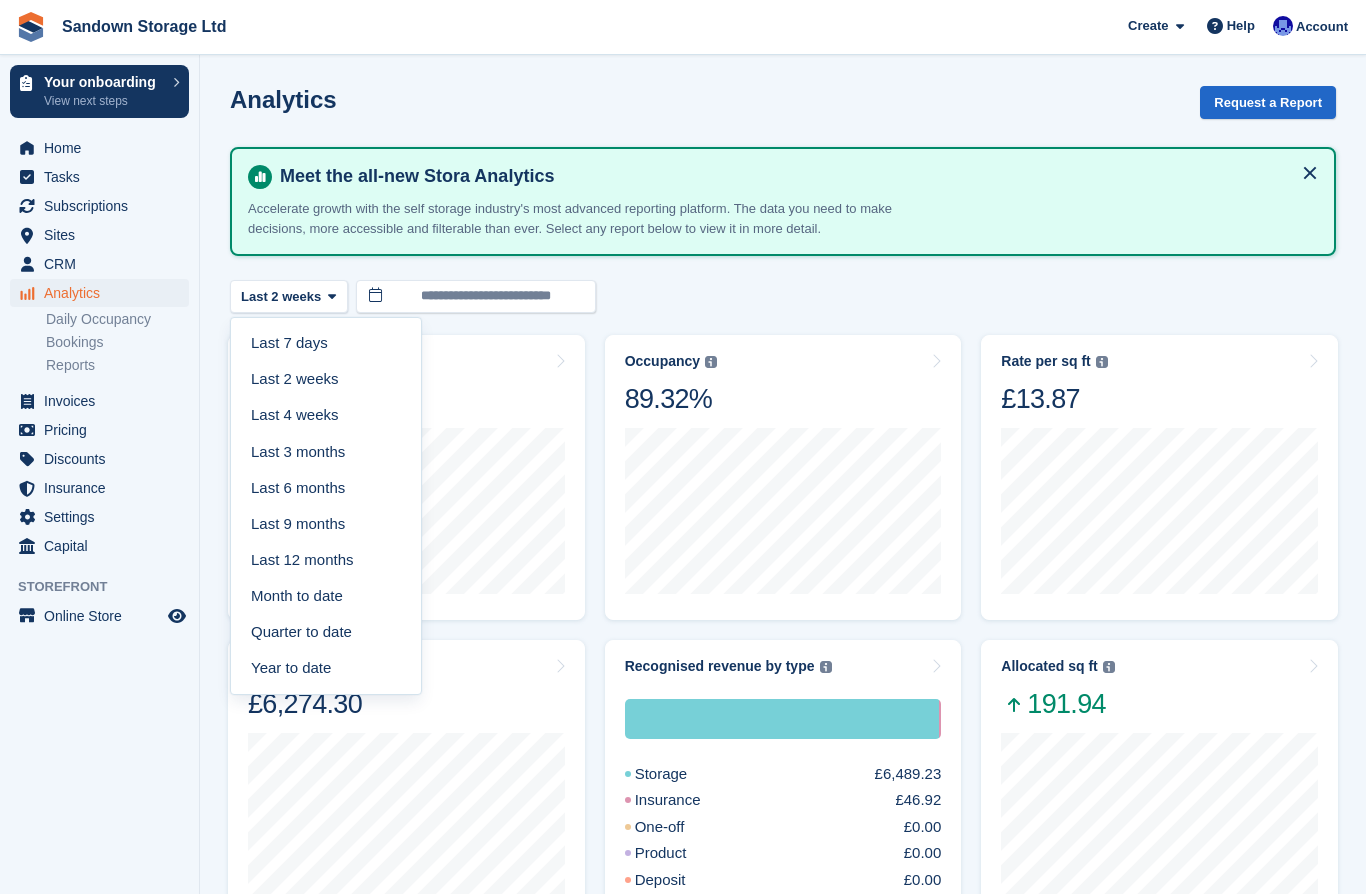 click on "Last 4 weeks" at bounding box center (326, 416) 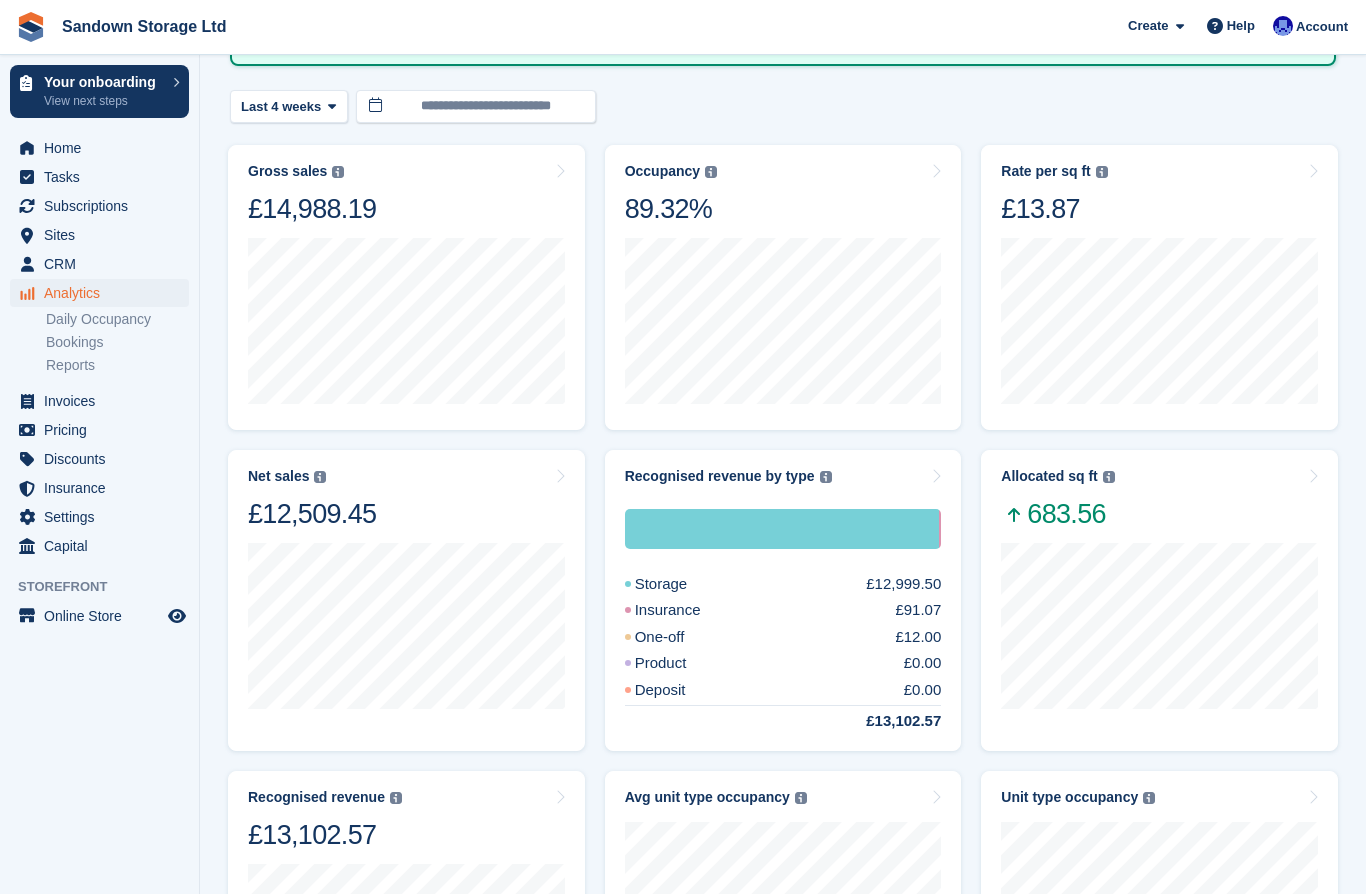 scroll, scrollTop: 0, scrollLeft: 0, axis: both 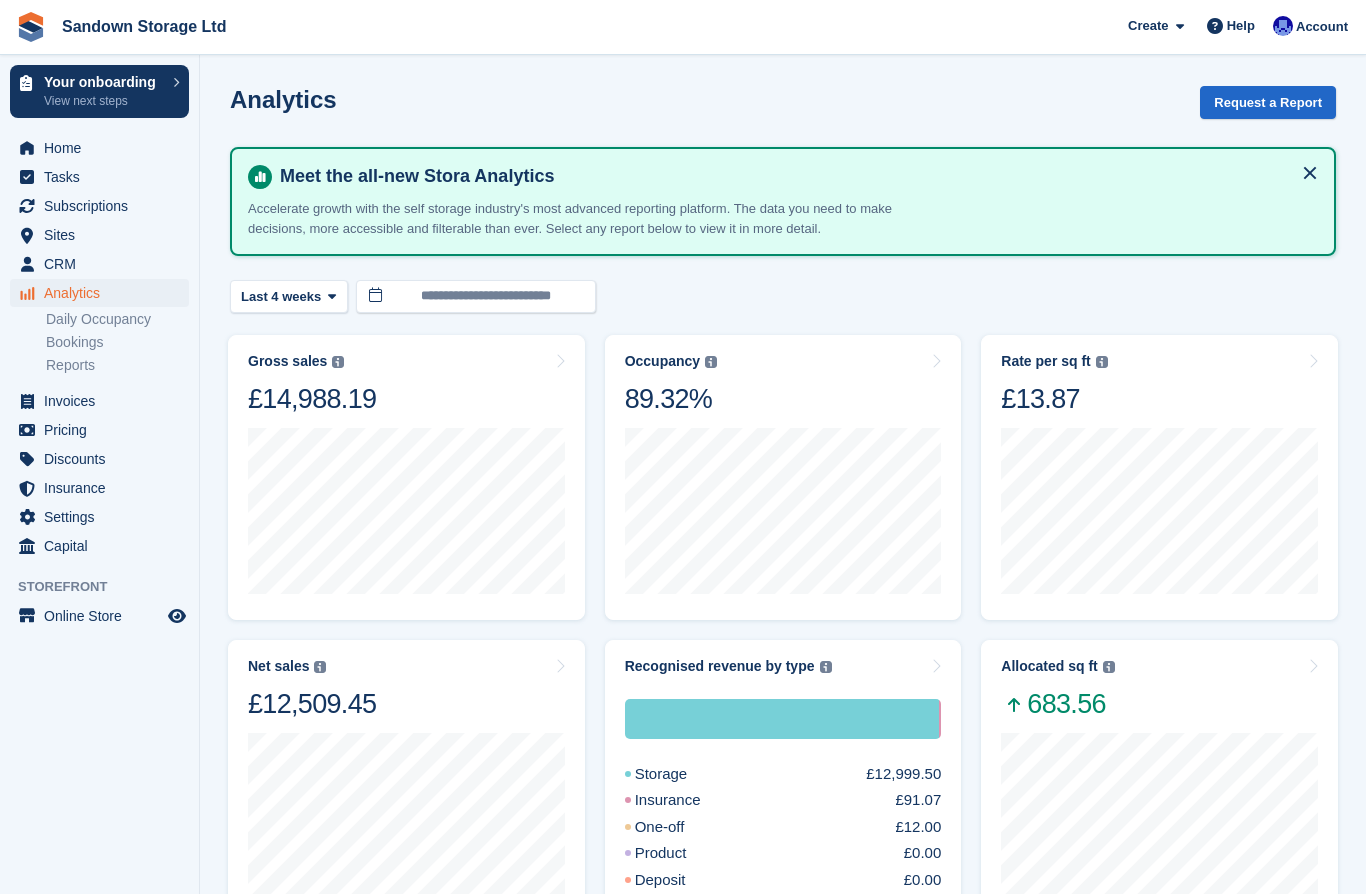 click on "Invoices" at bounding box center (99, 401) 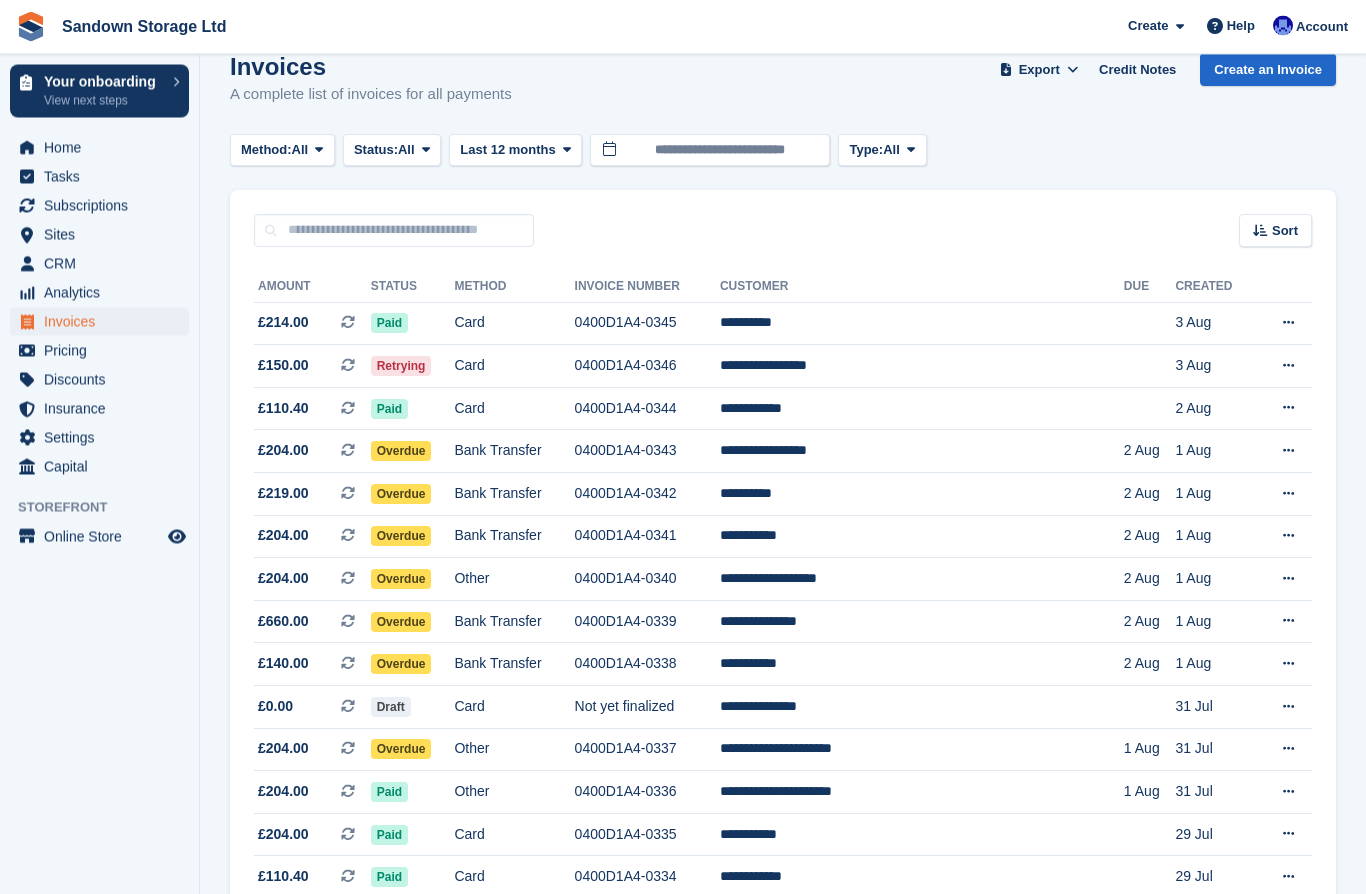 scroll, scrollTop: 0, scrollLeft: 0, axis: both 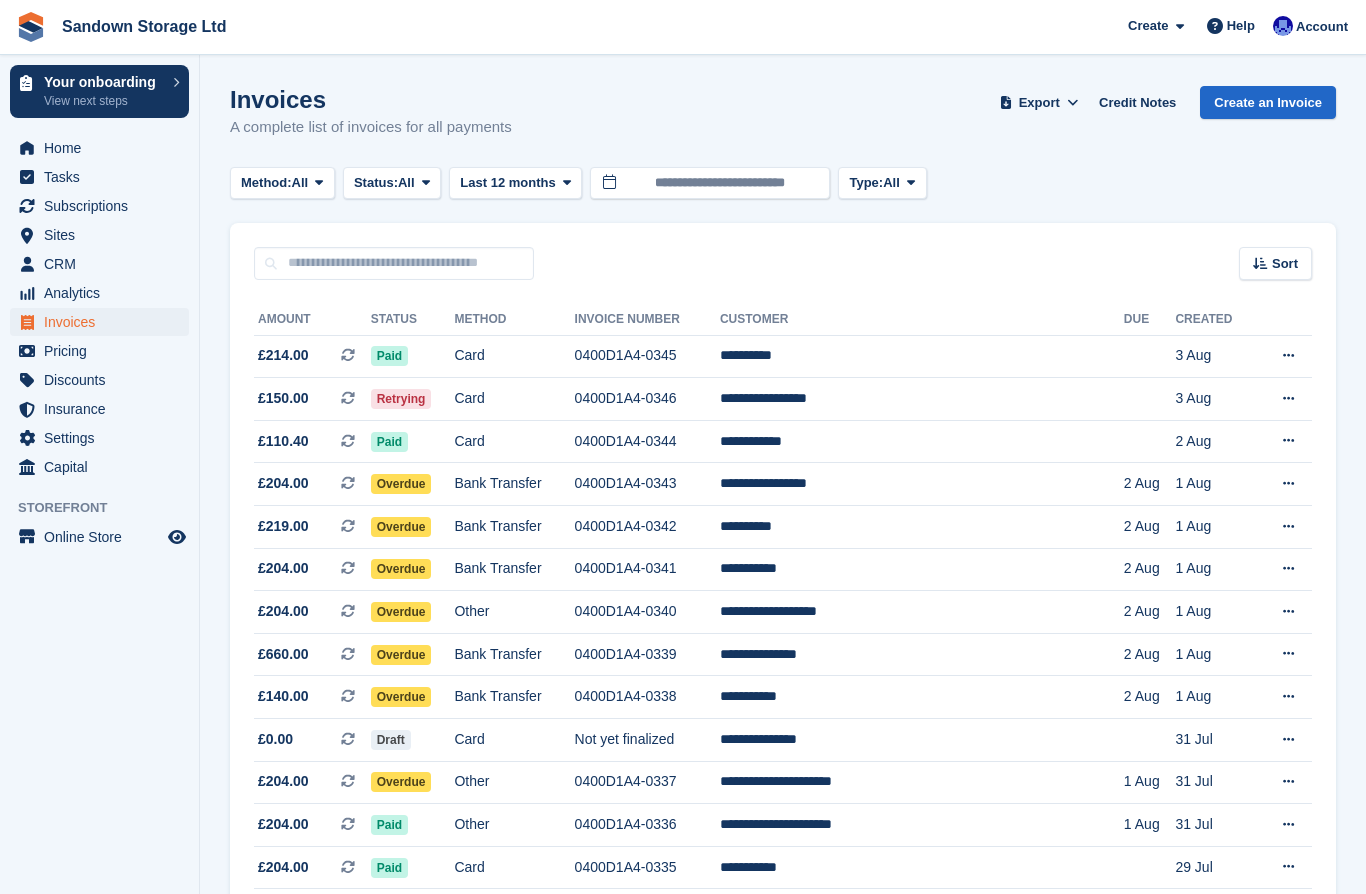 click on "Analytics" at bounding box center [104, 293] 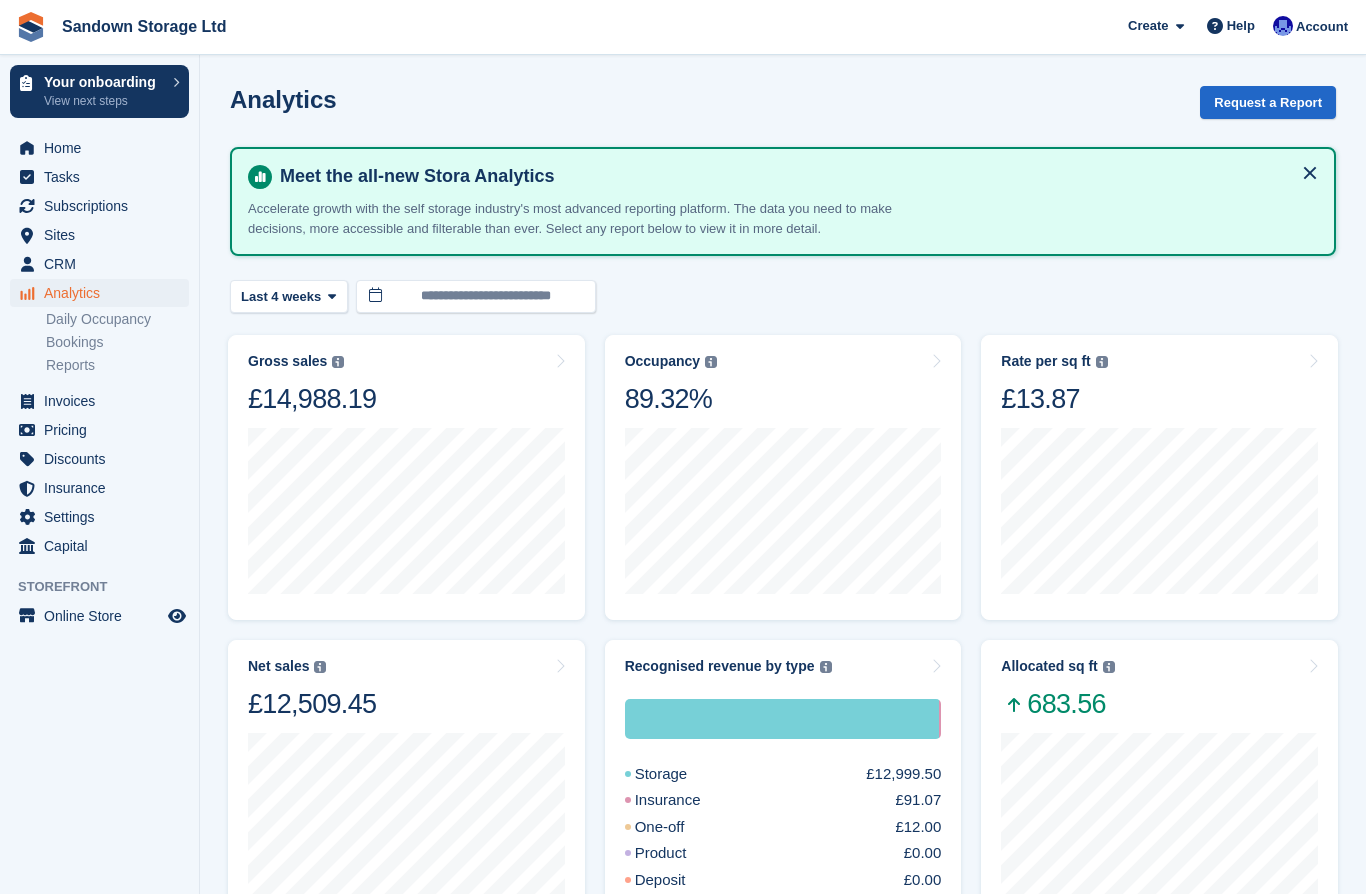 click on "Daily Occupancy" at bounding box center (117, 319) 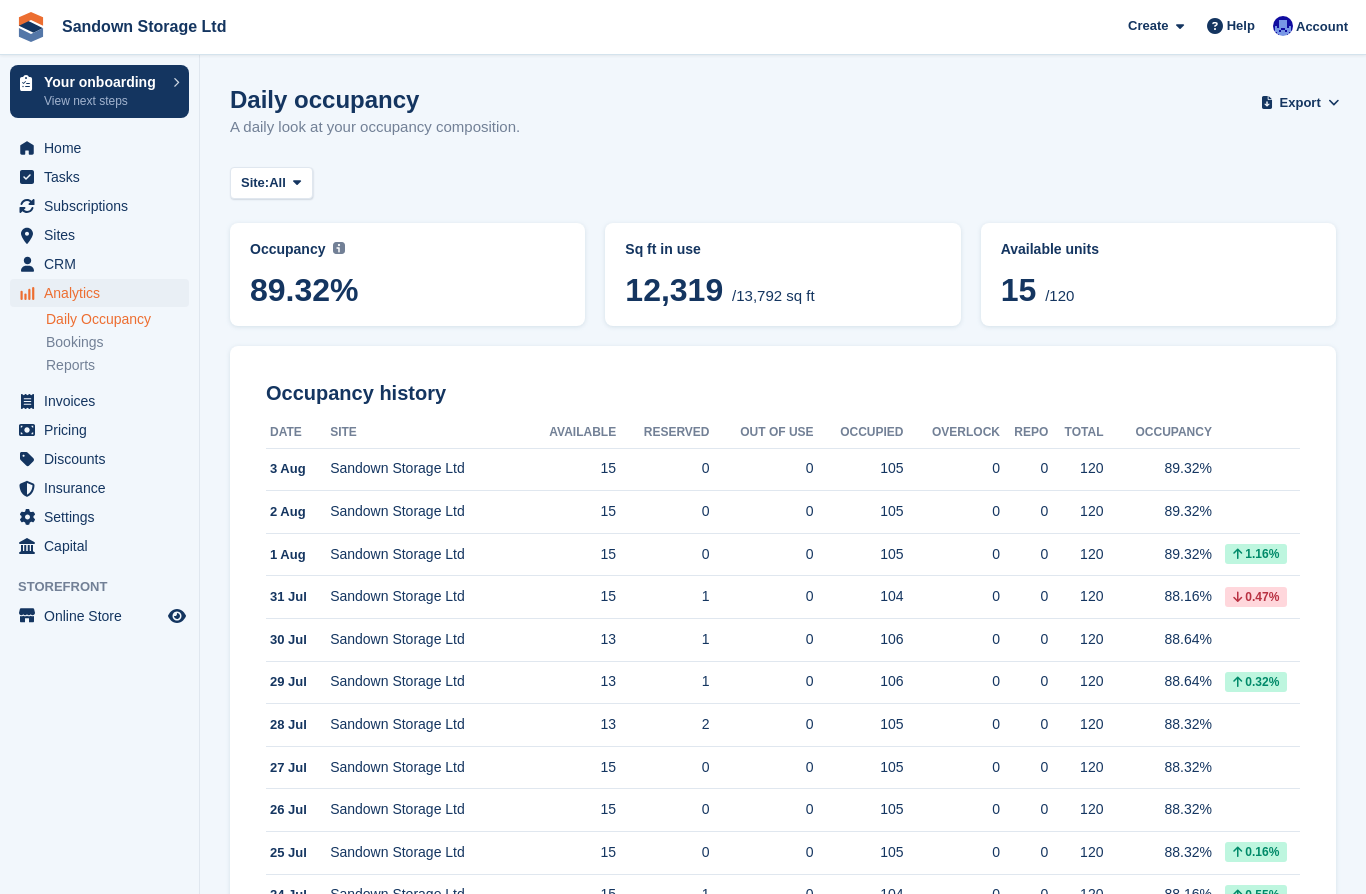 click on "Bookings" at bounding box center (117, 342) 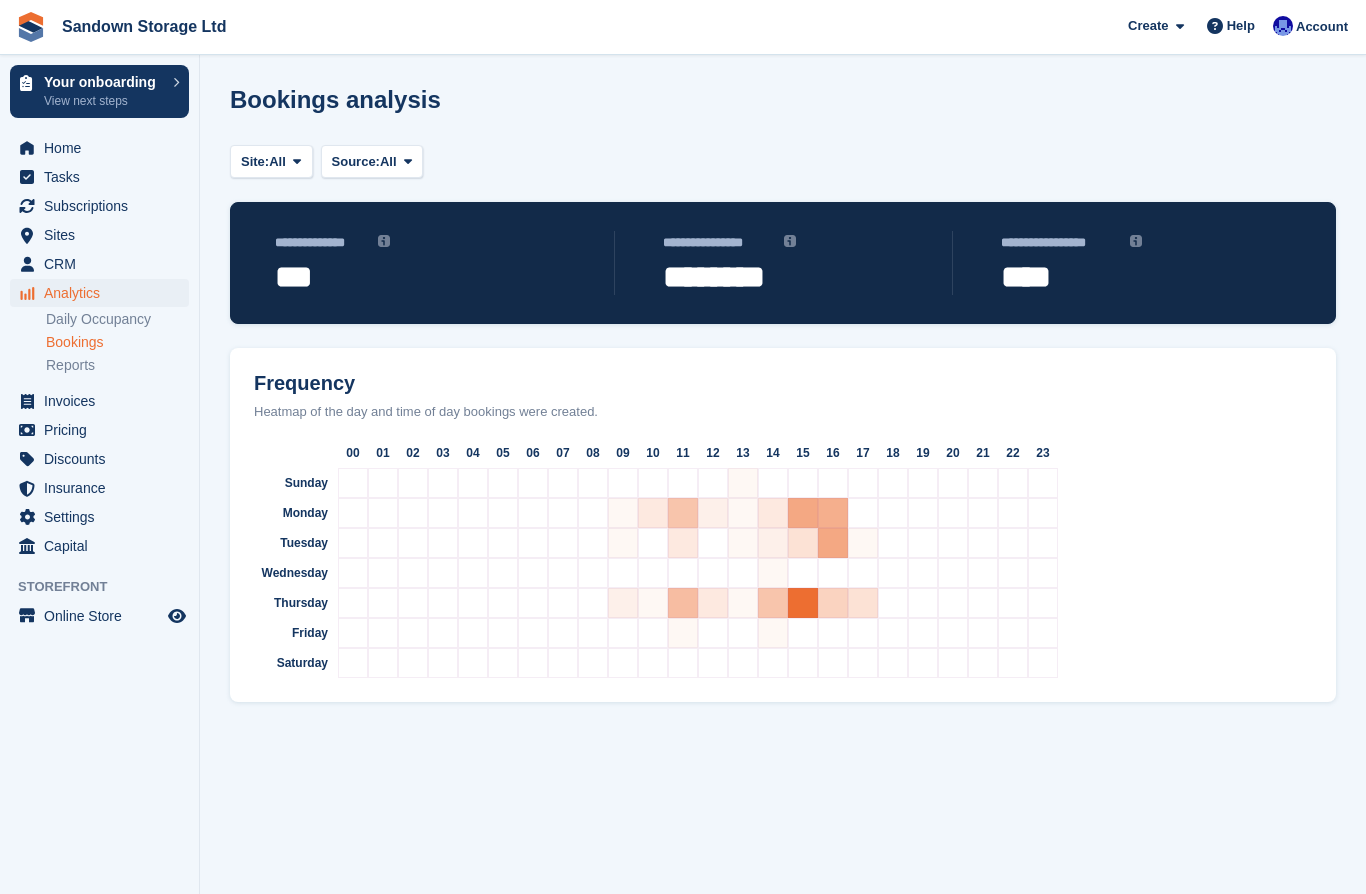 click on "Reports" at bounding box center (117, 365) 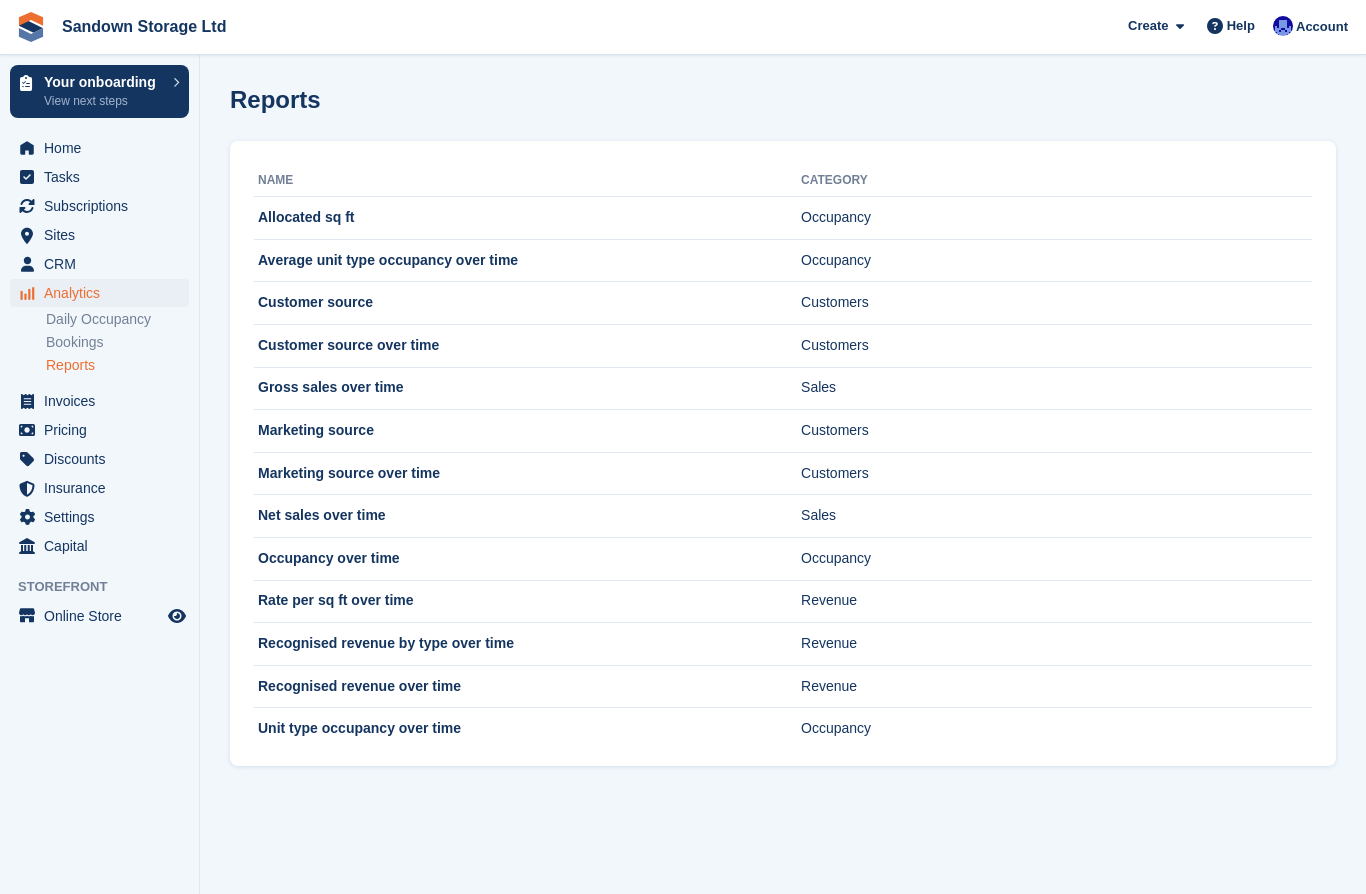 click on "Occupancy" at bounding box center [1056, 260] 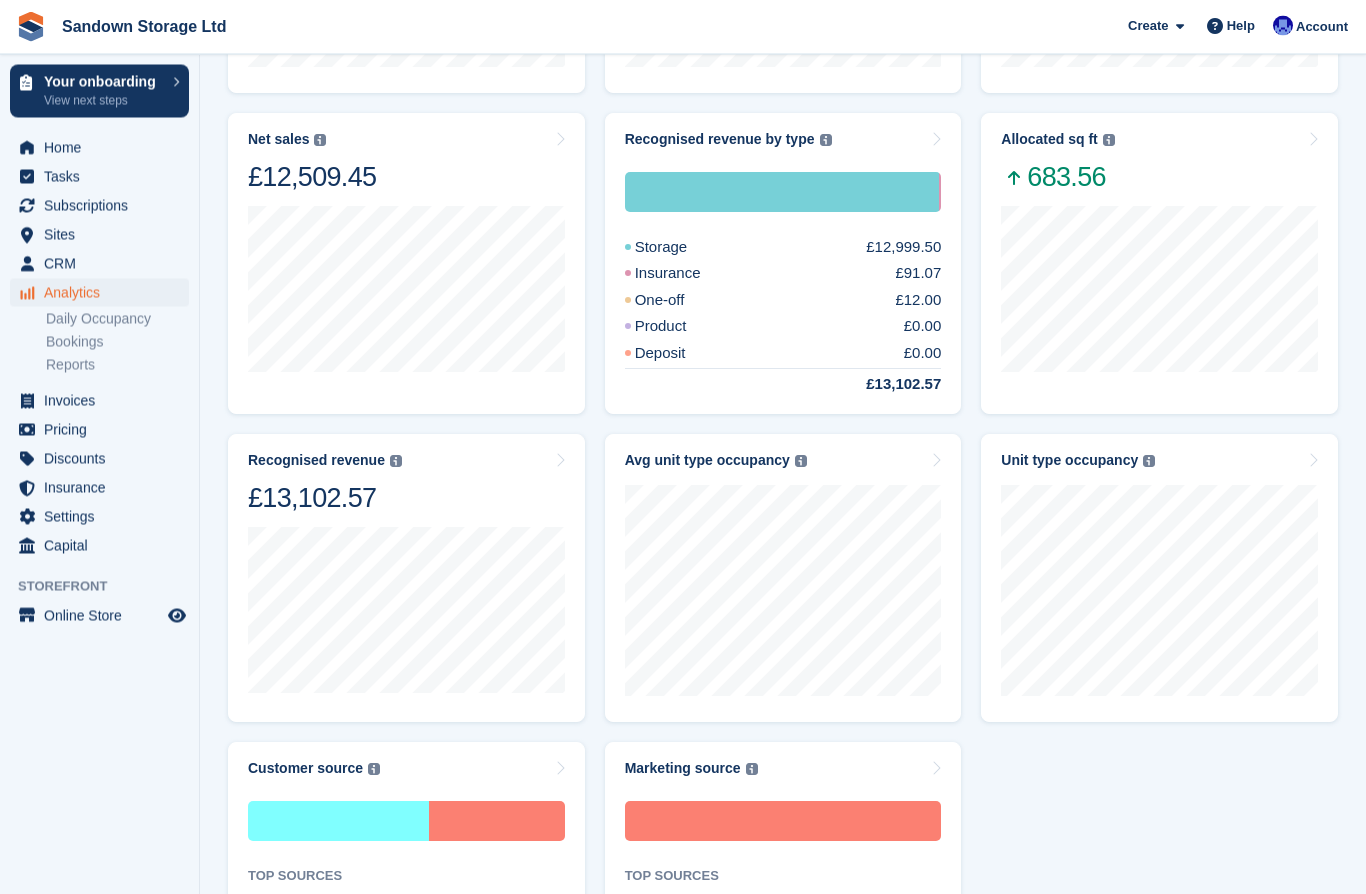 scroll, scrollTop: 528, scrollLeft: 0, axis: vertical 